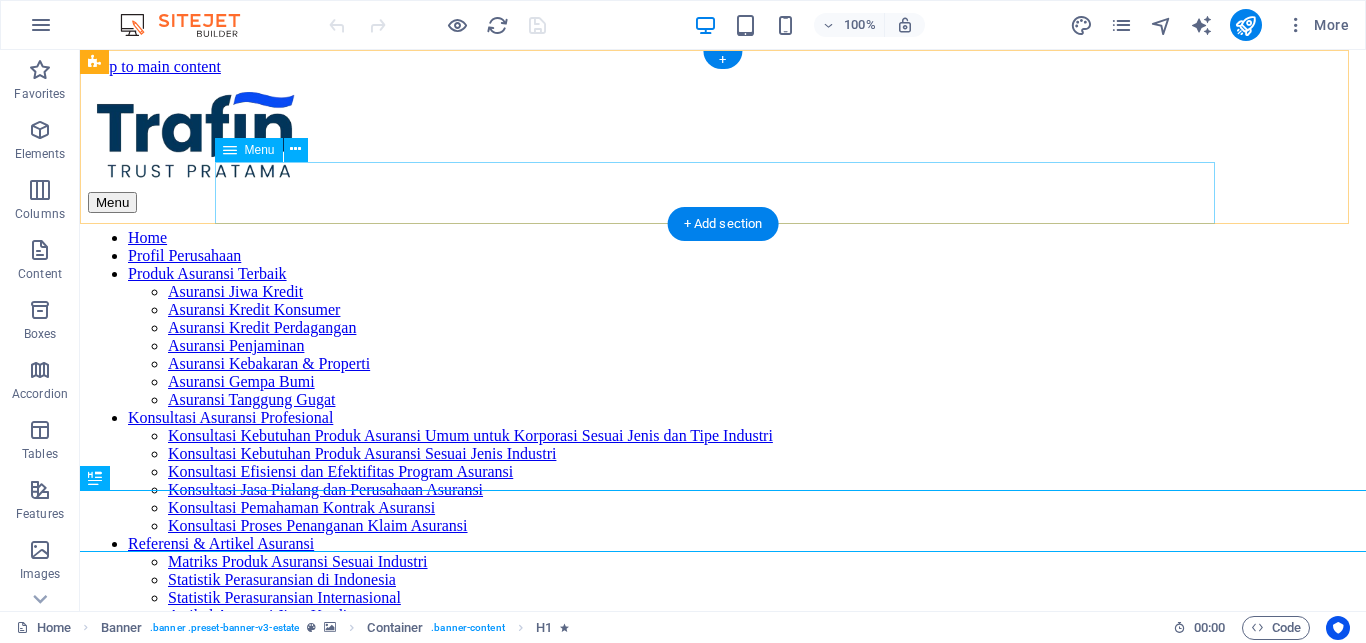 scroll, scrollTop: 306, scrollLeft: 0, axis: vertical 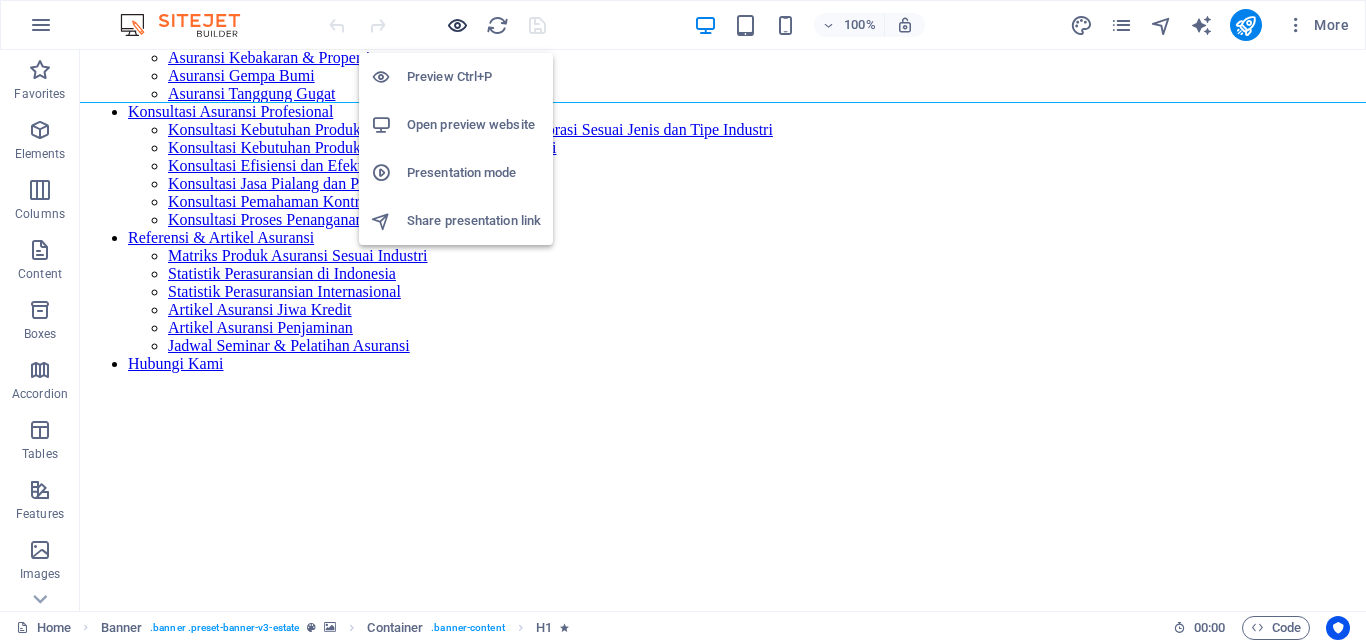 click at bounding box center [457, 25] 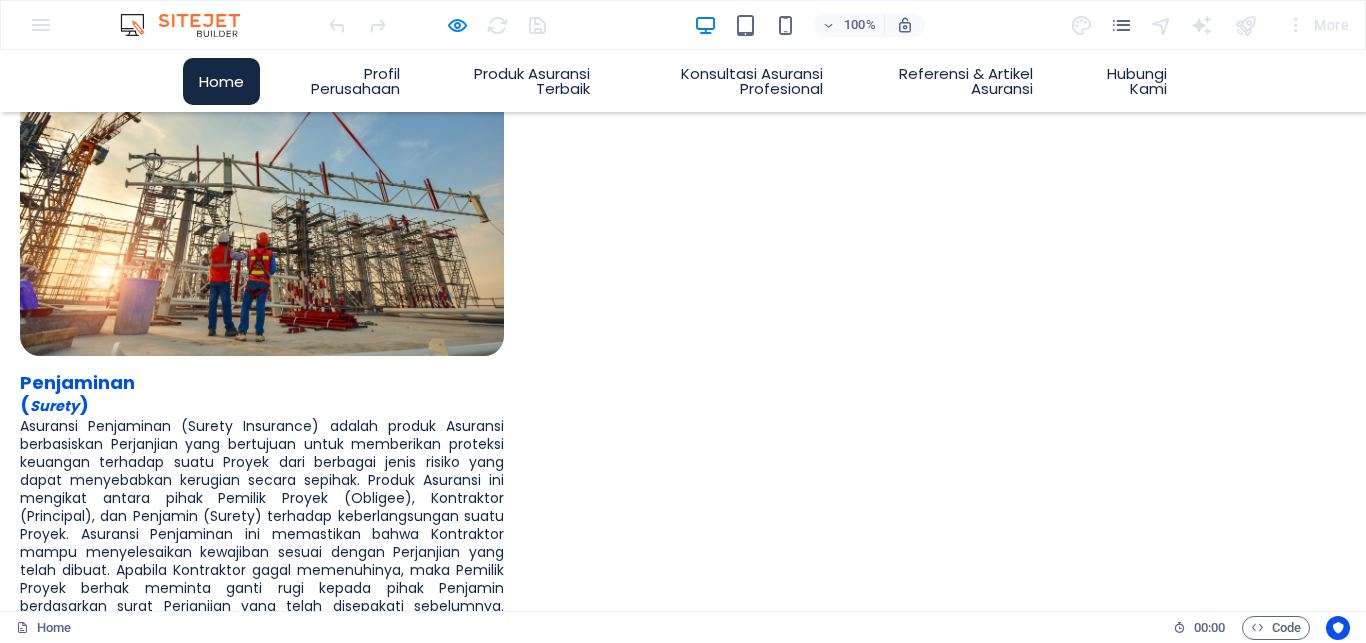 scroll, scrollTop: 3321, scrollLeft: 0, axis: vertical 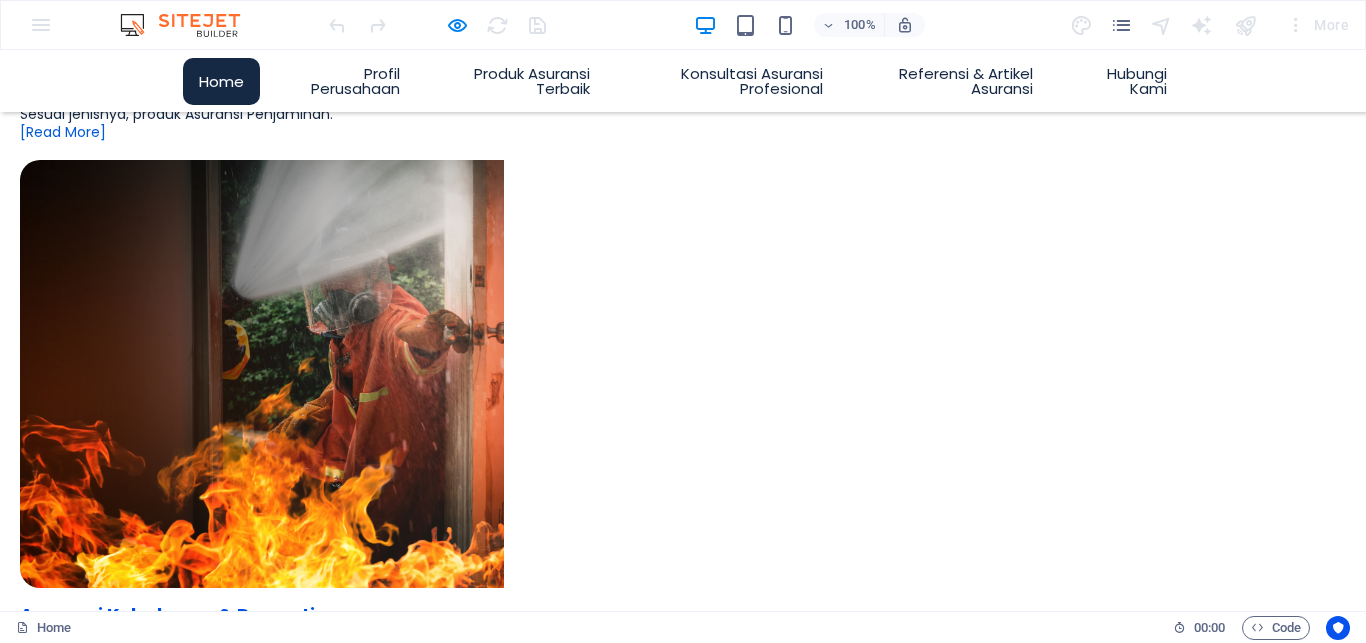 click on "Asuransi Perdagangan (Trade Credit Insurance)" at bounding box center (683, 4317) 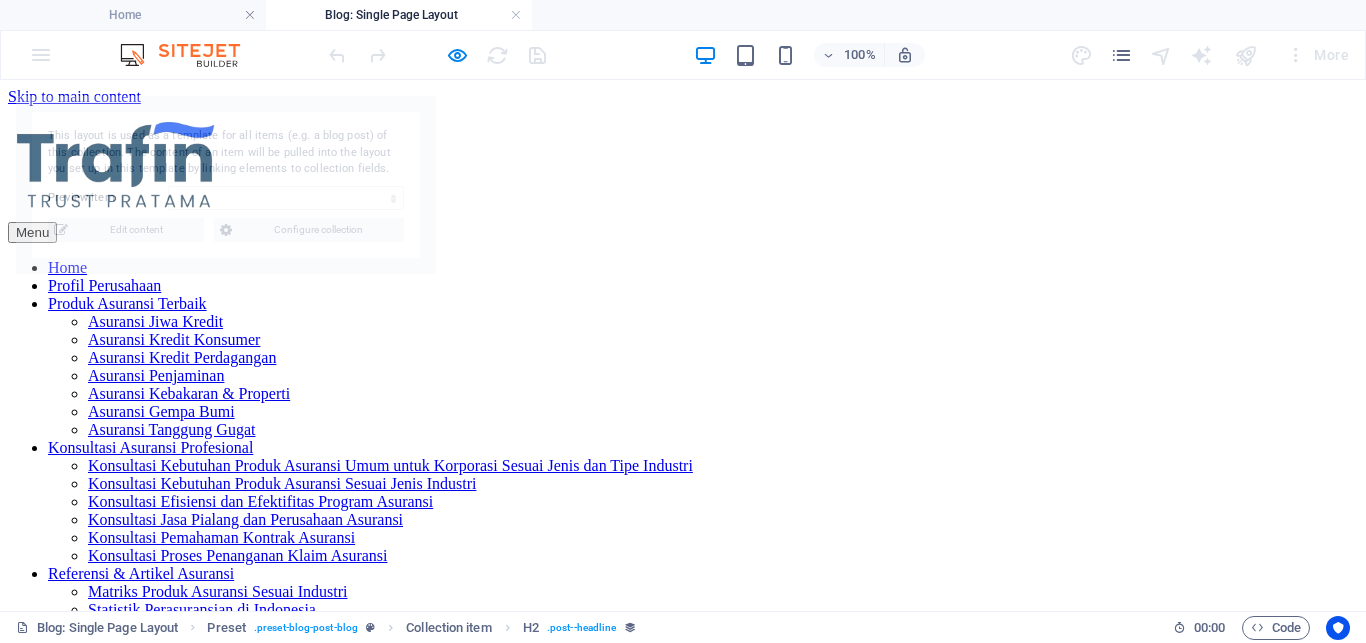 scroll, scrollTop: 0, scrollLeft: 0, axis: both 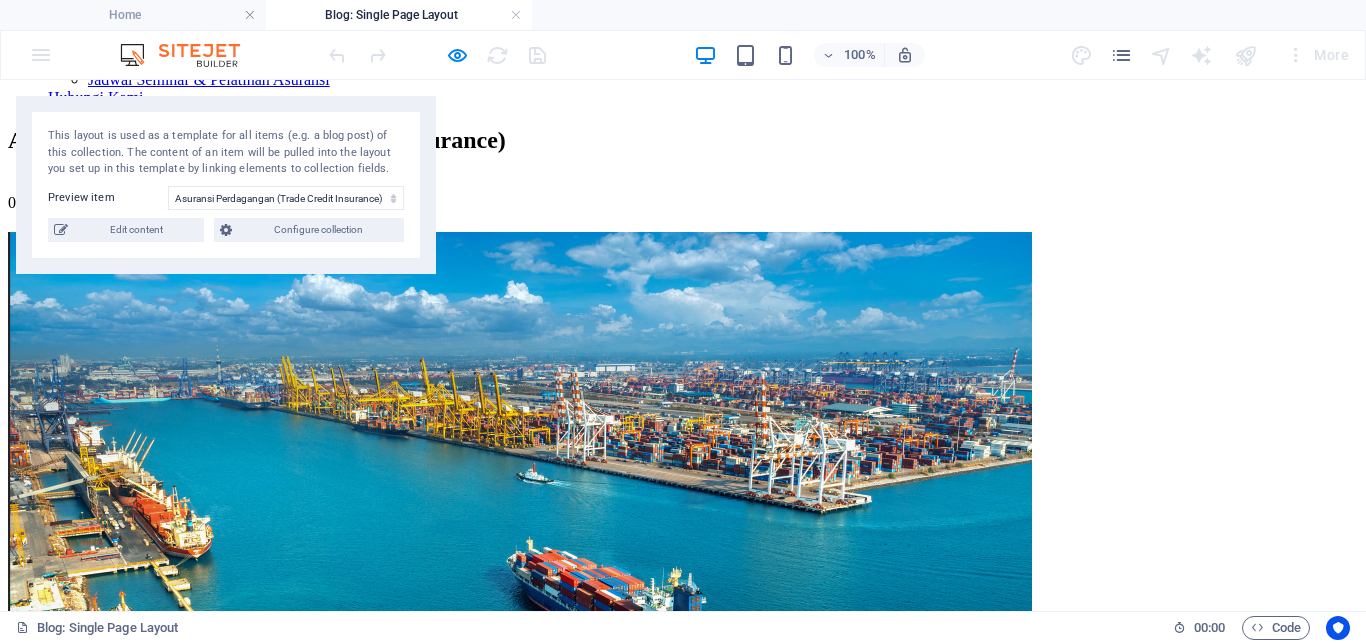 click at bounding box center [683, 1058] 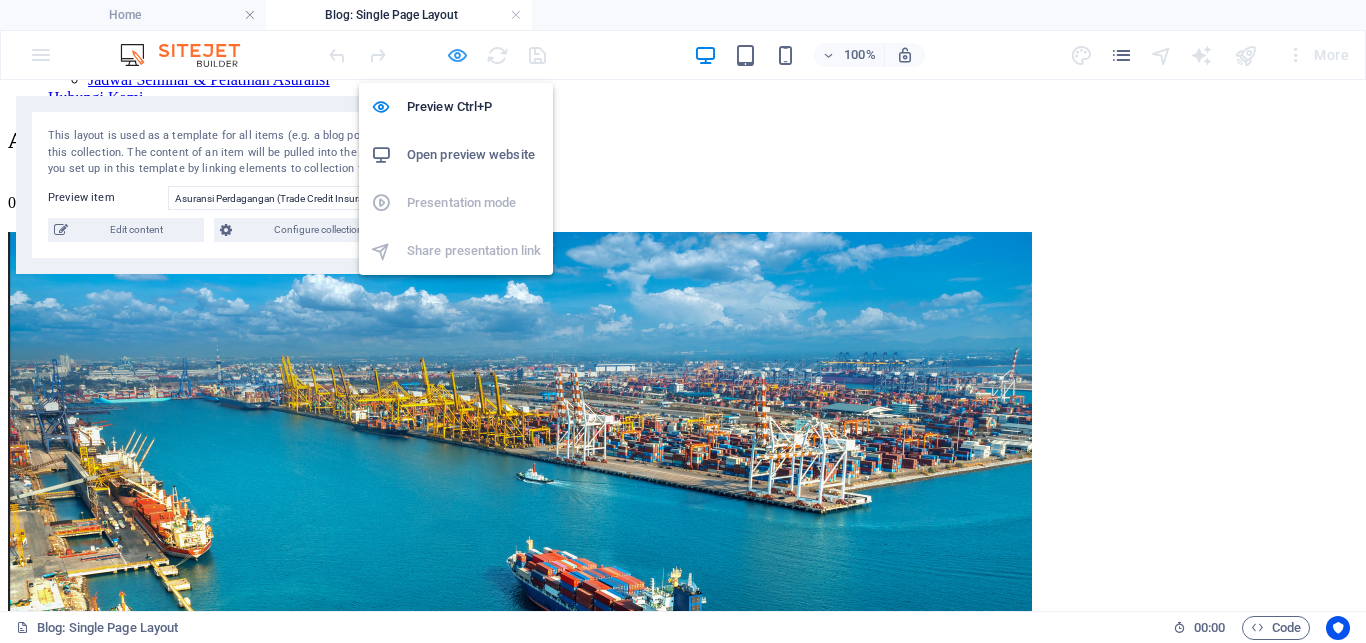 click at bounding box center (457, 55) 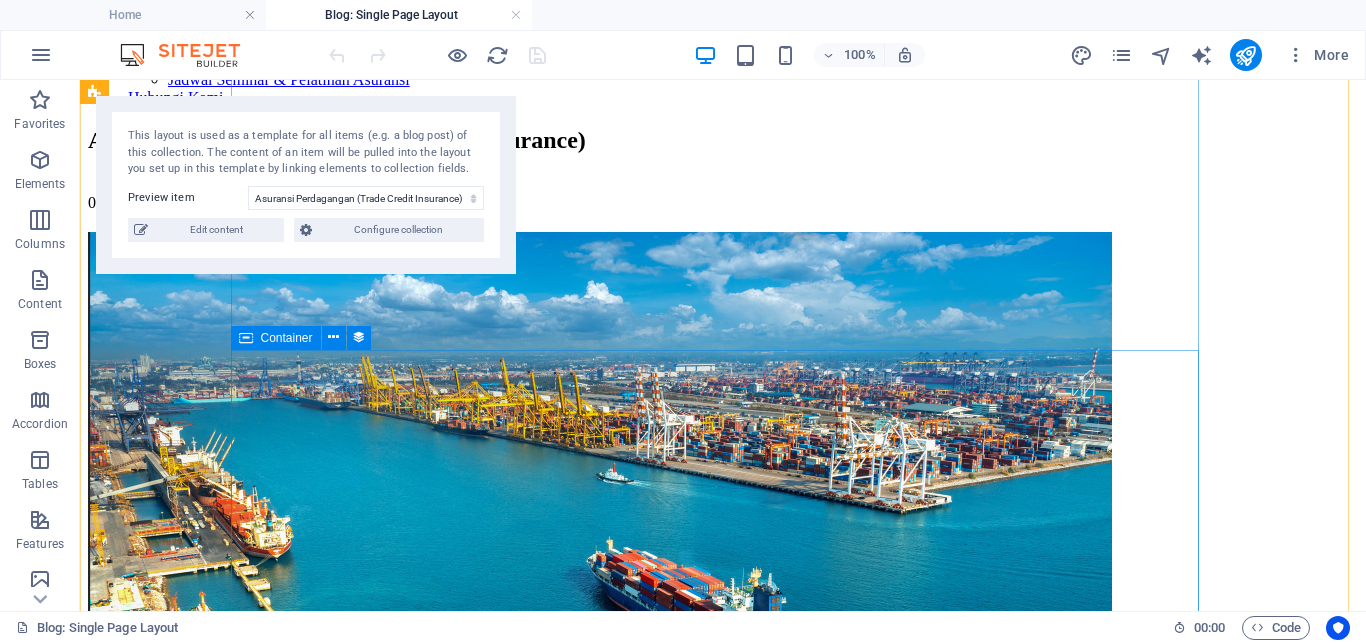 click at bounding box center [723, 1058] 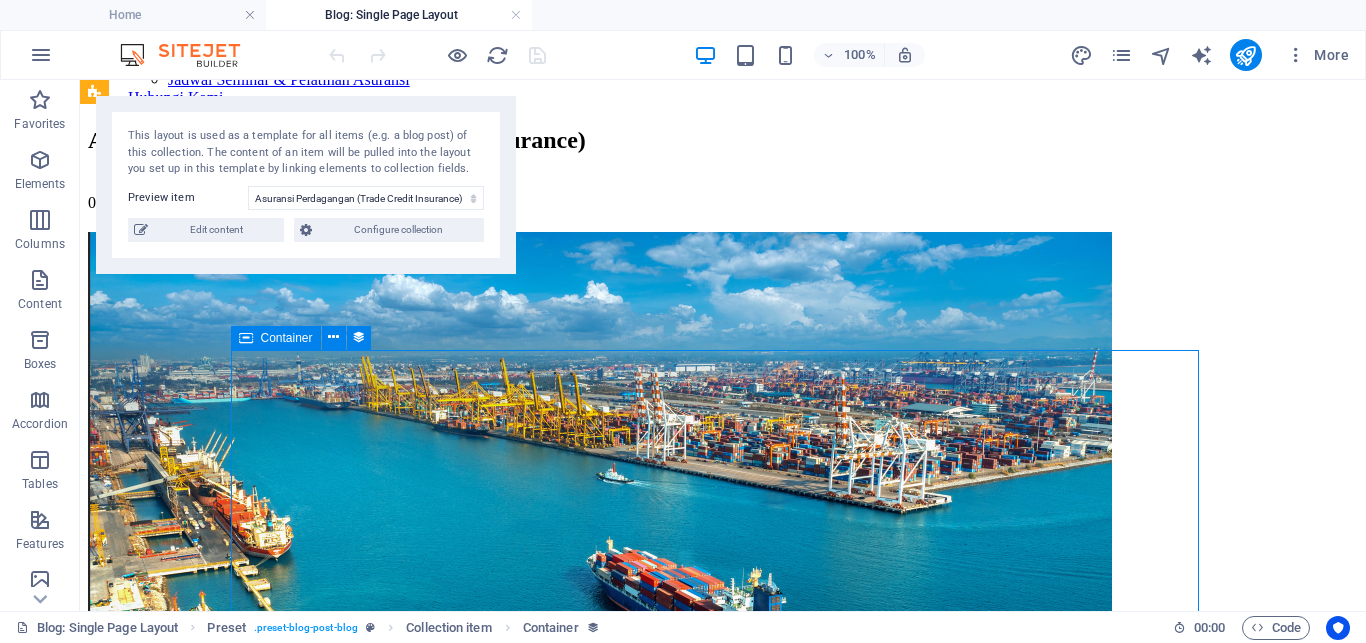 click at bounding box center (723, 1058) 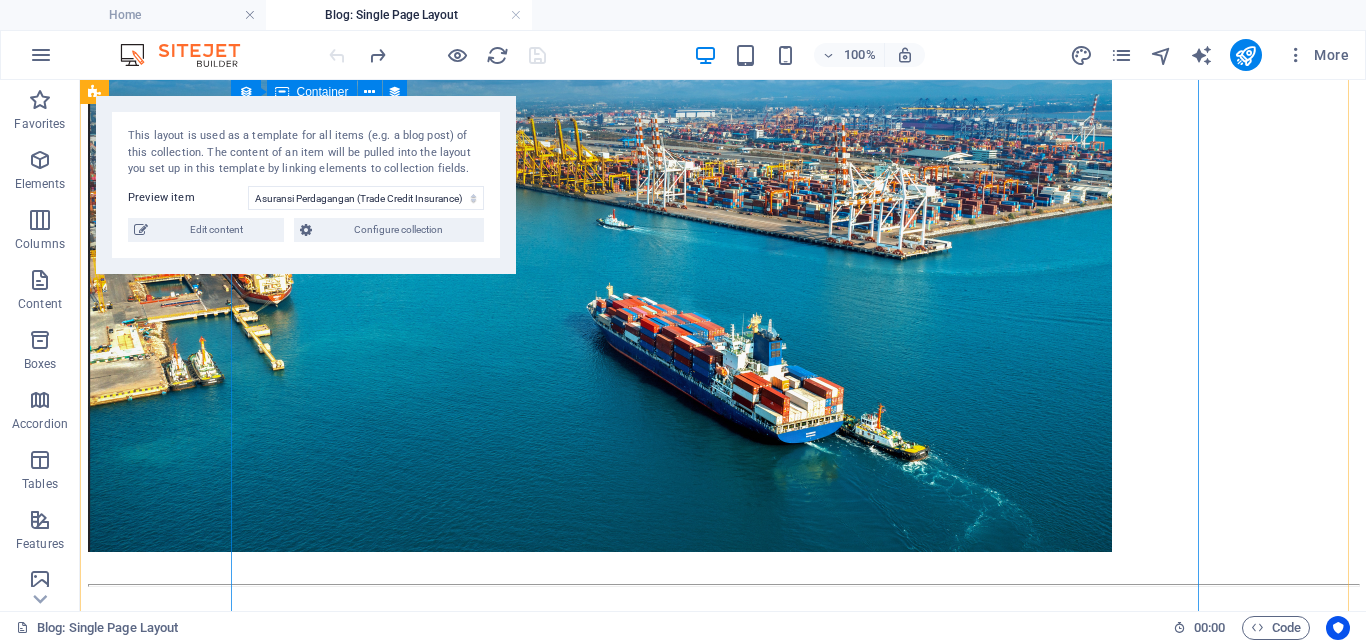 scroll, scrollTop: 749, scrollLeft: 0, axis: vertical 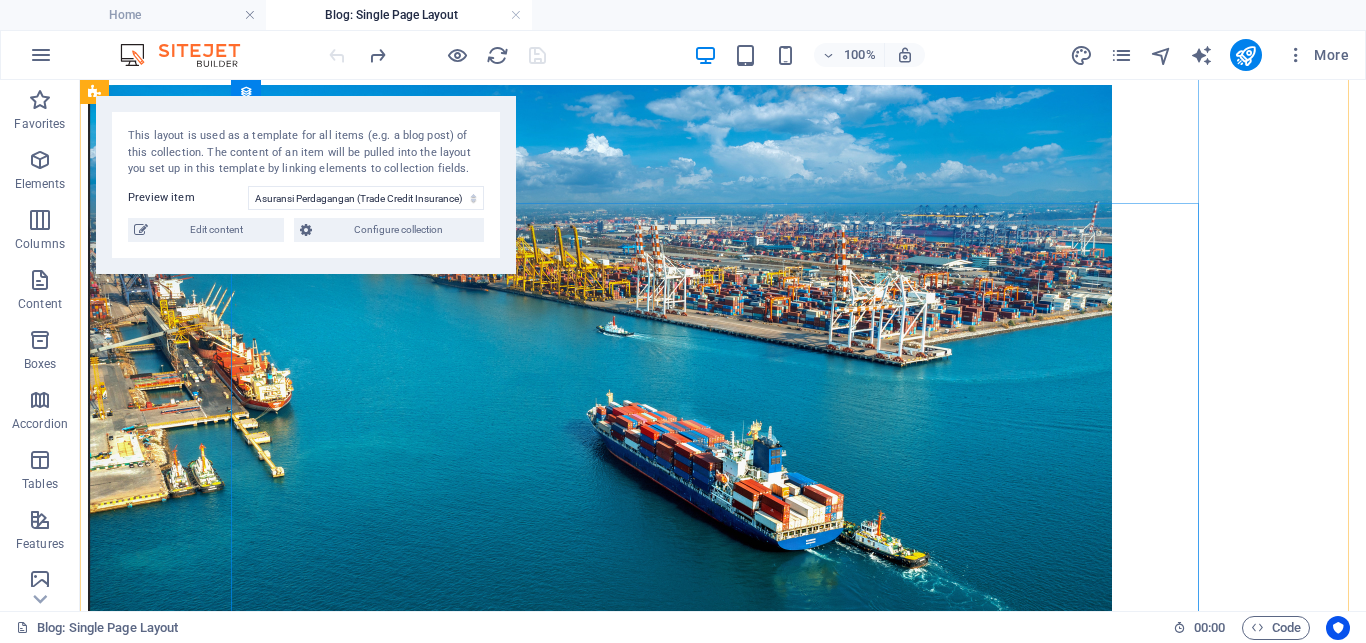 click at bounding box center (723, 911) 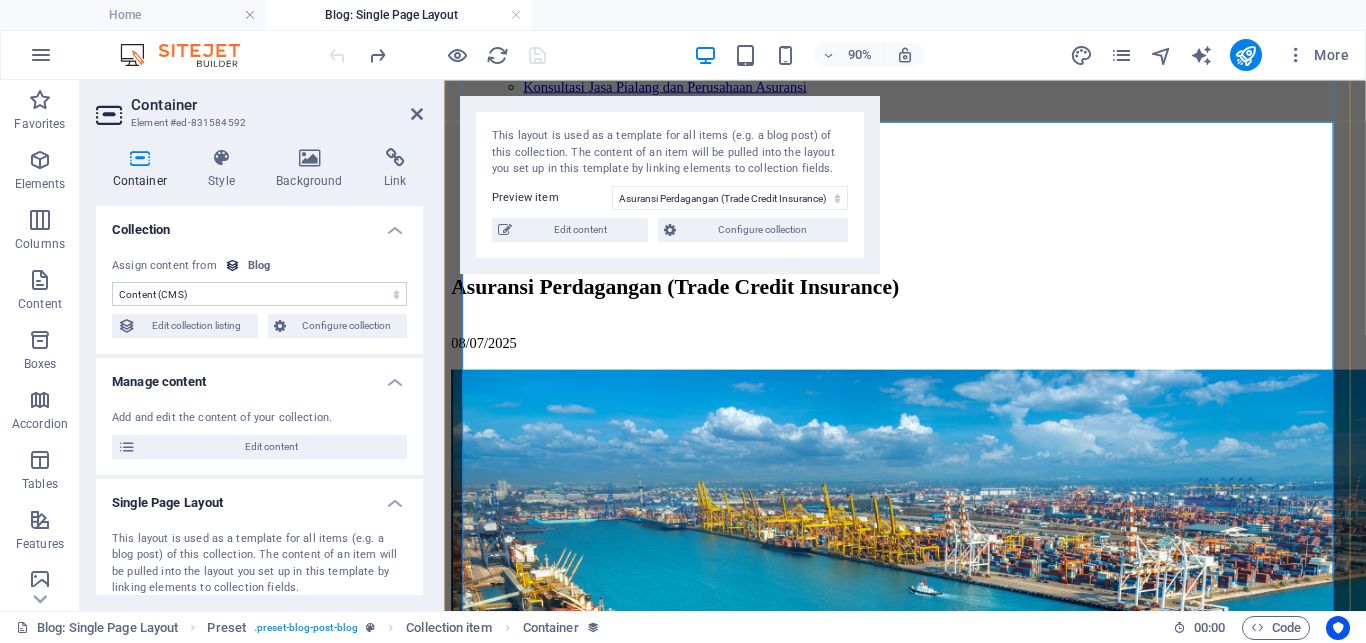 scroll, scrollTop: 842, scrollLeft: 0, axis: vertical 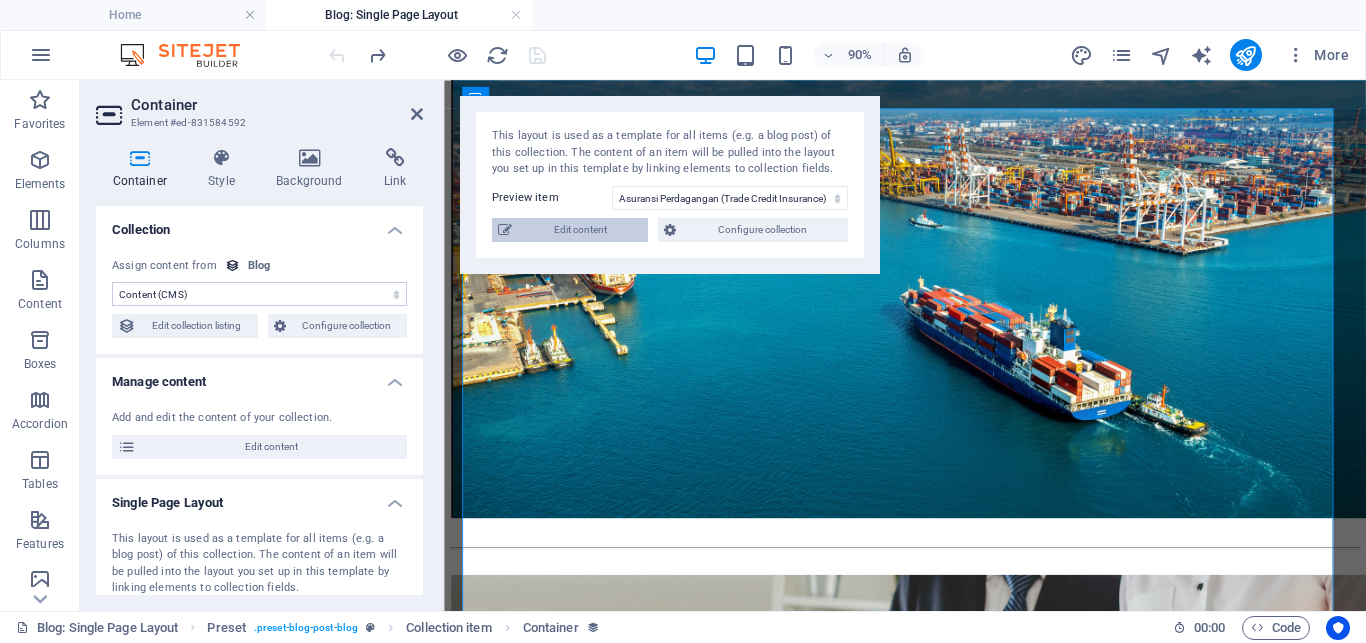 click on "Edit content" at bounding box center [580, 230] 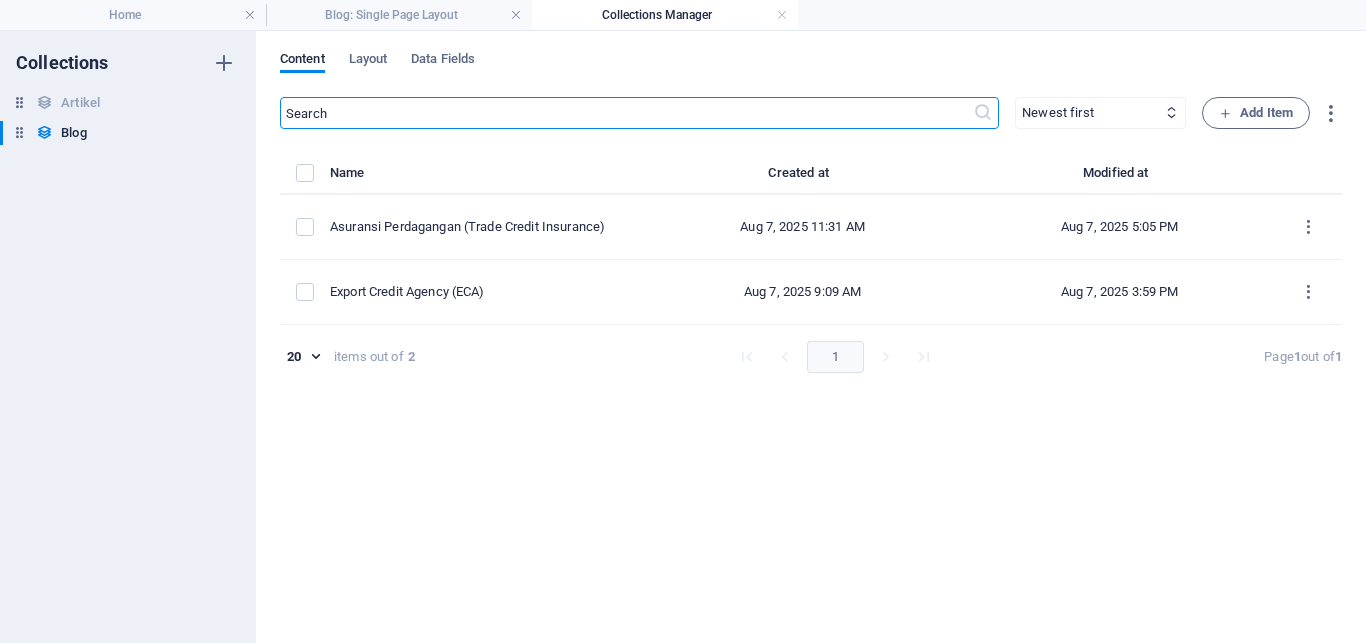 select on "Artikel" 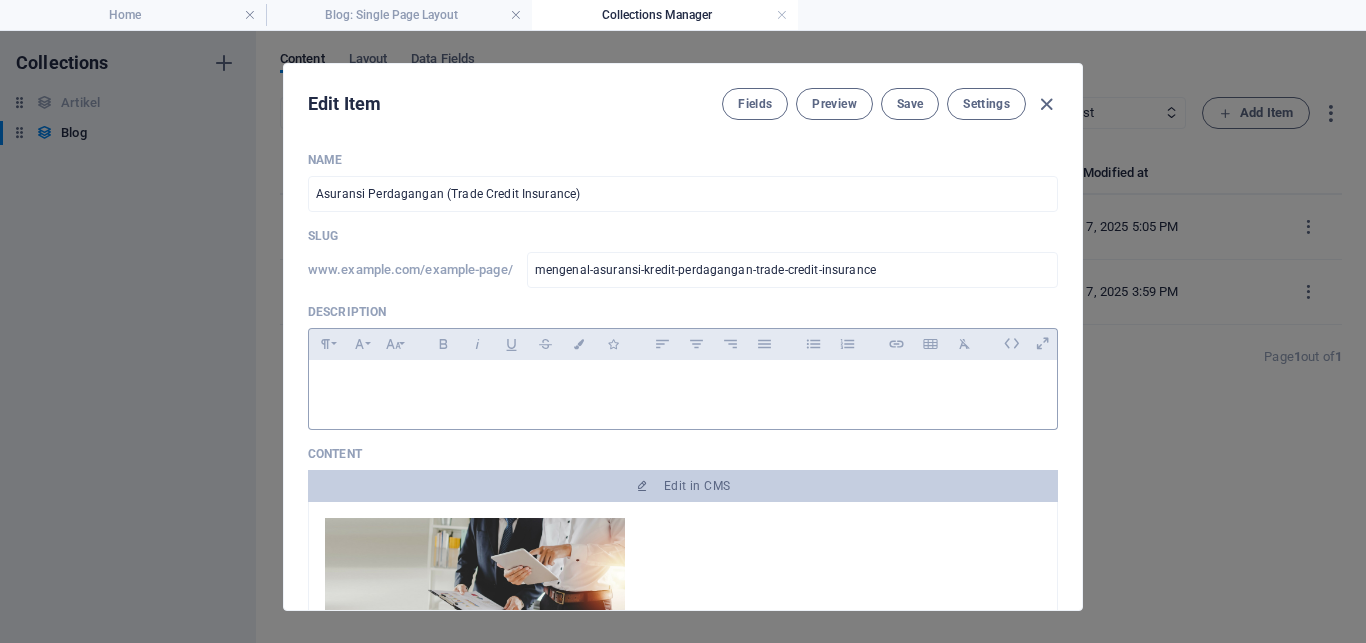 scroll, scrollTop: 180, scrollLeft: 0, axis: vertical 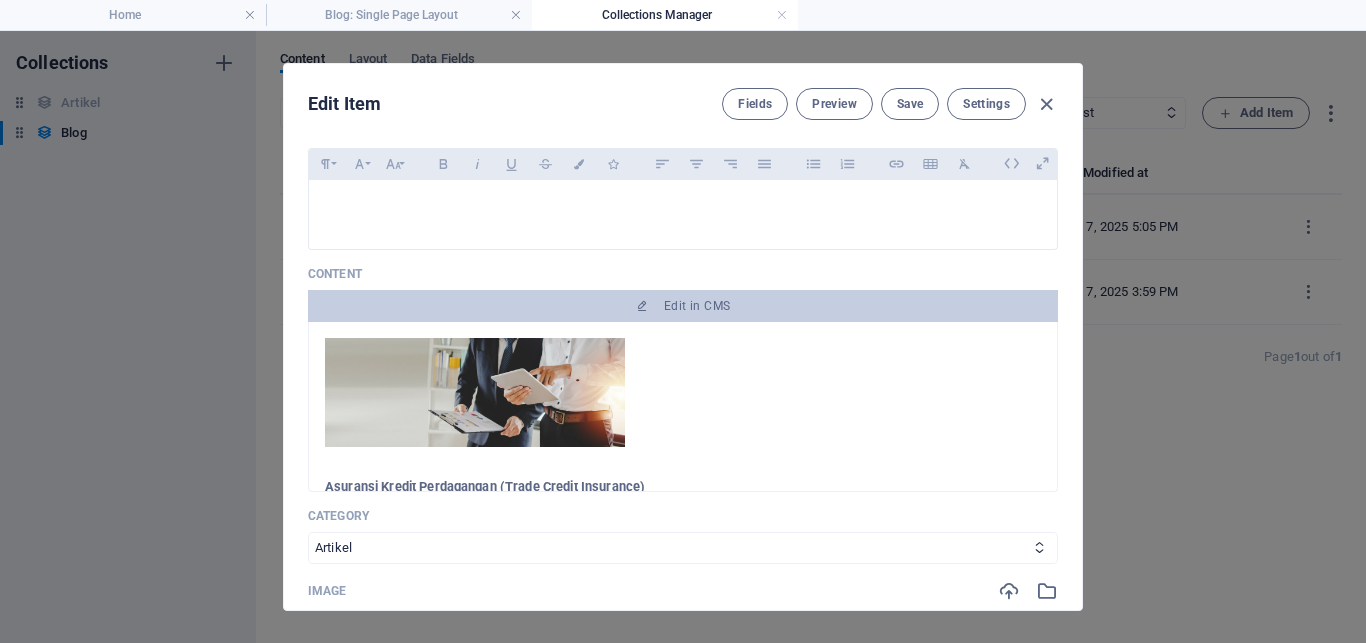 click at bounding box center (475, 392) 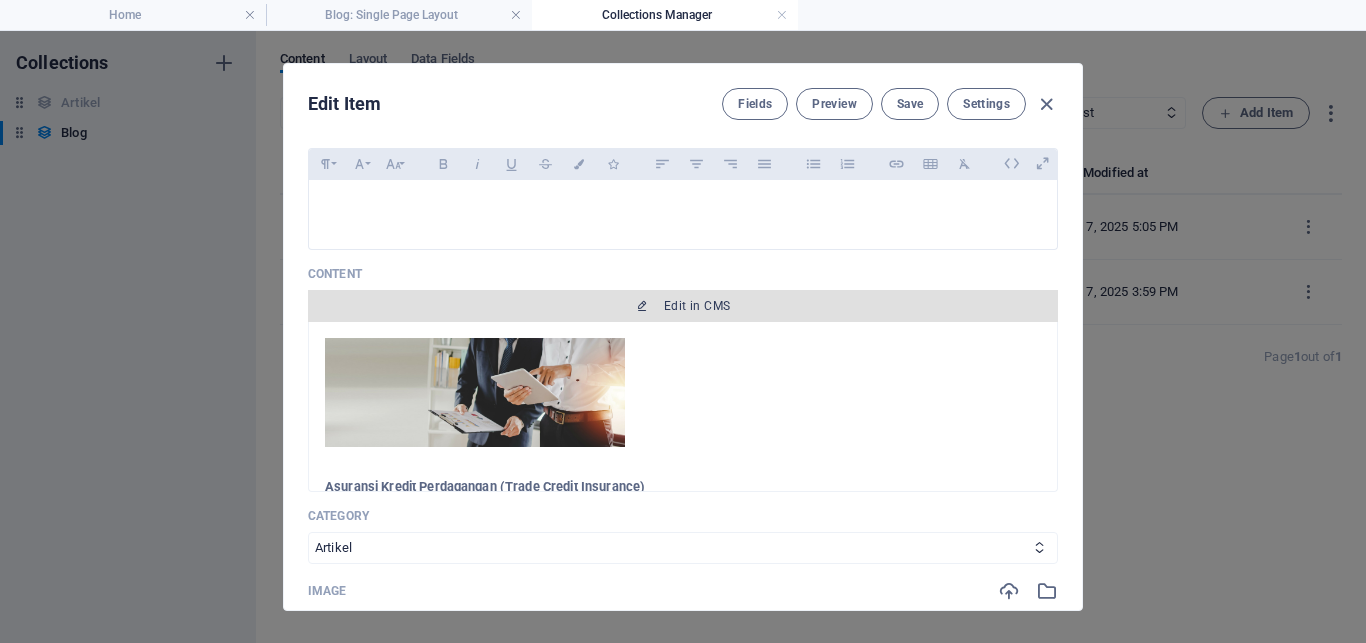 click on "Edit in CMS" at bounding box center (683, 306) 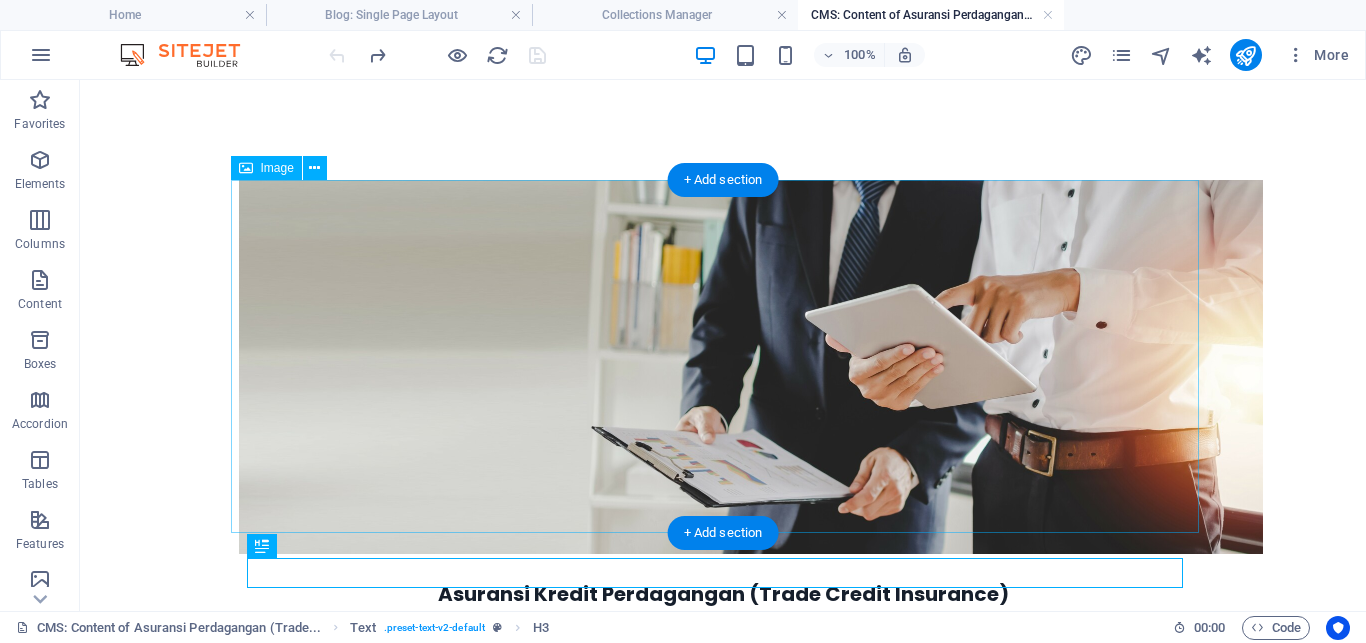 scroll, scrollTop: 0, scrollLeft: 0, axis: both 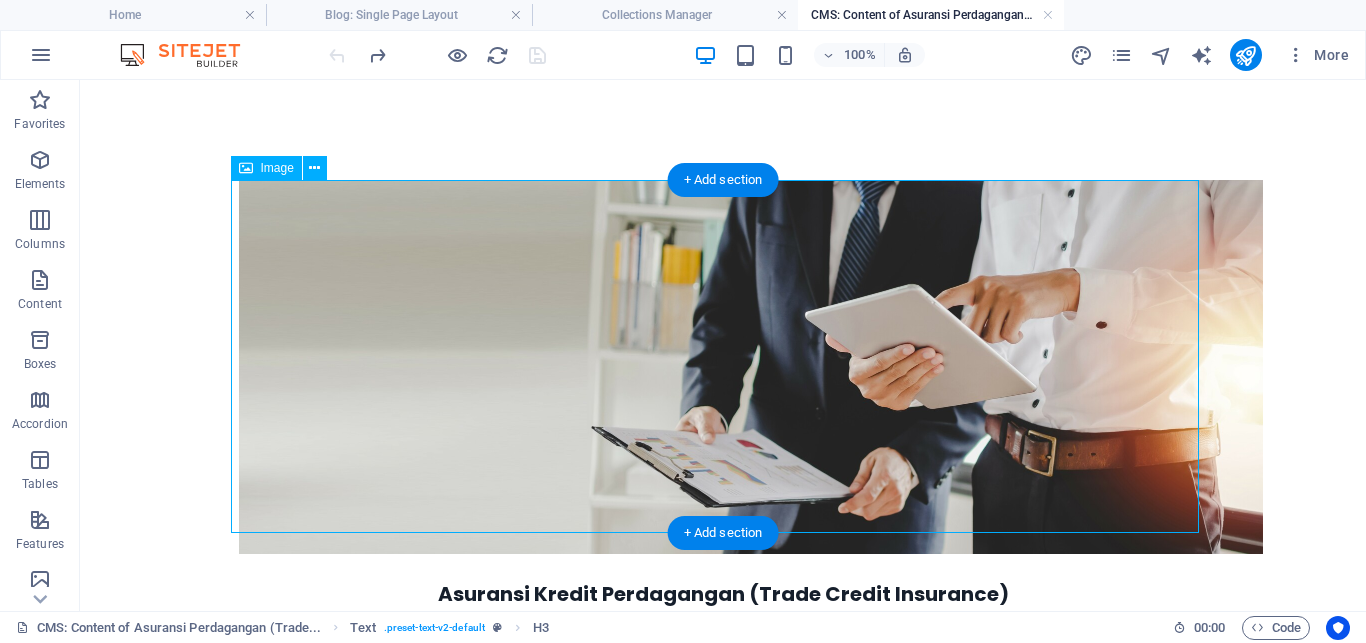 click at bounding box center [723, 367] 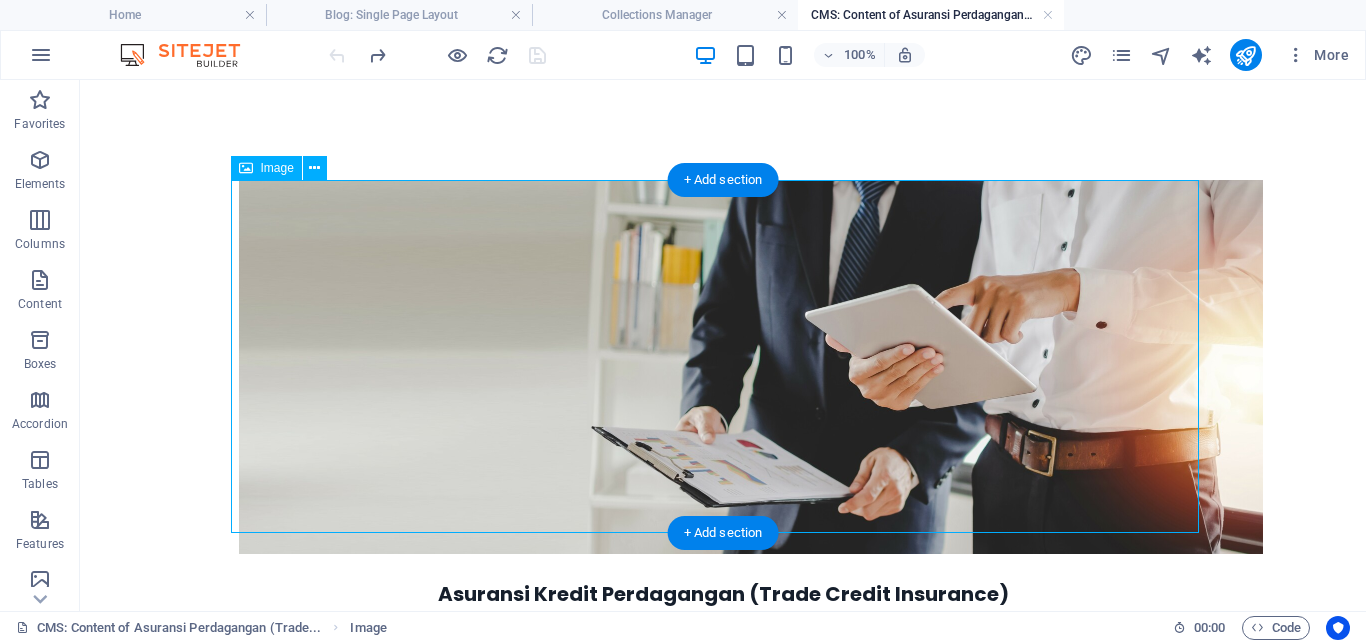 click at bounding box center [723, 367] 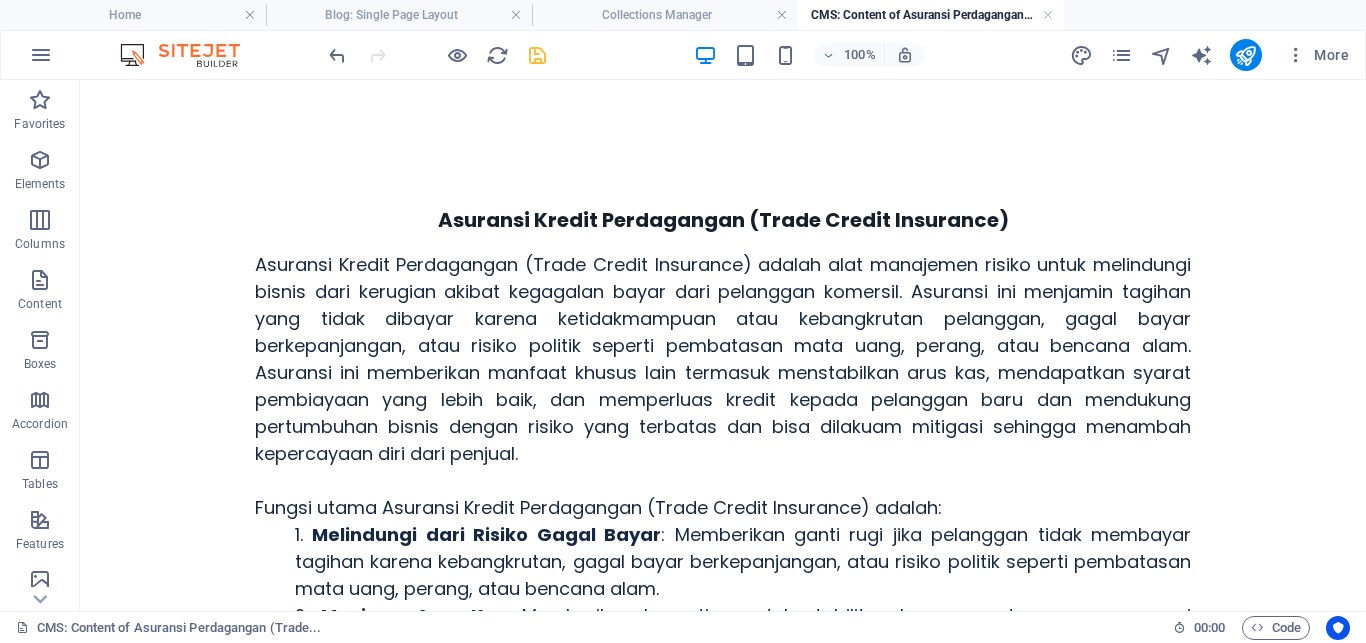 click at bounding box center (537, 55) 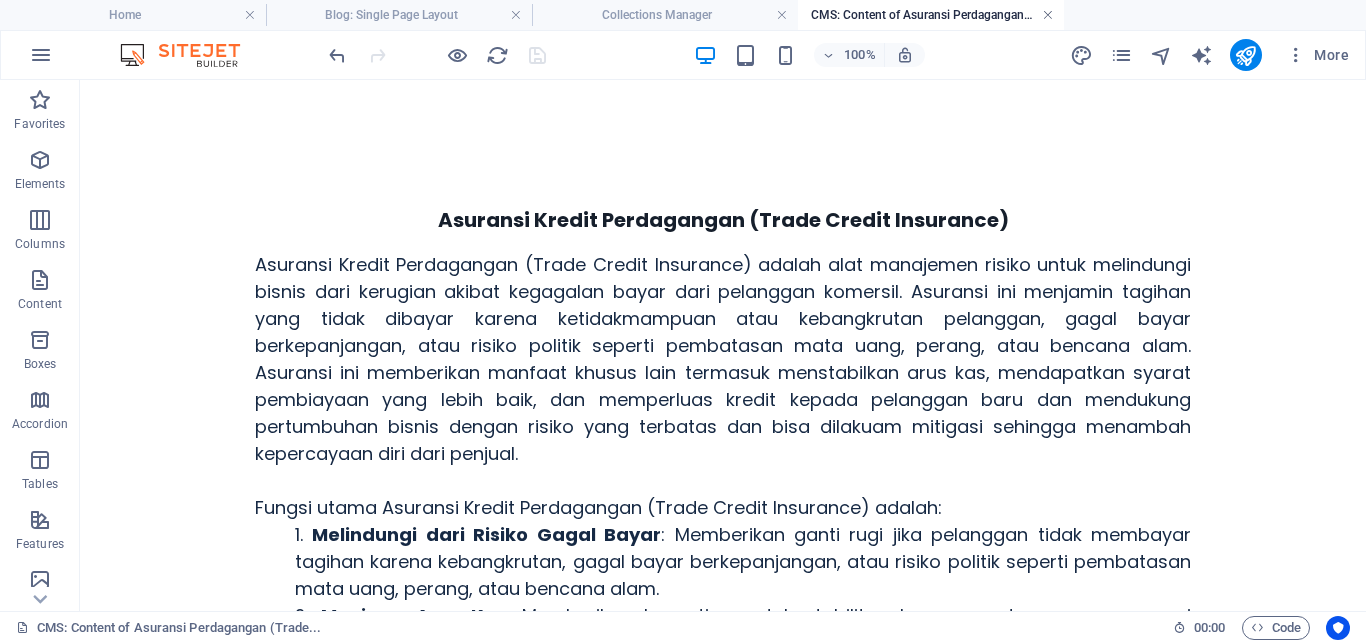 click at bounding box center (1048, 15) 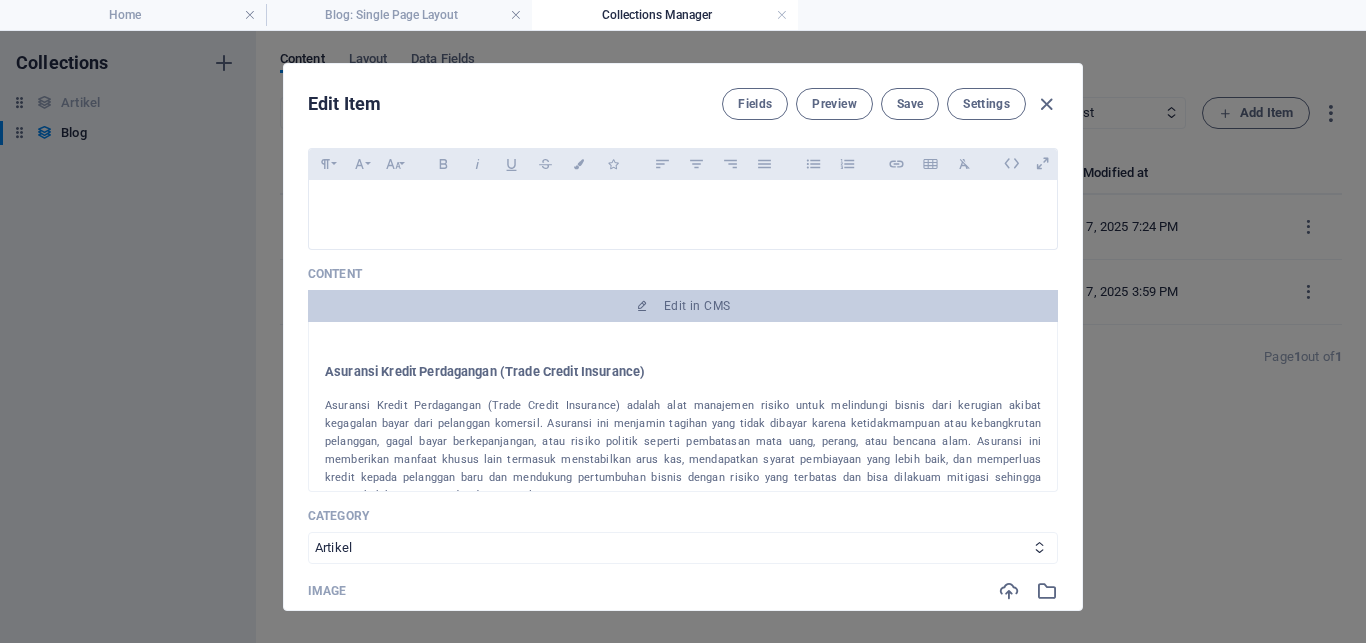 scroll, scrollTop: 0, scrollLeft: 0, axis: both 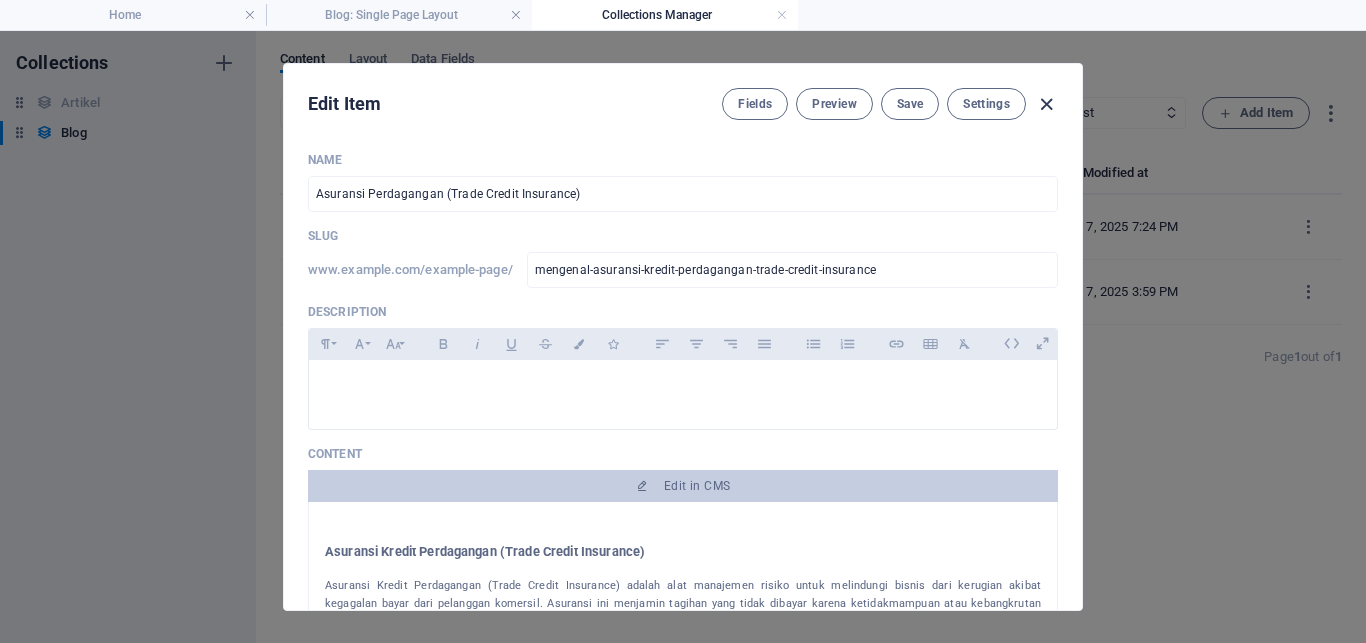 click at bounding box center [1046, 104] 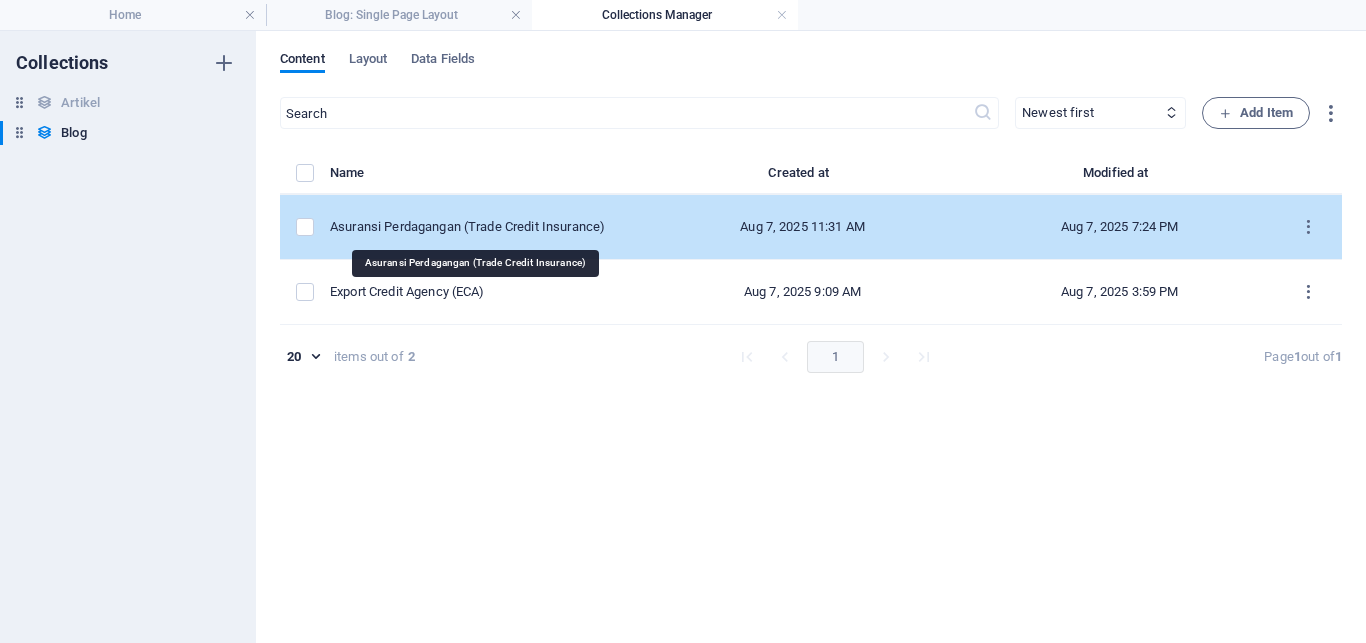 click on "Asuransi Perdagangan (Trade Credit Insurance)" at bounding box center [477, 227] 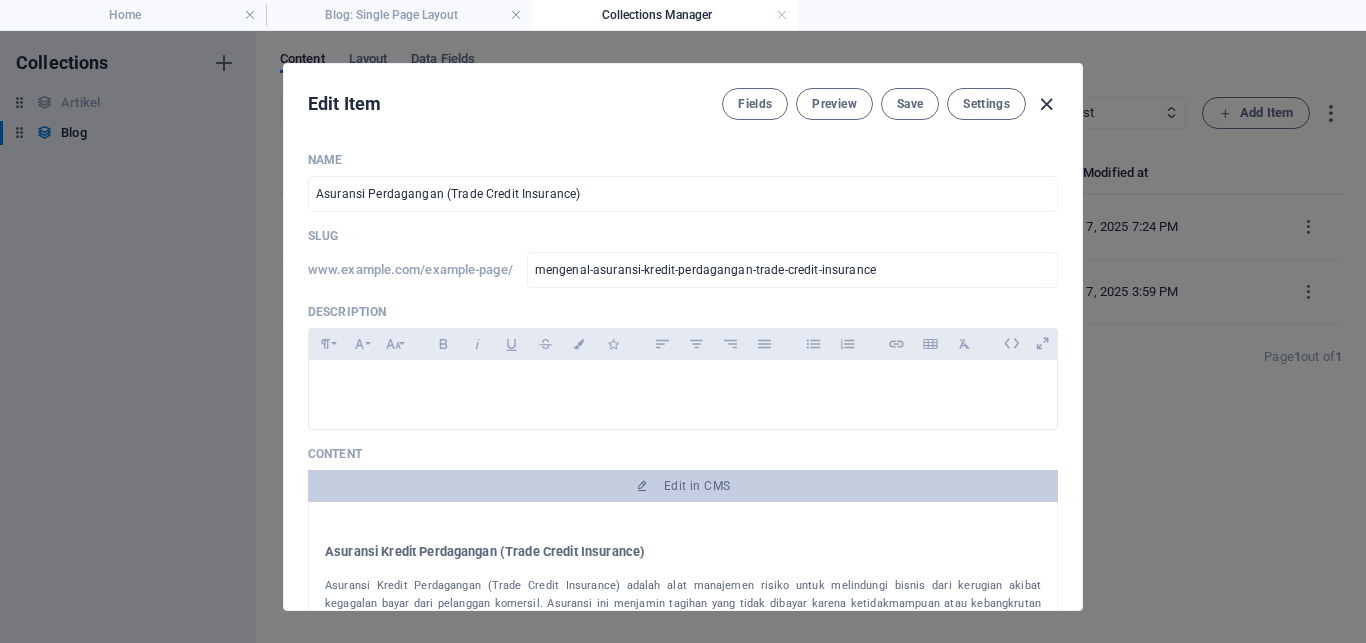 click at bounding box center (1046, 104) 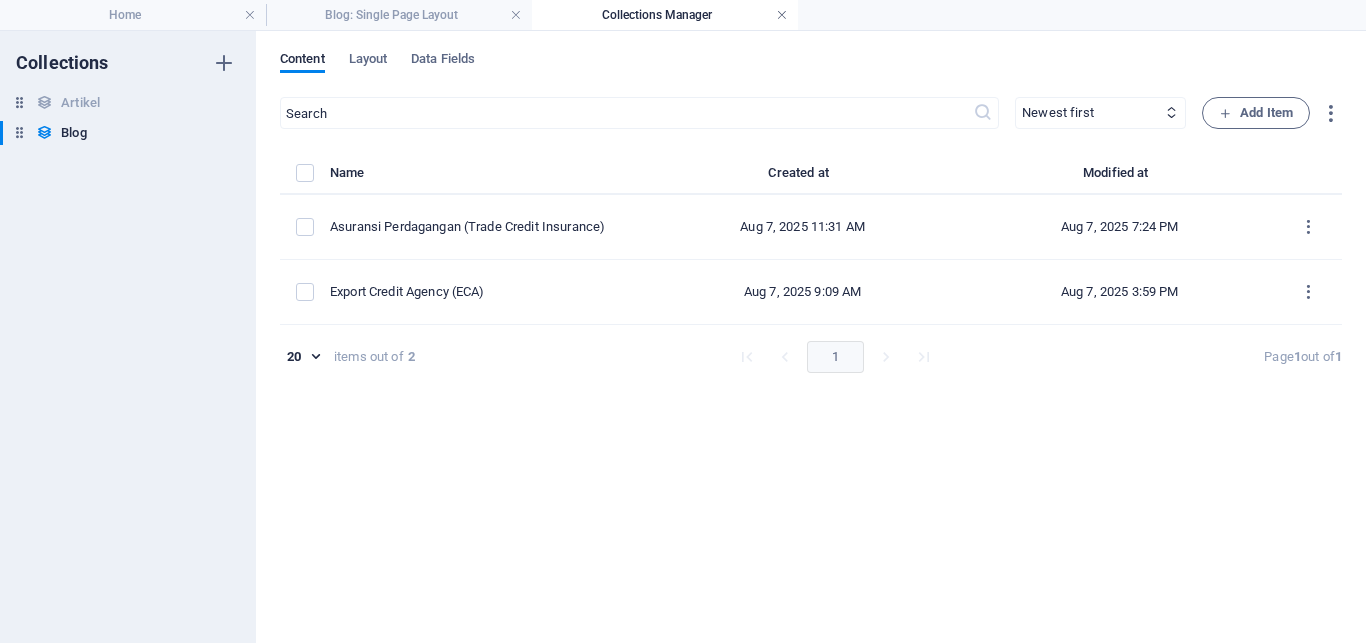 click at bounding box center (782, 15) 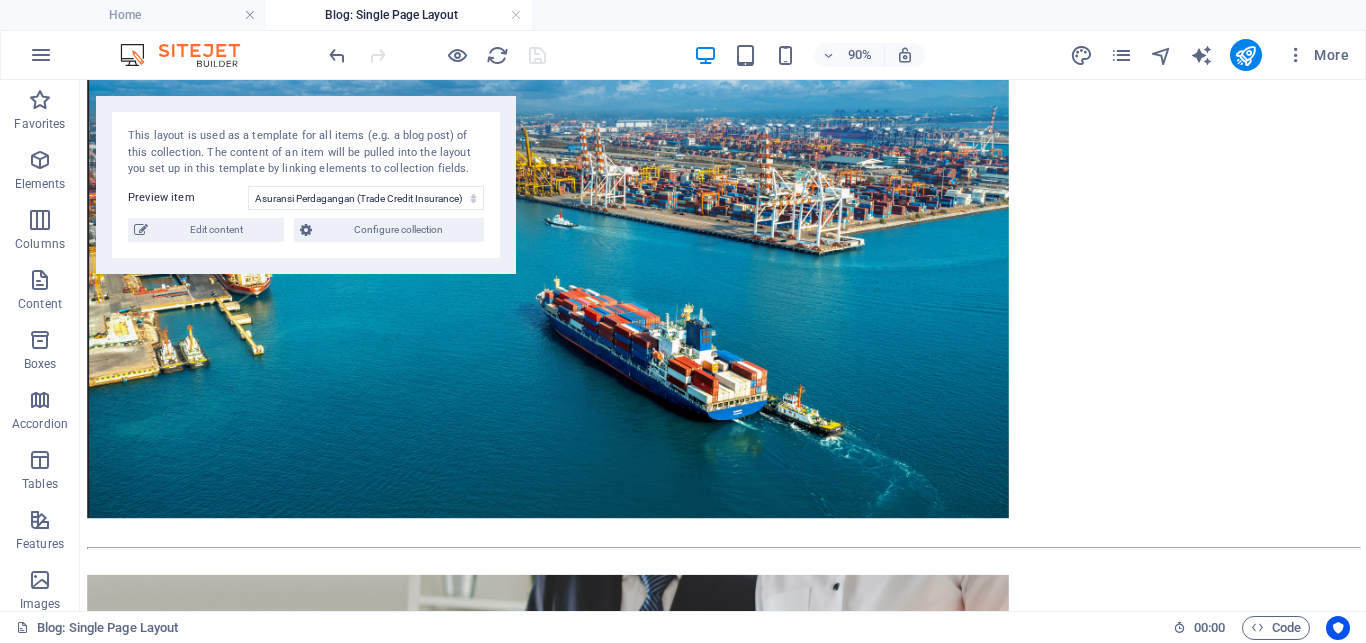 scroll, scrollTop: 1097, scrollLeft: 0, axis: vertical 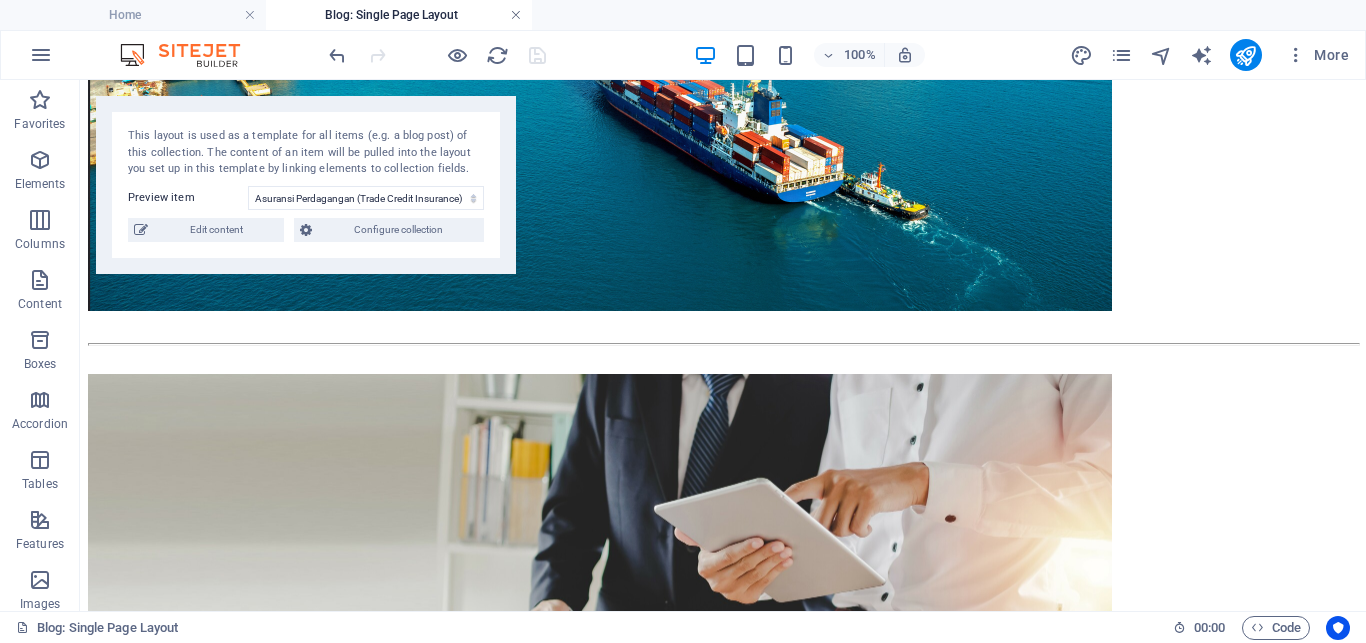 click at bounding box center (516, 15) 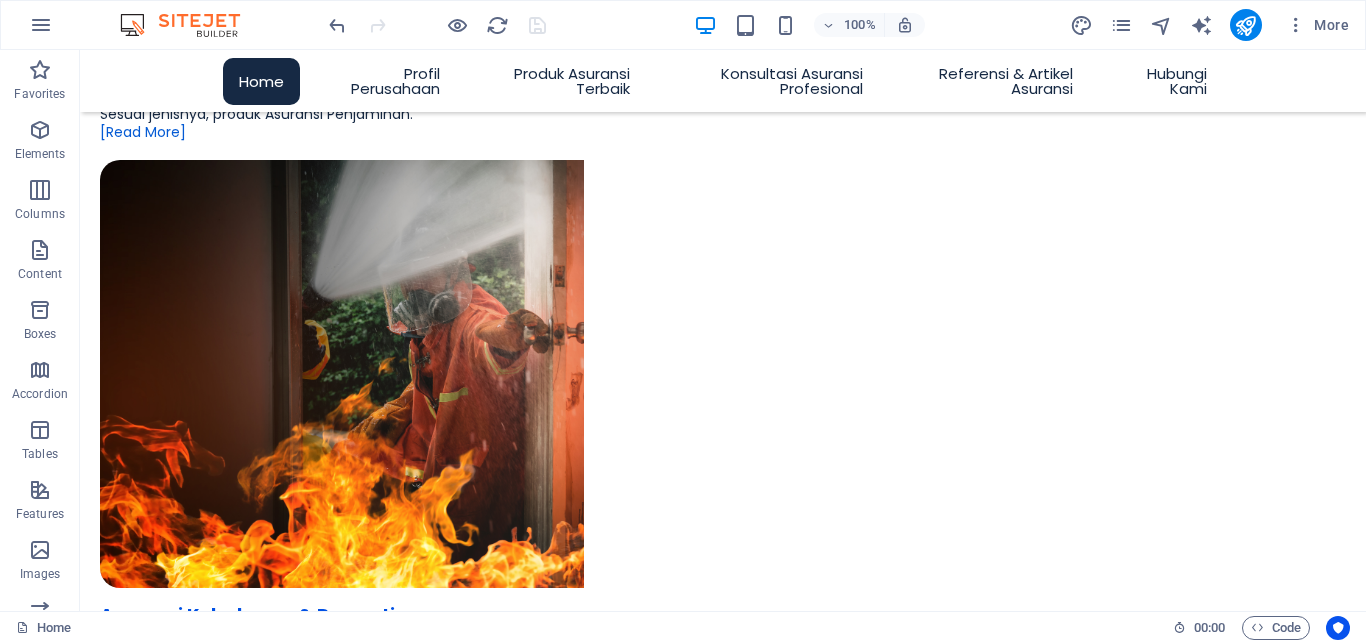 click at bounding box center [437, 25] 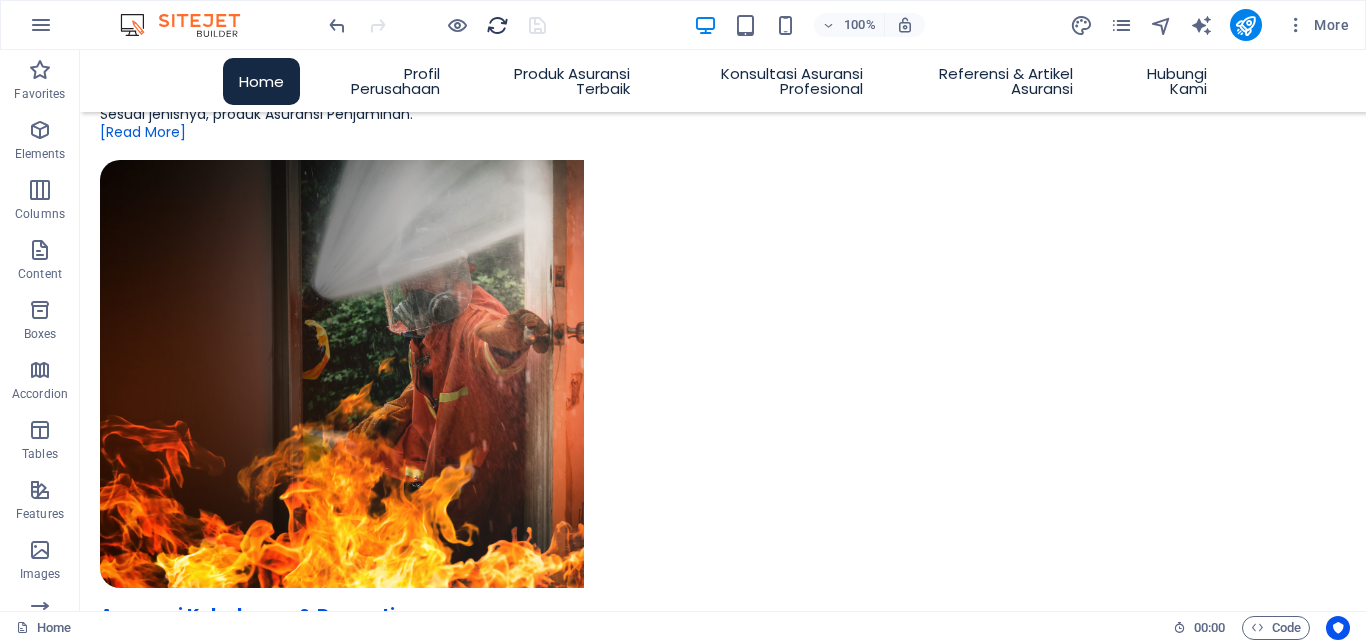 click at bounding box center [497, 25] 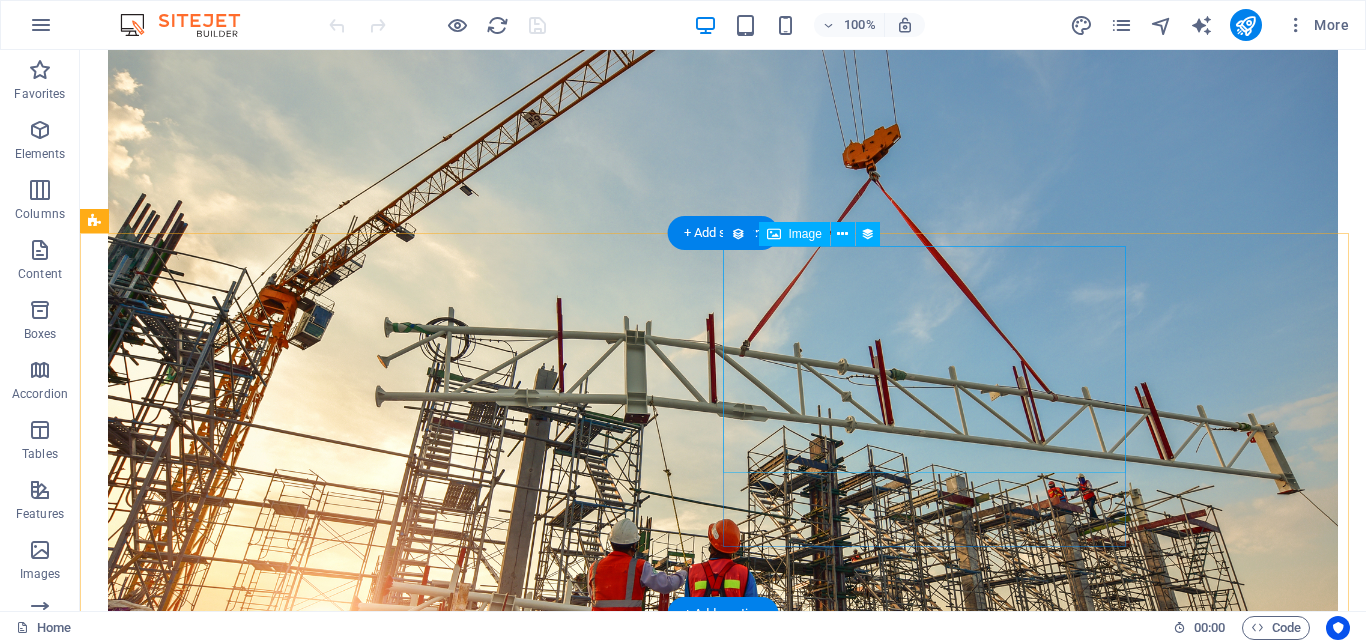 scroll, scrollTop: 3270, scrollLeft: 0, axis: vertical 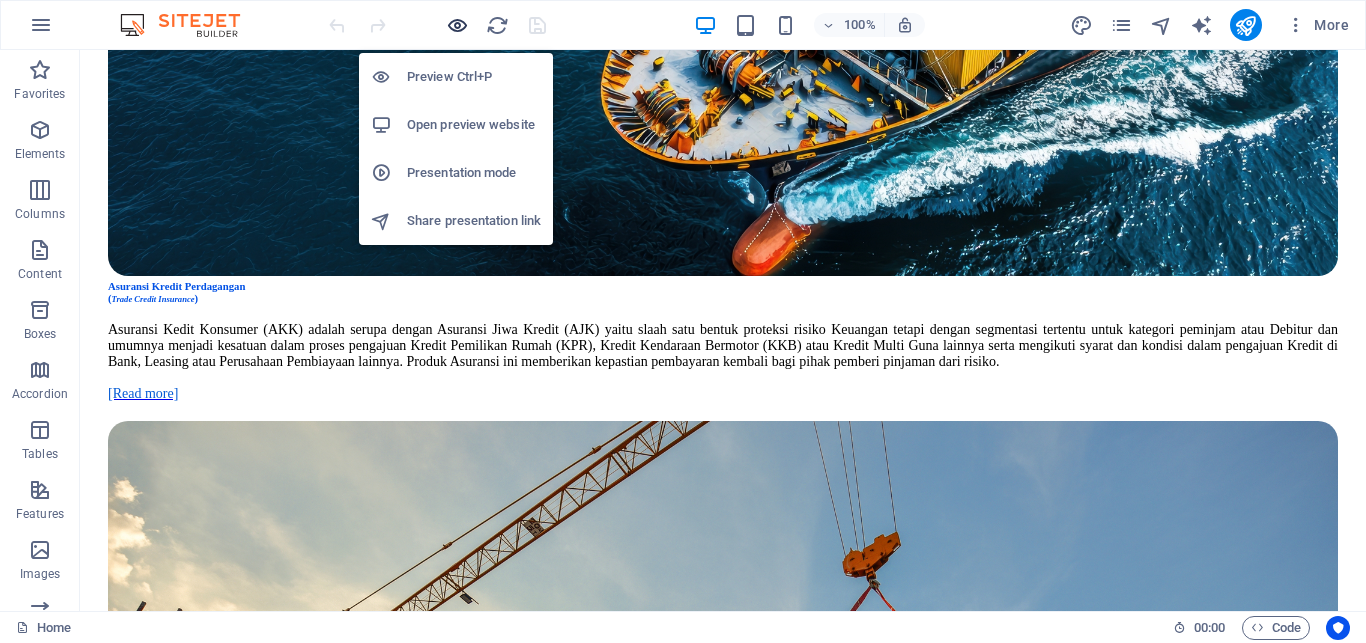 click at bounding box center (457, 25) 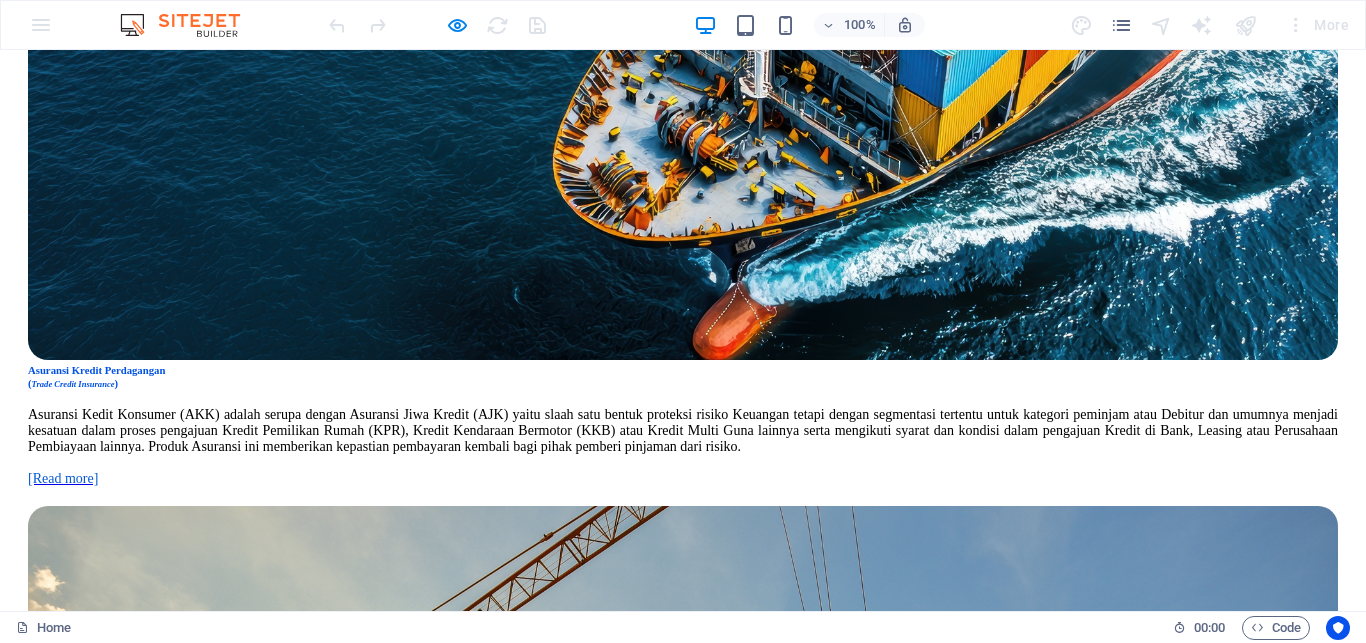 click on "Asuransi Perdagangan (Trade Credit Insurance)" at bounding box center (683, 5305) 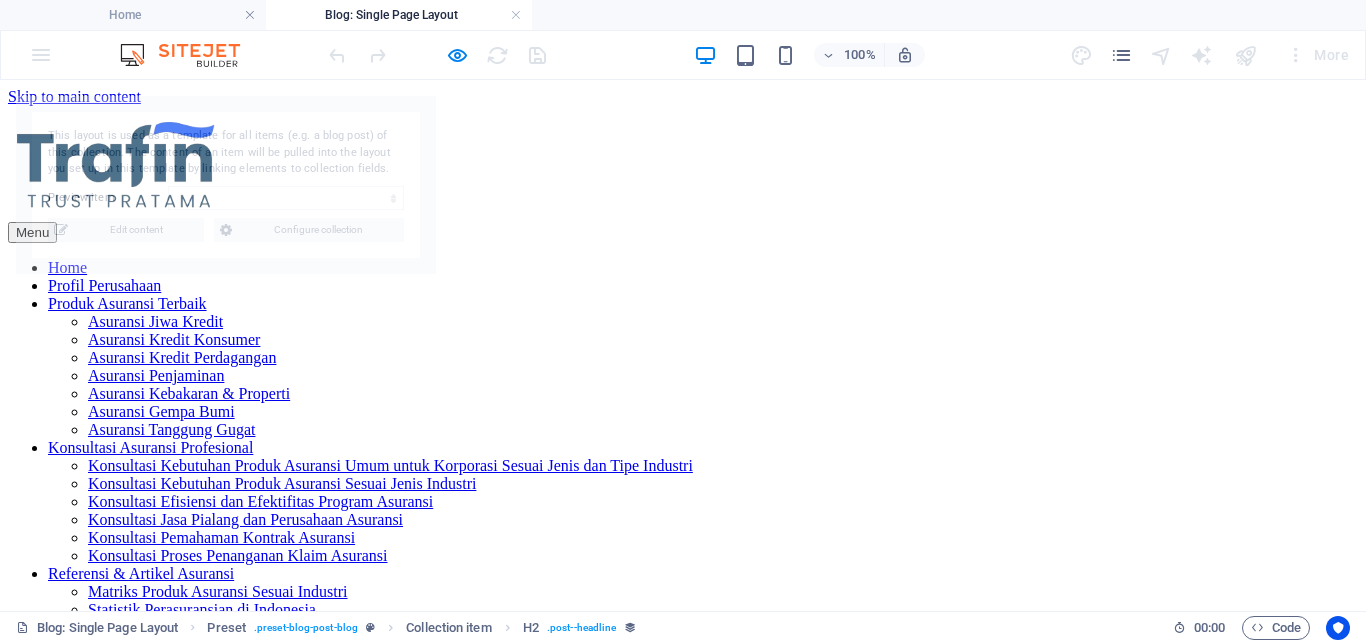 scroll, scrollTop: 0, scrollLeft: 0, axis: both 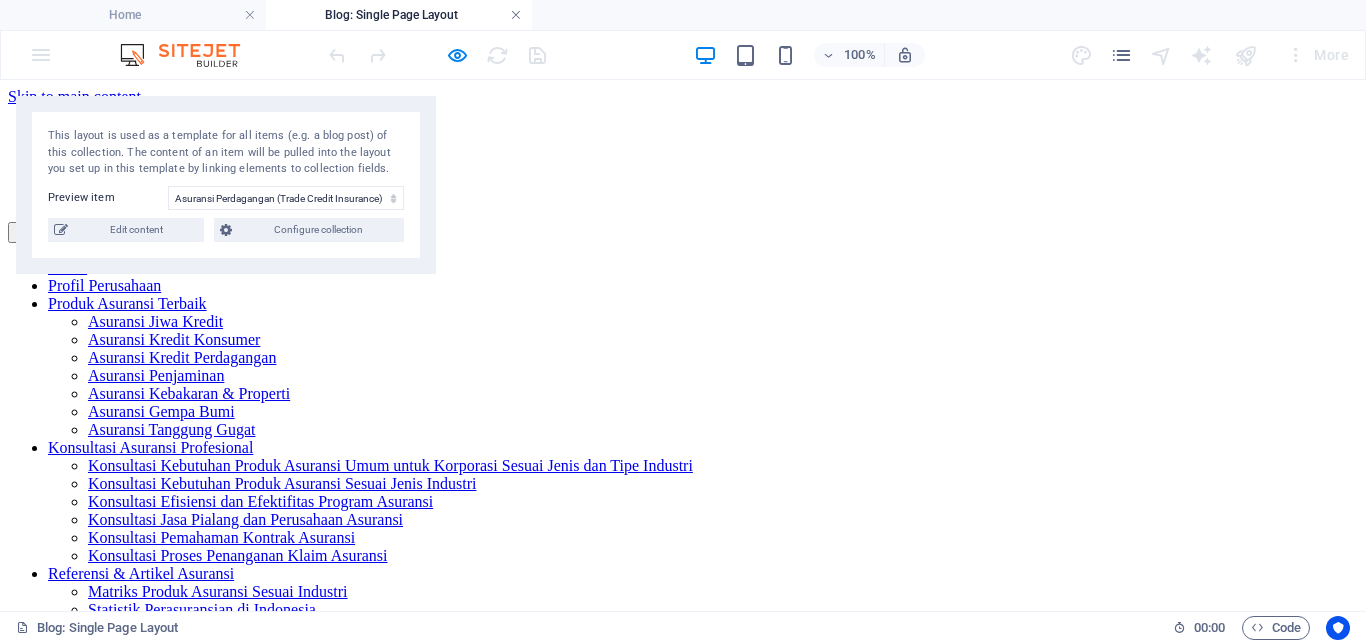 click at bounding box center (516, 15) 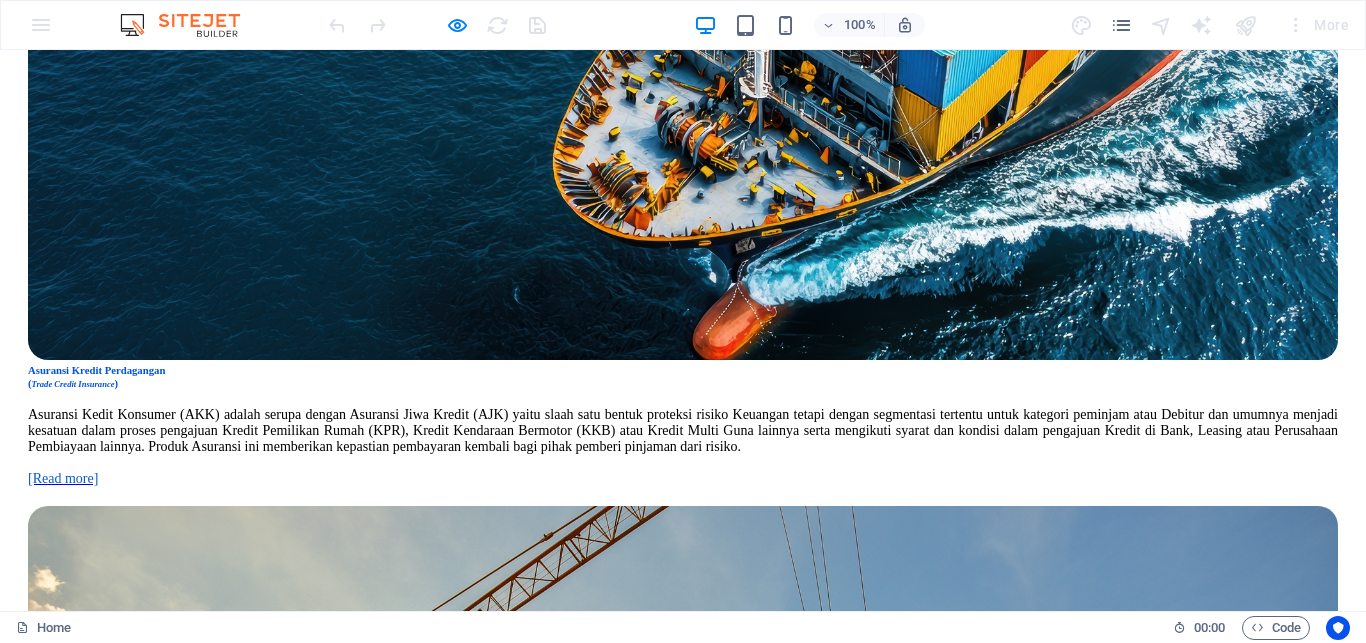 click at bounding box center [437, 25] 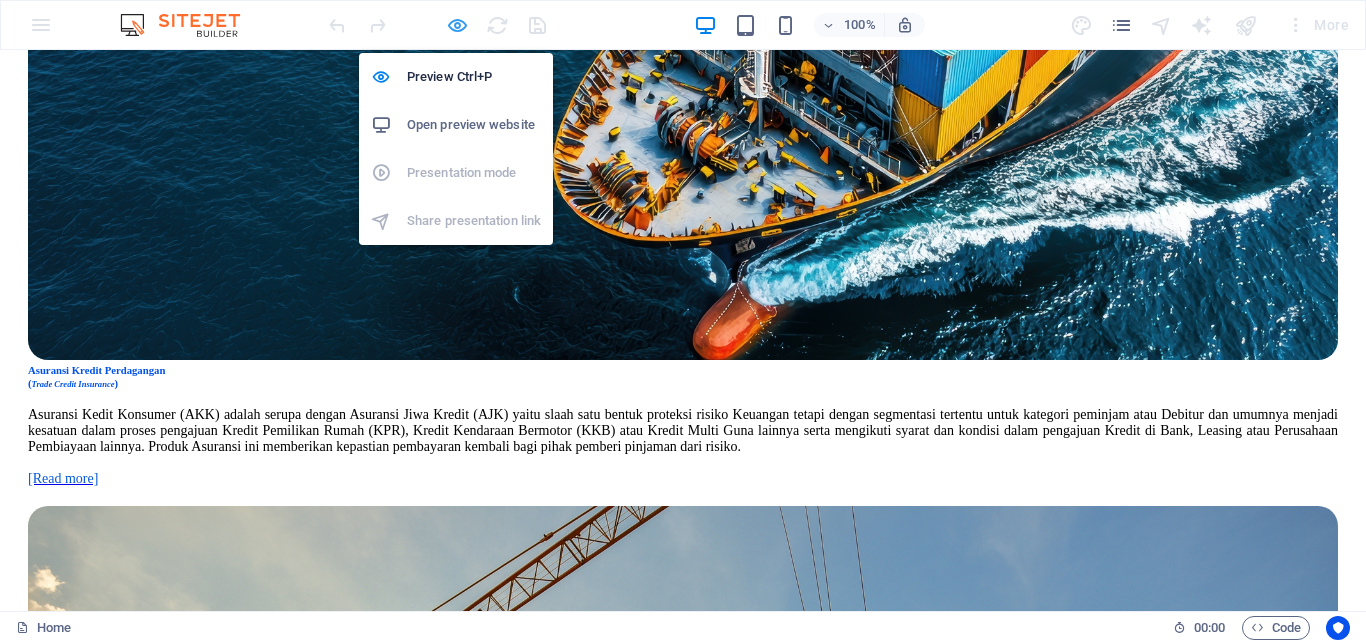 drag, startPoint x: 458, startPoint y: 31, endPoint x: 741, endPoint y: 42, distance: 283.2137 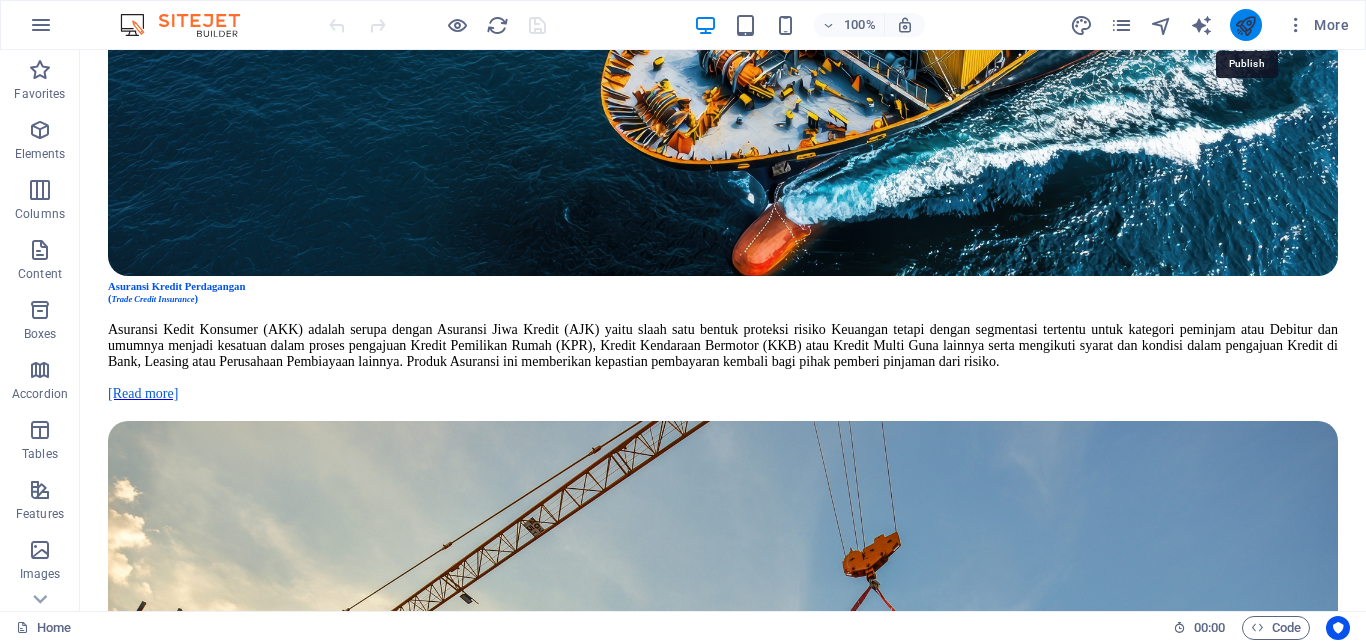 click at bounding box center (1245, 25) 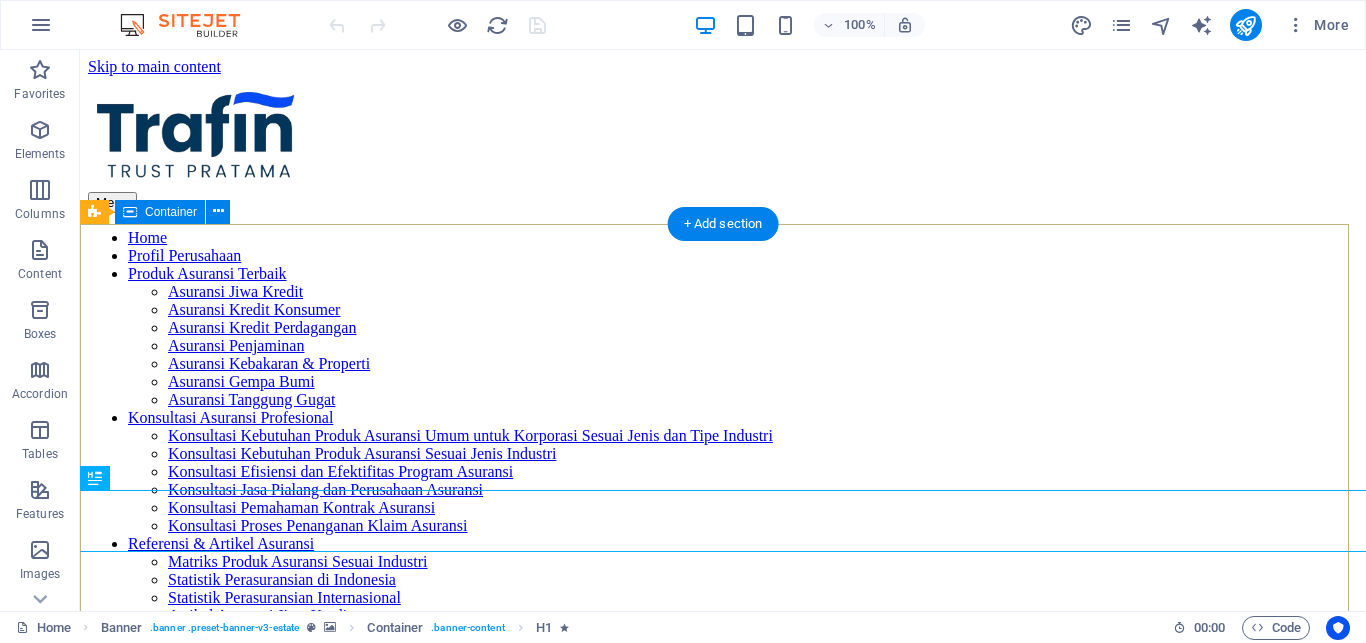 scroll, scrollTop: 0, scrollLeft: 0, axis: both 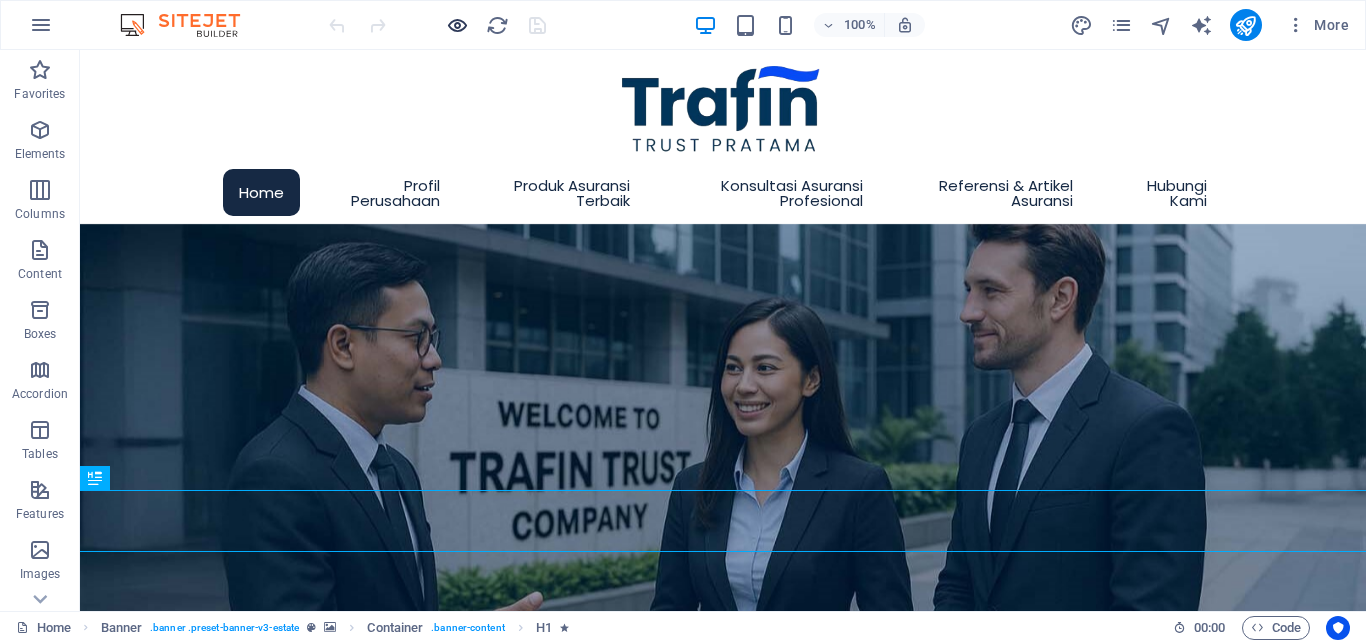 click at bounding box center [457, 25] 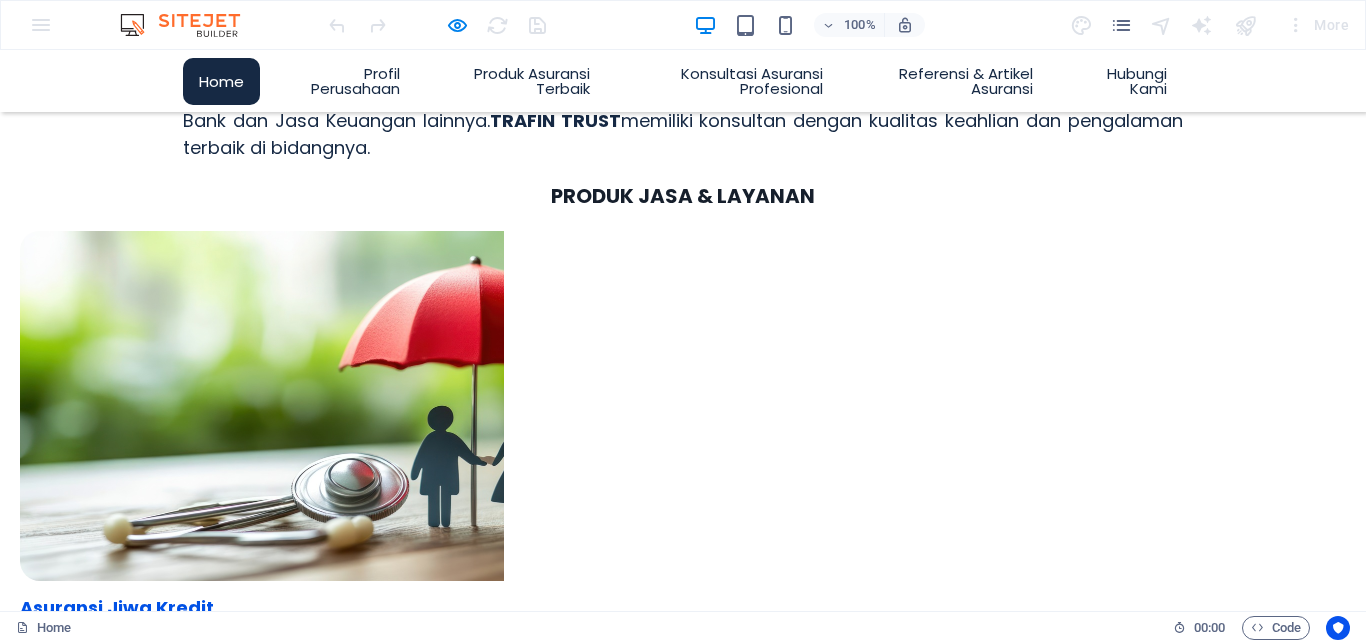 scroll, scrollTop: 1063, scrollLeft: 0, axis: vertical 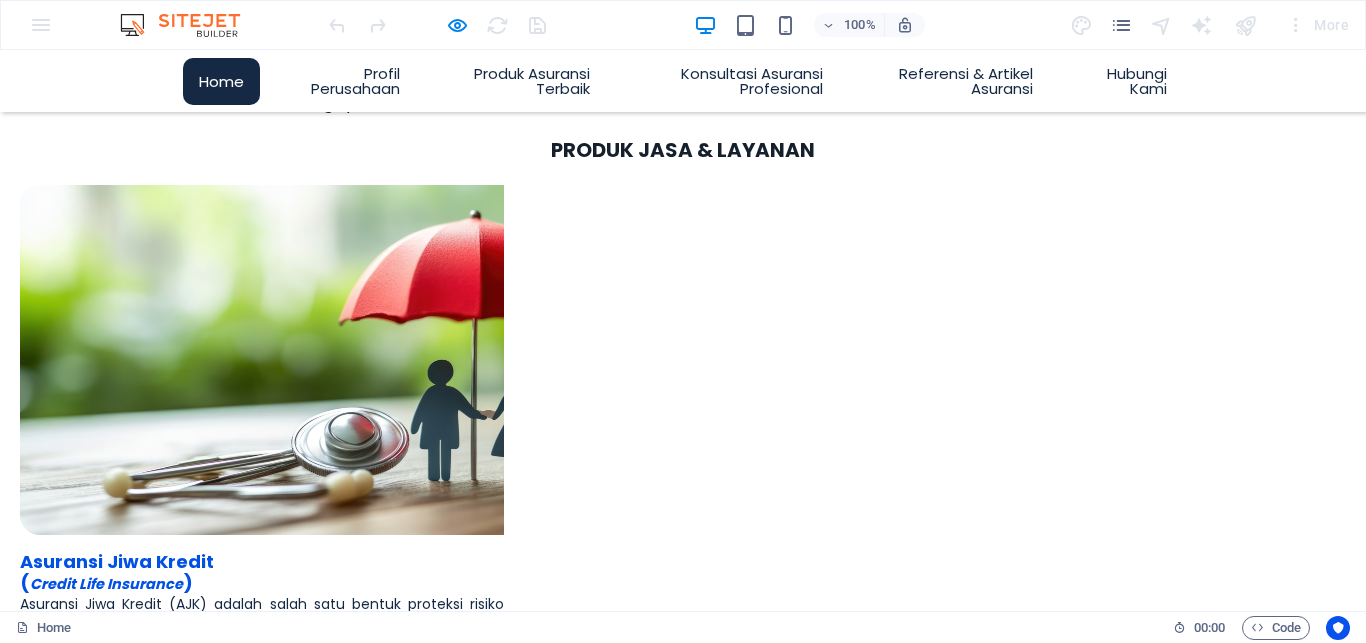click on "Asuransi Kedit Konsumer (AKK) adalah serupa dengan Asuransi Jiwa Kredit (AJK) yaitu slaah satu bentuk proteksi risiko Keuangan tetapi dengan segmentasi tertentu untuk kategori peminjam atau Debitur dan umumnya menjadi kesatuan dalam proses pengajuan Kredit Pemilikan Rumah (KPR), Kredit Kendaraan Bermotor (KKB) atau Kredit Multi Guna lainnya serta mengikuti syarat dan kondisi dalam pengajuan Kredit di Bank, Leasing atau Perusahaan Pembiayaan lainnya. Produk Asuransi ini memberikan kepastian pembayaran kembali bagi pihak pemberi pinjaman dari risiko." at bounding box center (262, 1663) 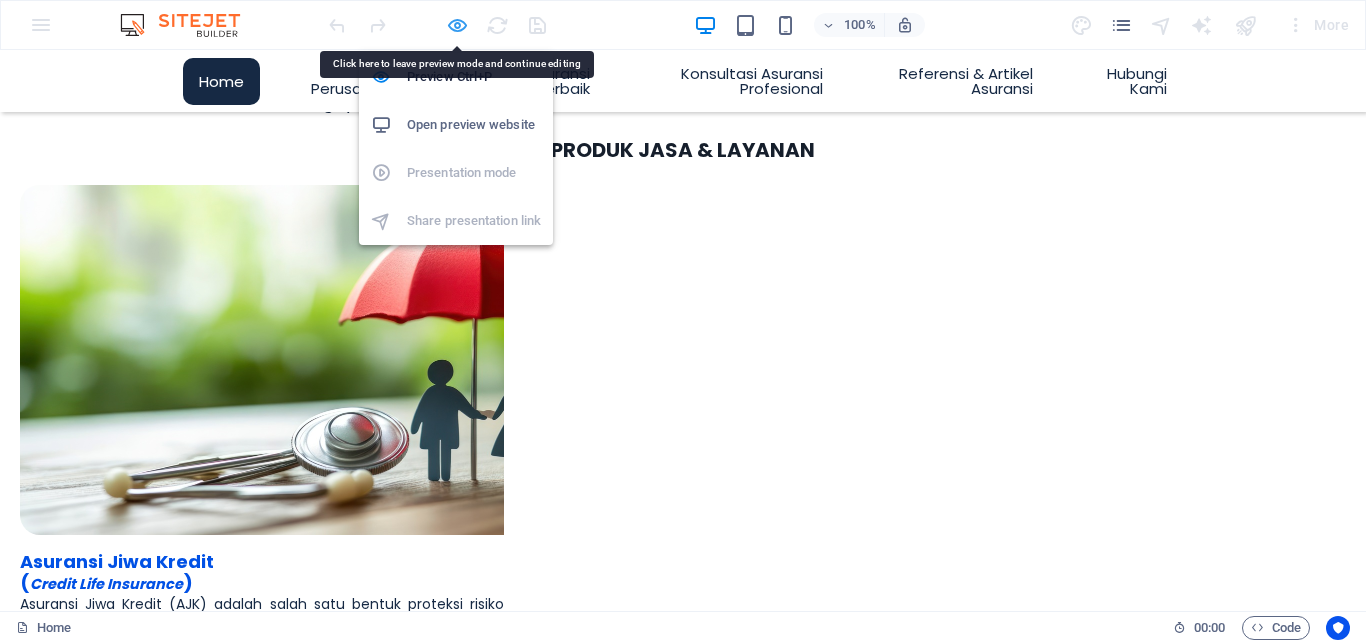 click at bounding box center [457, 25] 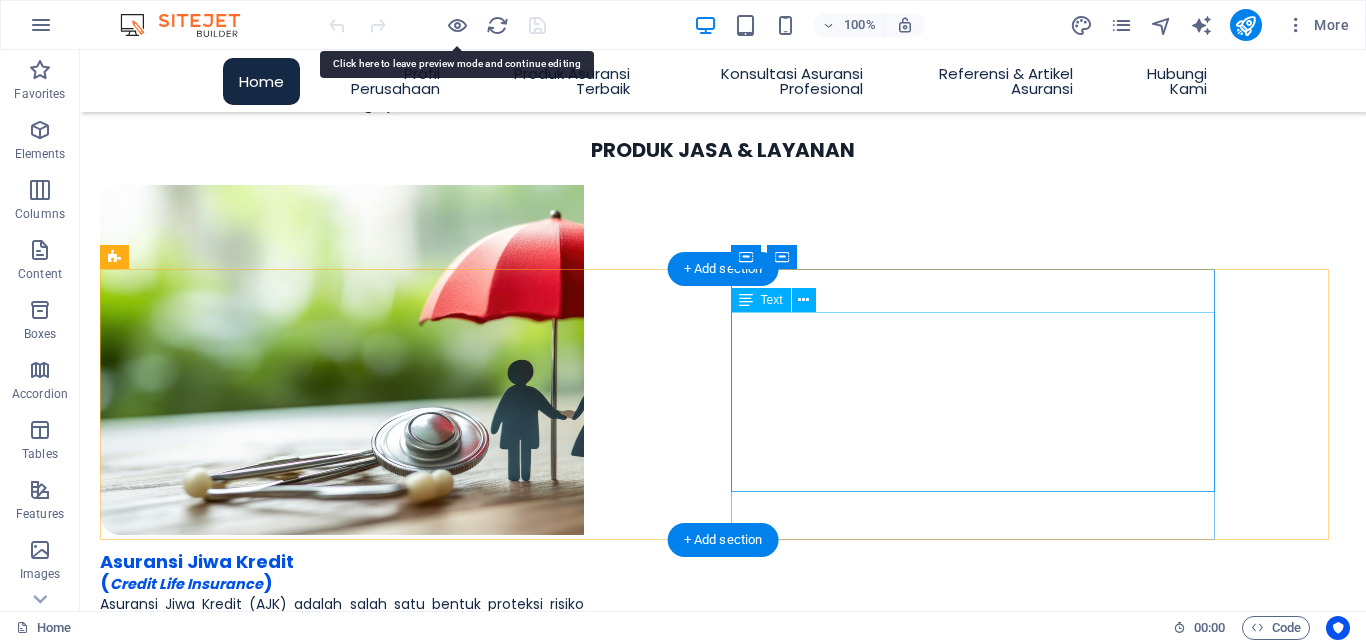 click on "Asuransi Kedit Konsumer (AKK) adalah serupa dengan Asuransi Jiwa Kredit (AJK) yaitu slaah satu bentuk proteksi risiko Keuangan tetapi dengan segmentasi tertentu untuk kategori peminjam atau Debitur dan umumnya menjadi kesatuan dalam proses pengajuan Kredit Pemilikan Rumah (KPR), Kredit Kendaraan Bermotor (KKB) atau Kredit Multi Guna lainnya serta mengikuti syarat dan kondisi dalam pengajuan Kredit di Bank, Leasing atau Perusahaan Pembiayaan lainnya. Produk Asuransi ini memberikan kepastian pembayaran kembali bagi pihak pemberi pinjaman dari risiko. [Read more]" at bounding box center [342, 1671] 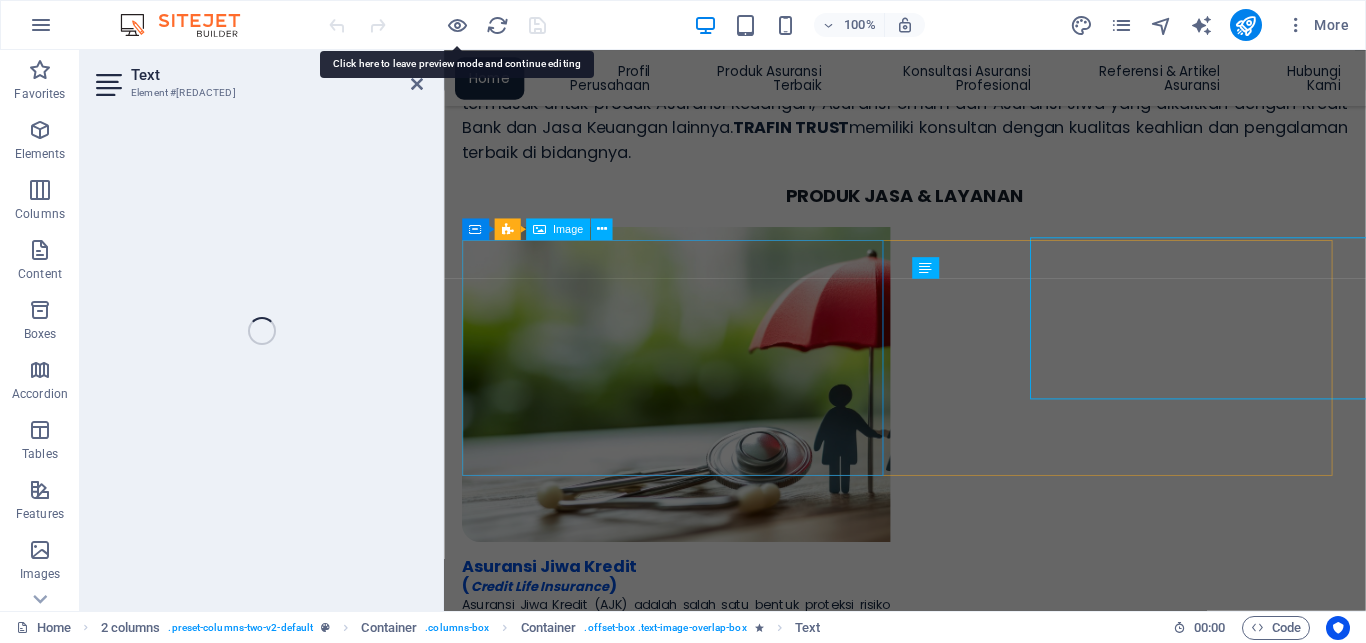 scroll, scrollTop: 1117, scrollLeft: 0, axis: vertical 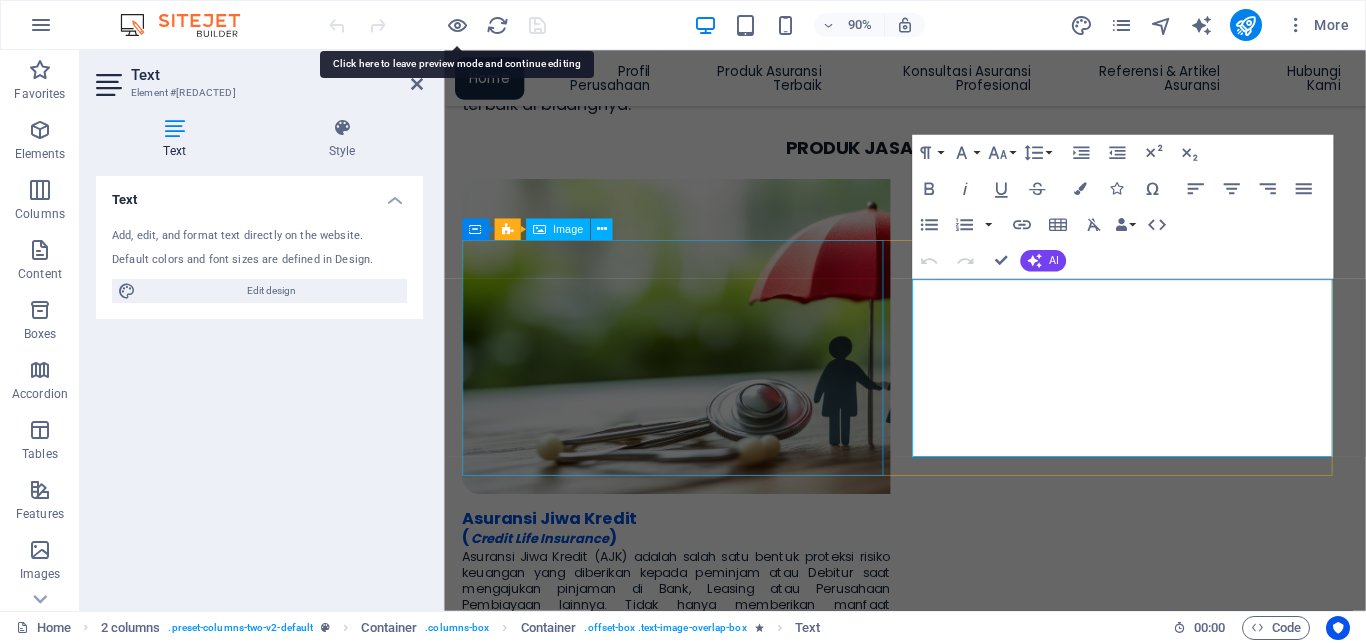 click on "Asuransi Kedit Konsumer (AKK) adalah serupa dengan Asuransi Jiwa Kredit (AJK) yaitu slaah satu bentuk proteksi risiko Keuangan tetapi dengan segmentasi tertentu untuk kategori peminjam atau Debitur dan umumnya menjadi kesatuan dalam proses pengajuan Kredit Pemilikan Rumah (KPR), Kredit Kendaraan Bermotor (KKB) atau Kredit Multi Guna lainnya serta mengikuti syarat dan kondisi dalam pengajuan Kredit di Bank, Leasing atau Perusahaan Pembiayaan lainnya. Produk Asuransi ini memberikan kepastian pembayaran kembali bagi pihak pemberi pinjaman dari risiko." at bounding box center [702, 1681] 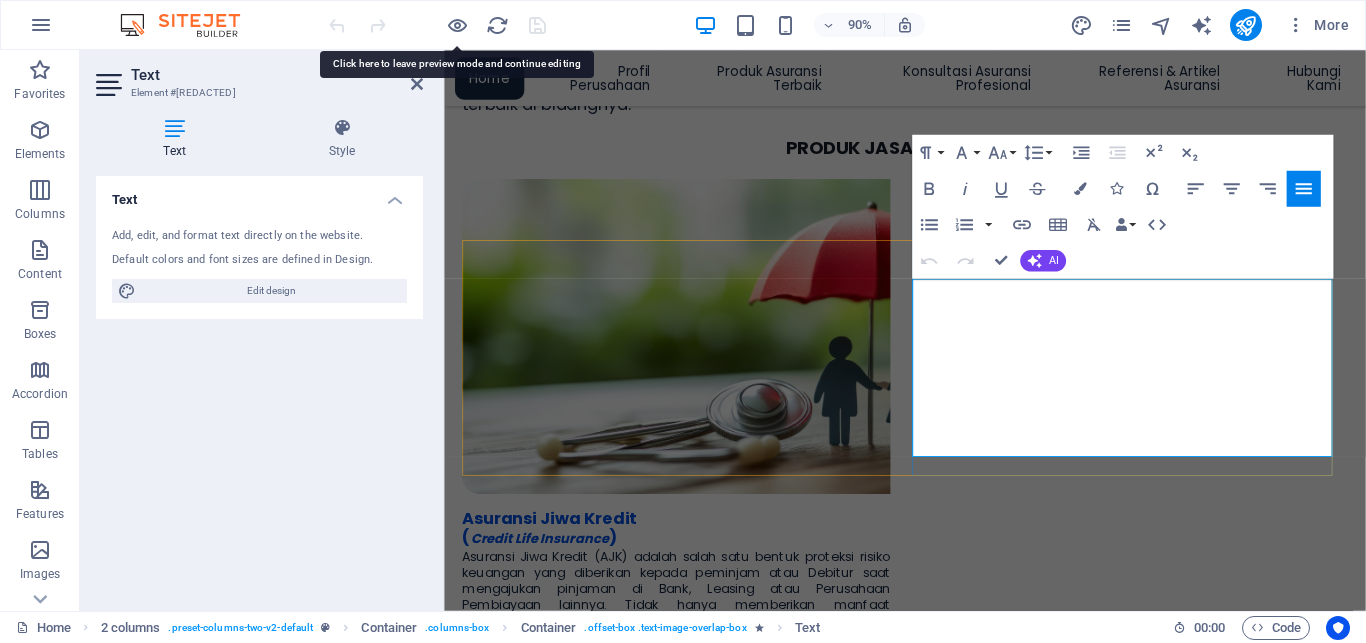 click on "Asuransi Kedit Konsumer (AKK) adalah serupa dengan Asuransi Jiwa Kredit (AJK) yaitu slaah satu bentuk proteksi risiko Keuangan tetapi dengan segmentasi tertentu untuk kategori peminjam atau Debitur dan umumnya menjadi kesatuan dalam proses pengajuan Kredit Pemilikan Rumah (KPR), Kredit Kendaraan Bermotor (KKB) atau Kredit Multi Guna lainnya serta mengikuti syarat dan kondisi dalam pengajuan Kredit di Bank, Leasing atau Perusahaan Pembiayaan lainnya. Produk Asuransi ini memberikan kepastian pembayaran kembali bagi pihak pemberi pinjaman dari risiko." at bounding box center (702, 1681) 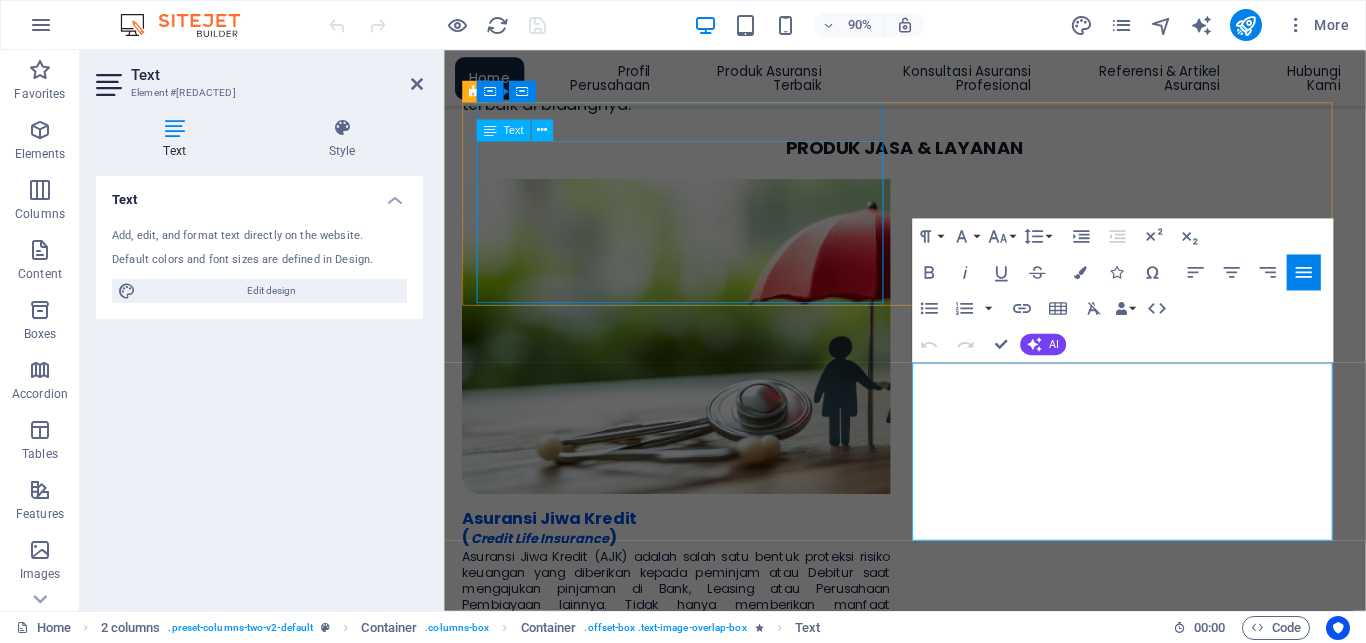 scroll, scrollTop: 1014, scrollLeft: 0, axis: vertical 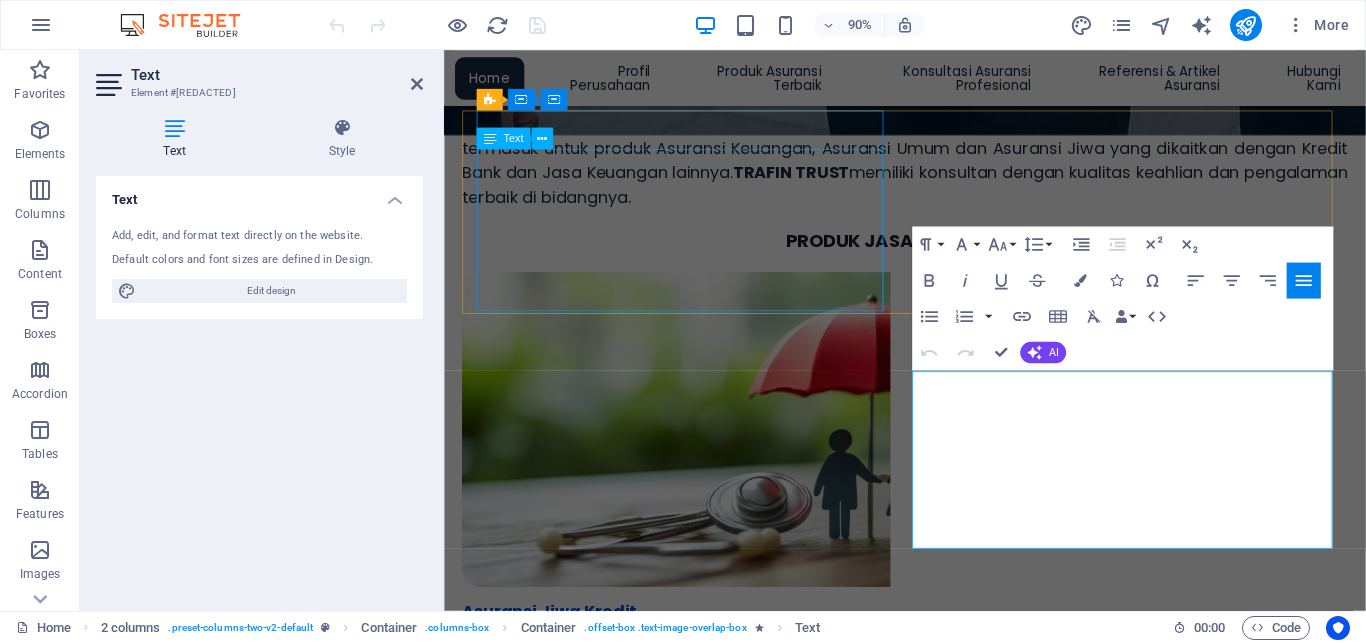 click on "Asuransi Kedit Konsumer (AKK) adalah serupa dengan Asuransi Jiwa Kredit (AJK) yaitu slaah satu bentuk proteksi risiko Keuangan tetapi dengan segmentasi tertentu untuk kategori peminjam atau Debitur dan umumnya menjadi kesatuan dalam proses pengajuan Kredit Pemilikan Rumah (KPR), Kredit Kendaraan Bermotor (KKB) atau Kredit Multi Guna lainnya serta mengikuti syarat dan kondisi dalam pengajuan Kredit di Bank, Leasing atau Perusahaan Pembiayaan lainnya. Produk Asuransi ini memberikan kepastian. [Read more]" at bounding box center [710, 1266] 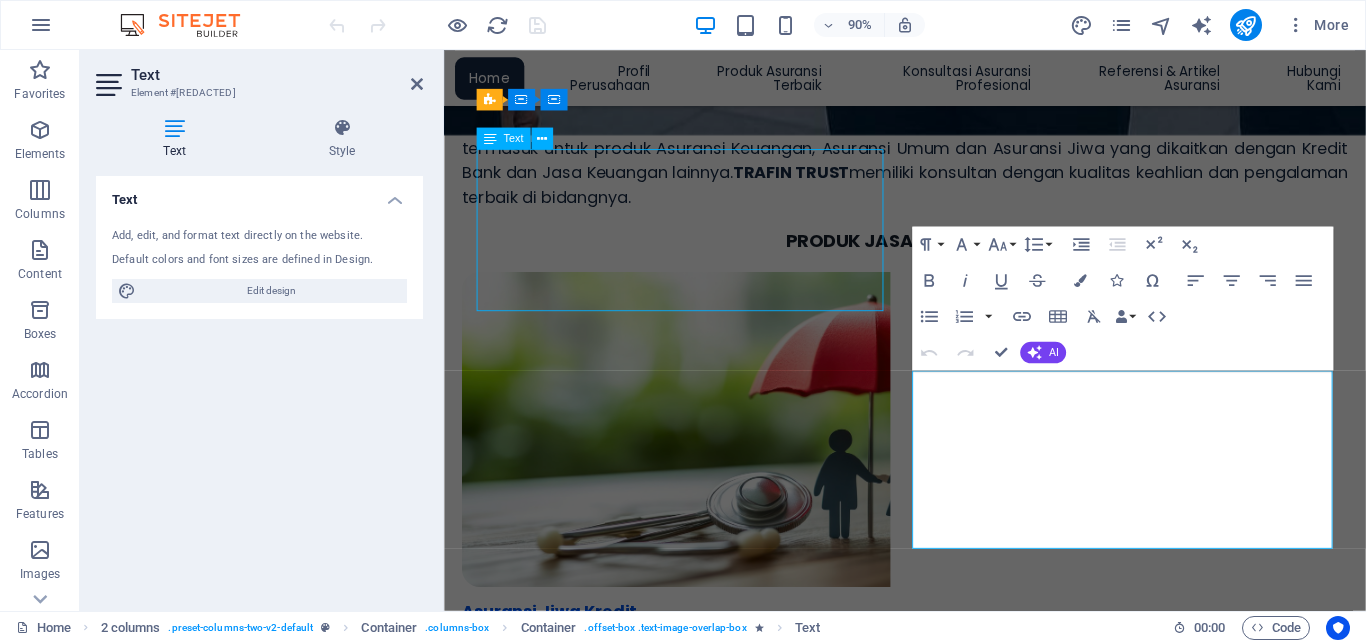 click on "Asuransi Kredit Konsumer  ( Consumer Credit Insurance )   Asuransi Kedit Konsumer (AKK) adalah serupa dengan Asuransi Jiwa Kredit (AJK) yaitu slaah satu bentuk proteksi risiko Keuangan tetapi dengan segmentasi tertentu untuk kategori peminjam atau Debitur dan umumnya menjadi kesatuan dalam proses pengajuan Kredit Pemilikan Rumah (KPR), Kredit Kendaraan Bermotor (KKB) atau Kredit Multi Guna lainnya serta mengikuti syarat dan kondisi dalam pengajuan Kredit di Bank, Leasing atau Perusahaan Pembiayaan lainnya. Produk Asuransi ini memberikan kepastian. [Read more]" at bounding box center (710, 1244) 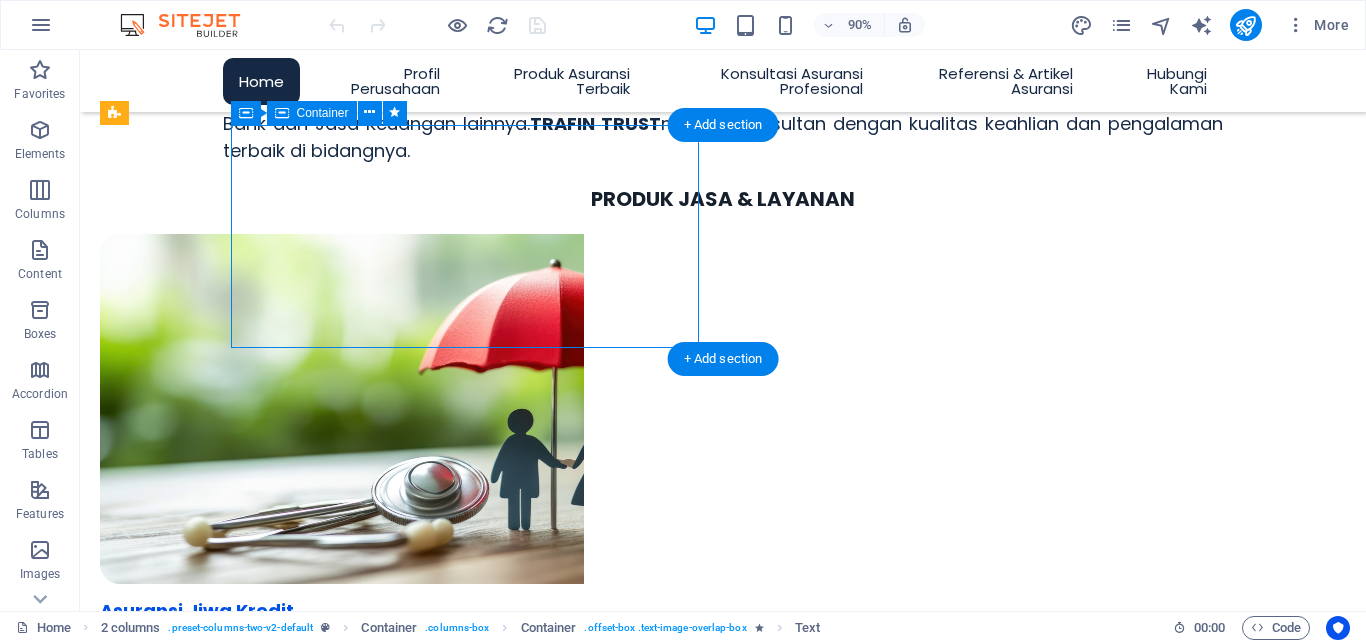 scroll, scrollTop: 952, scrollLeft: 0, axis: vertical 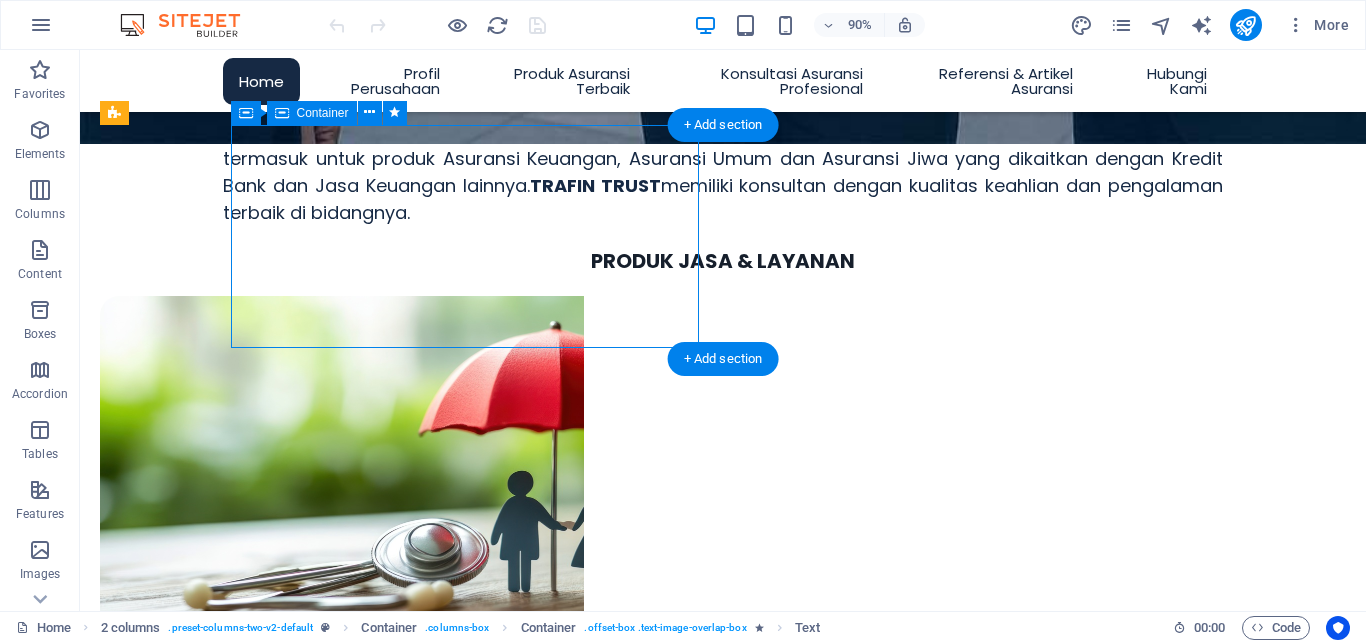 click on "Asuransi Kredit Konsumer  ( Consumer Credit Insurance )   Asuransi Kedit Konsumer (AKK) adalah serupa dengan Asuransi Jiwa Kredit (AJK) yaitu slaah satu bentuk proteksi risiko Keuangan tetapi dengan segmentasi tertentu untuk kategori peminjam atau Debitur dan umumnya menjadi kesatuan dalam proses pengajuan Kredit Pemilikan Rumah (KPR), Kredit Kendaraan Bermotor (KKB) atau Kredit Multi Guna lainnya serta mengikuti syarat dan kondisi dalam pengajuan Kredit di Bank, Leasing atau Perusahaan Pembiayaan lainnya. Produk Asuransi ini memberikan kepastian. [Read more]" at bounding box center [350, 1239] 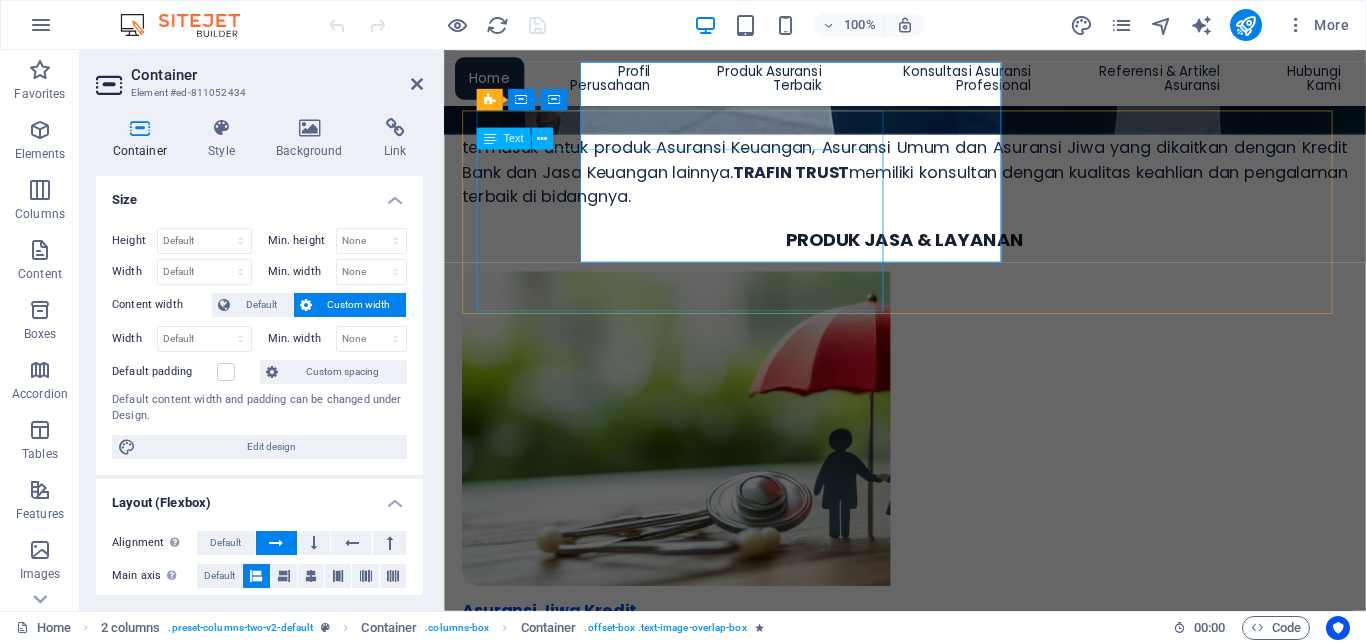 scroll, scrollTop: 1014, scrollLeft: 0, axis: vertical 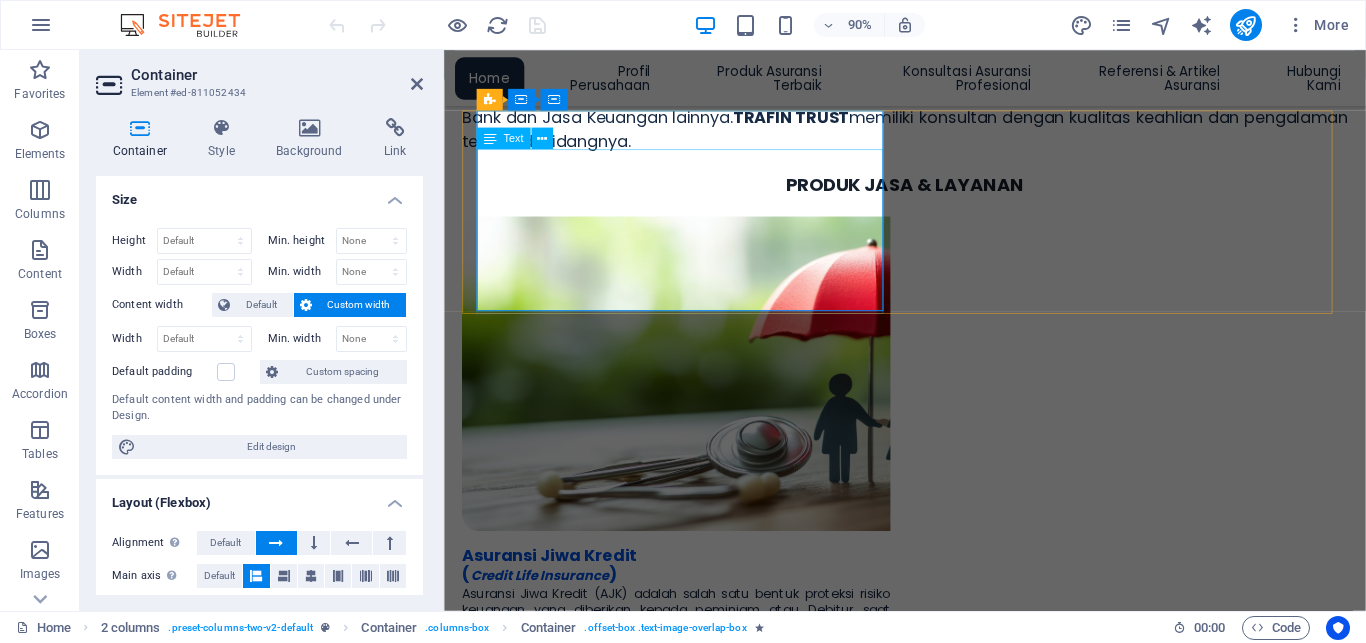 click on "Asuransi Kedit Konsumer (AKK) adalah serupa dengan Asuransi Jiwa Kredit (AJK) yaitu slaah satu bentuk proteksi risiko Keuangan tetapi dengan segmentasi tertentu untuk kategori peminjam atau Debitur dan umumnya menjadi kesatuan dalam proses pengajuan Kredit Pemilikan Rumah (KPR), Kredit Kendaraan Bermotor (KKB) atau Kredit Multi Guna lainnya serta mengikuti syarat dan kondisi dalam pengajuan Kredit di Bank, Leasing atau Perusahaan Pembiayaan lainnya. Produk Asuransi ini memberikan kepastian. [Read more]" at bounding box center [710, 1204] 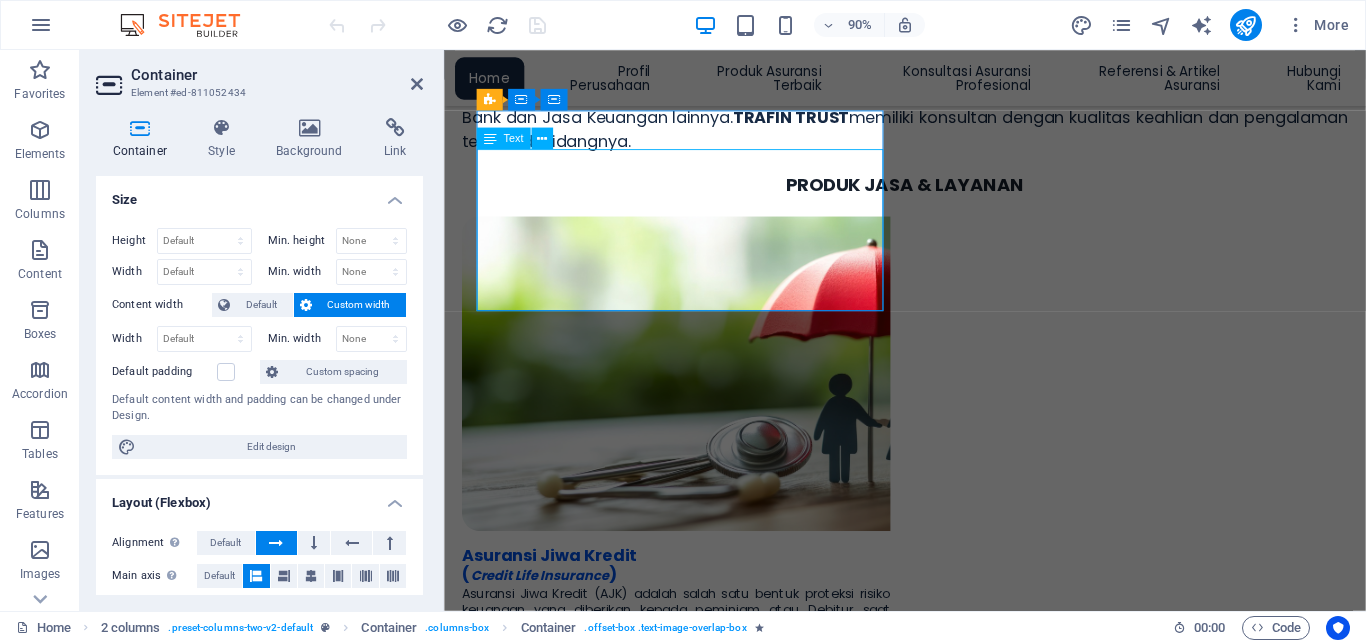 click on "Asuransi Kedit Konsumer (AKK) adalah serupa dengan Asuransi Jiwa Kredit (AJK) yaitu slaah satu bentuk proteksi risiko Keuangan tetapi dengan segmentasi tertentu untuk kategori peminjam atau Debitur dan umumnya menjadi kesatuan dalam proses pengajuan Kredit Pemilikan Rumah (KPR), Kredit Kendaraan Bermotor (KKB) atau Kredit Multi Guna lainnya serta mengikuti syarat dan kondisi dalam pengajuan Kredit di Bank, Leasing atau Perusahaan Pembiayaan lainnya. Produk Asuransi ini memberikan kepastian. [Read more]" at bounding box center [710, 1204] 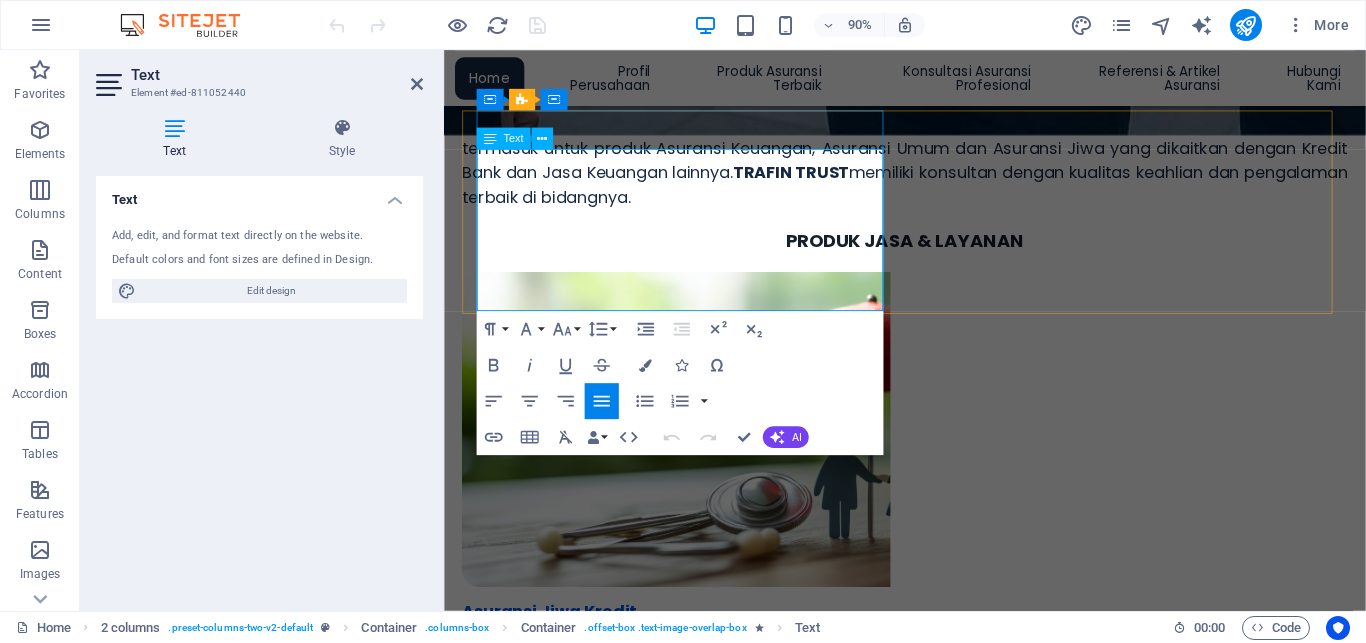type 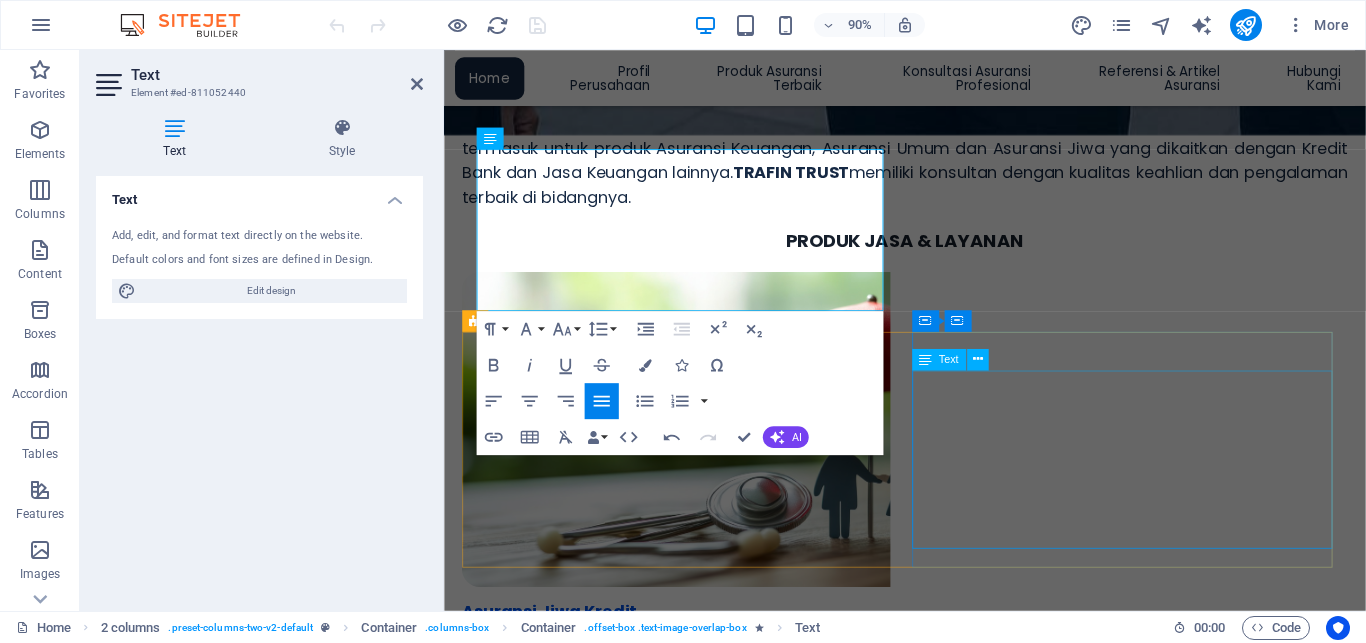 click on "Asuransi Kedit Konsumer (AKK) adalah serupa dengan Asuransi Jiwa Kredit (AJK) yaitu slaah satu bentuk proteksi risiko Keuangan tetapi dengan segmentasi tertentu untuk kategori peminjam atau Debitur dan umumnya menjadi kesatuan dalam proses pengajuan Kredit Pemilikan Rumah (KPR), Kredit Kendaraan Bermotor (KKB) atau Kredit Multi Guna lainnya serta mengikuti syarat dan kondisi dalam pengajuan Kredit di Bank, Leasing atau Perusahaan Pembiayaan lainnya. Produk Asuransi ini memberikan kepastian pembayaran kembali bagi pihak pemberi pinjaman dari risiko. [Read more]" at bounding box center (702, 1792) 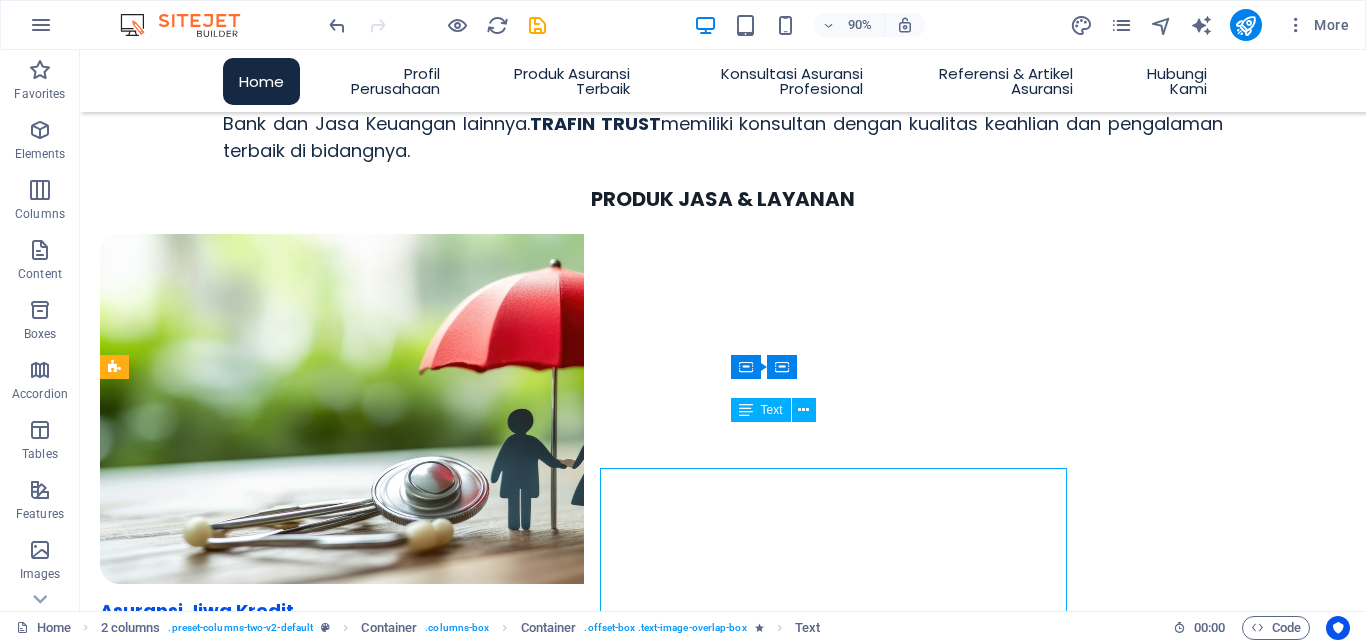 scroll, scrollTop: 952, scrollLeft: 0, axis: vertical 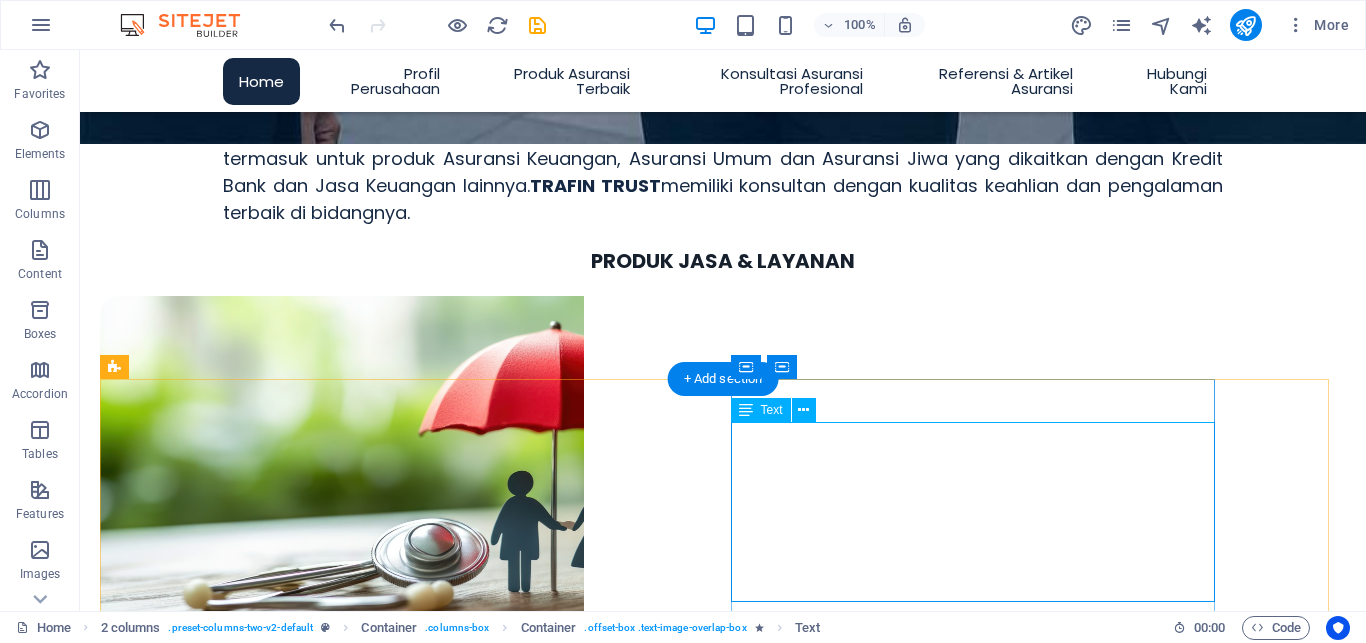 click on "Asuransi Kedit Konsumer (AKK) adalah serupa dengan Asuransi Jiwa Kredit (AJK) yaitu slaah satu bentuk proteksi risiko Keuangan tetapi dengan segmentasi tertentu untuk kategori peminjam atau Debitur dan umumnya menjadi kesatuan dalam proses pengajuan Kredit Pemilikan Rumah (KPR), Kredit Kendaraan Bermotor (KKB) atau Kredit Multi Guna lainnya serta mengikuti syarat dan kondisi dalam pengajuan Kredit di Bank, Leasing atau Perusahaan Pembiayaan lainnya. Produk Asuransi ini memberikan kepastian pembayaran kembali bagi pihak pemberi pinjaman dari risiko. [Read more]" at bounding box center (342, 1782) 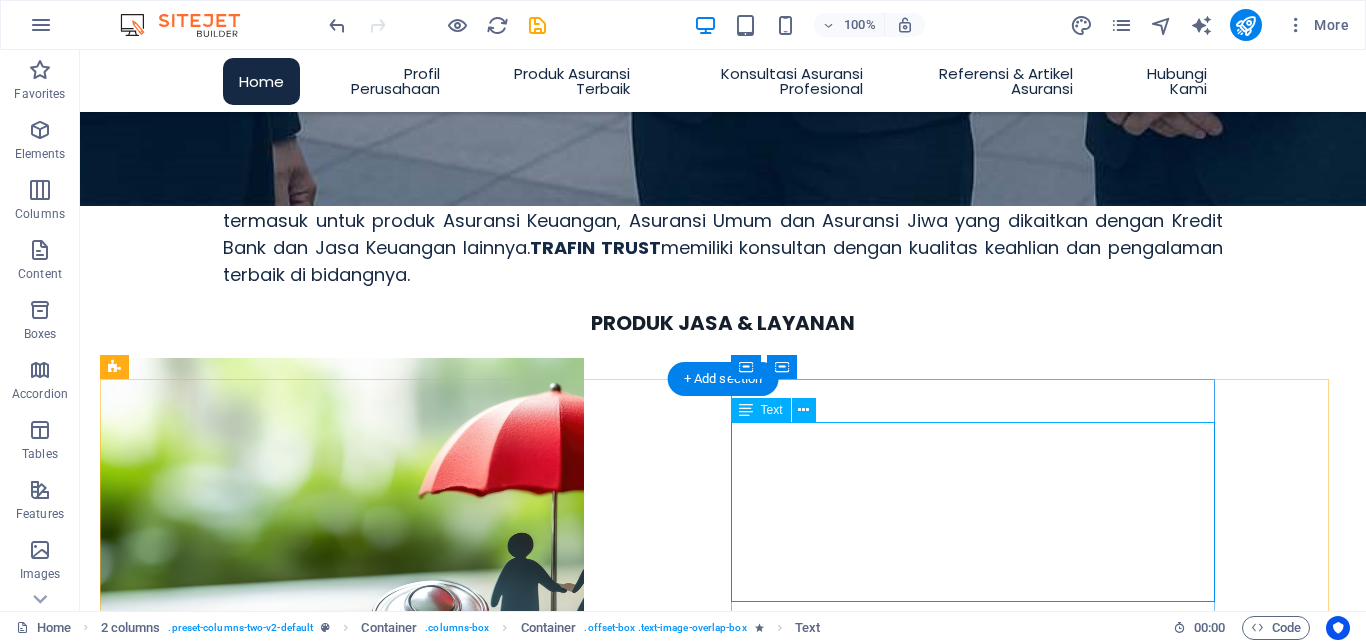 scroll, scrollTop: 1014, scrollLeft: 0, axis: vertical 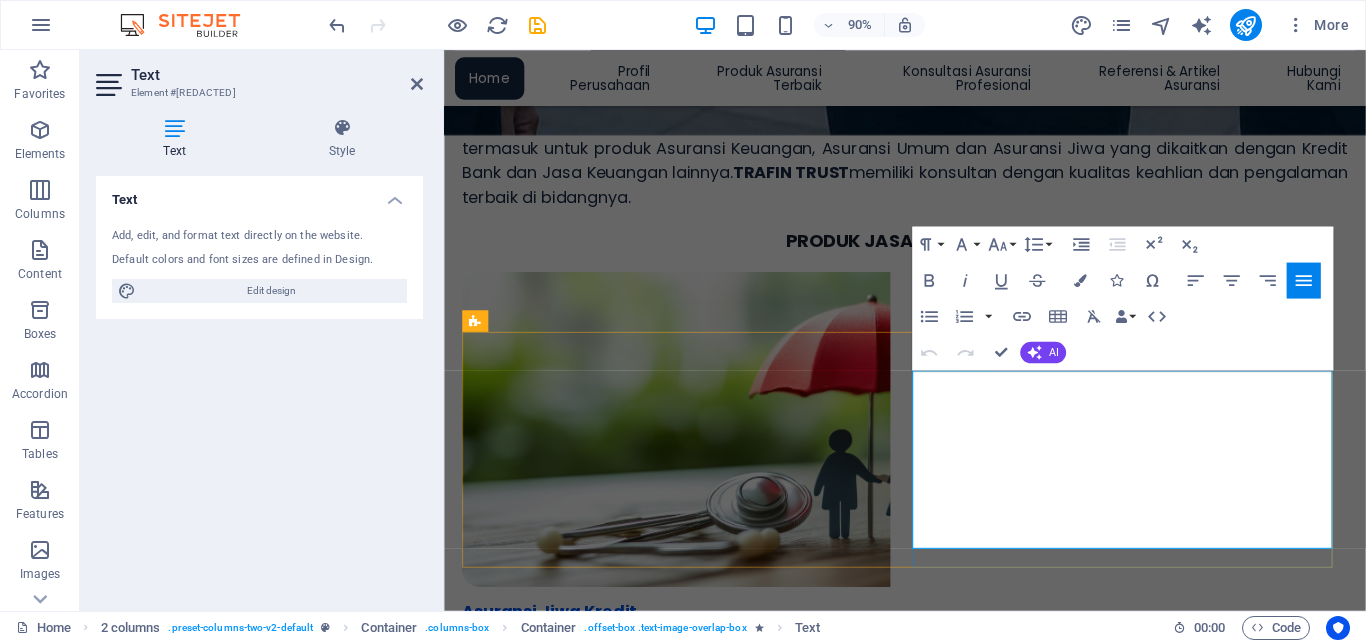 click on "Asuransi Kedit Konsumer (AKK) adalah serupa dengan Asuransi Jiwa Kredit (AJK) yaitu slaah satu bentuk proteksi risiko Keuangan tetapi dengan segmentasi tertentu untuk kategori peminjam atau Debitur dan umumnya menjadi kesatuan dalam proses pengajuan Kredit Pemilikan Rumah (KPR), Kredit Kendaraan Bermotor (KKB) atau Kredit Multi Guna lainnya serta mengikuti syarat dan kondisi dalam pengajuan Kredit di Bank, Leasing atau Perusahaan Pembiayaan lainnya. Produk Asuransi ini memberikan kepastian pembayaran kembali bagi pihak pemberi pinjaman dari risiko." at bounding box center [702, 1784] 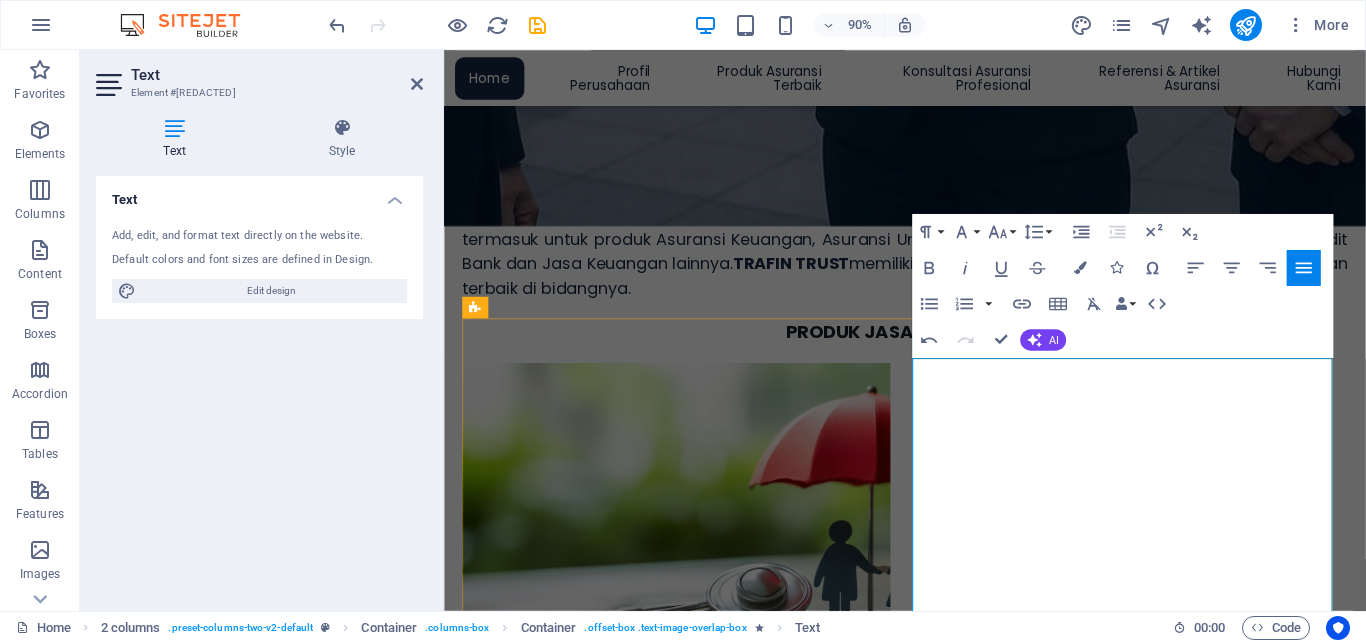 scroll, scrollTop: 1117, scrollLeft: 0, axis: vertical 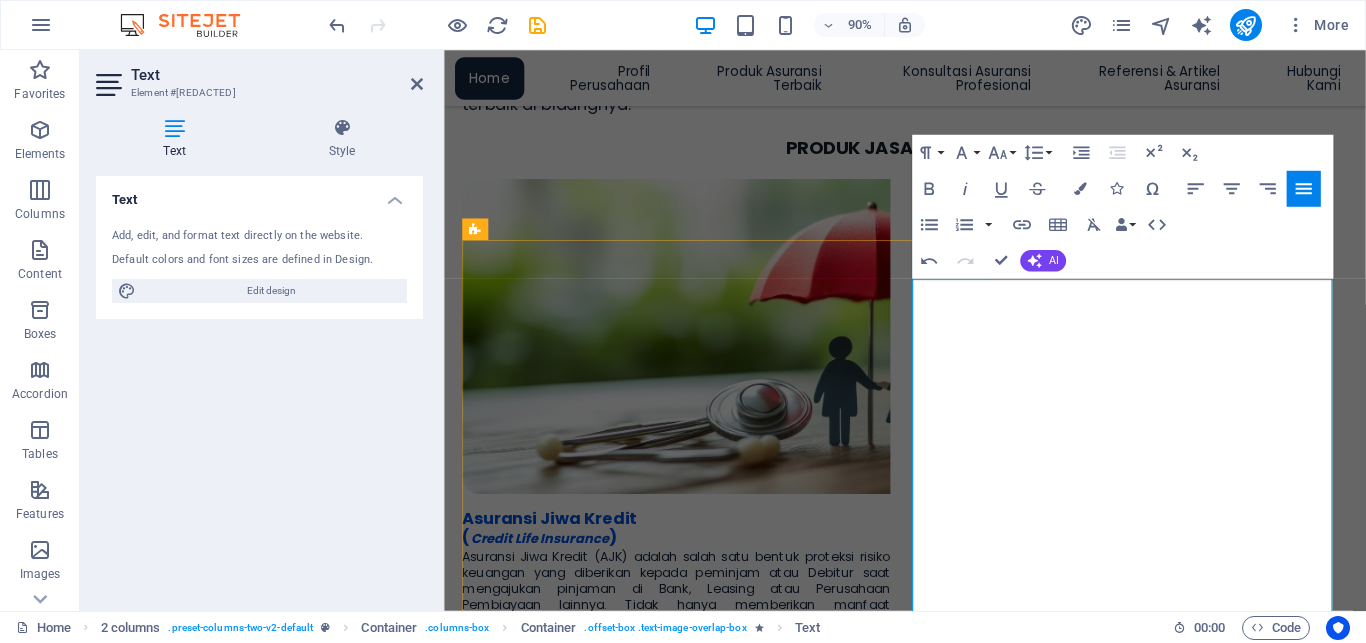 click on "akan memberikan mitigasi berupa pelunasan terhadap faktur utang tagihan dari Penjual. Manfaat yang diterima adalah terhindarnya dari penerimaan pembayaran yang tertunda termasuk risiko lain yang menyertai seperti potensi terganggunya aliran kas dan aktifitas serta ekspansi perdagangan. Di sisi Pembeli, terjadinnya tagihan hutang ini bisa disebabkan oleh faktor internal seperti kondisi bisnis dan Perusahaan maupun risiko malpraktik bisnis atau kondisi eksternal yang terkait regulasi perdagangan, kondisi pembatasan penjualan hingga kondisi politik di negara atau wilayah tertentu khususnya di segmen transaksi perdagangan internasional (ekspor dan impor" at bounding box center [702, 1971] 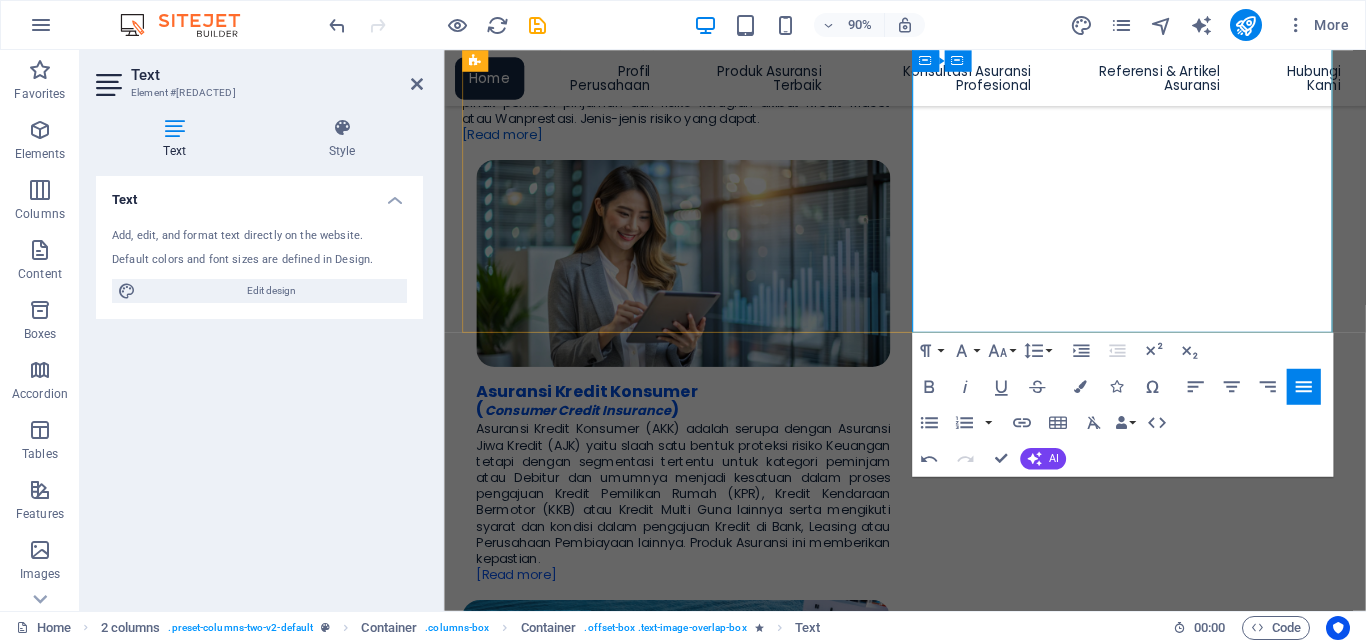 scroll, scrollTop: 1321, scrollLeft: 0, axis: vertical 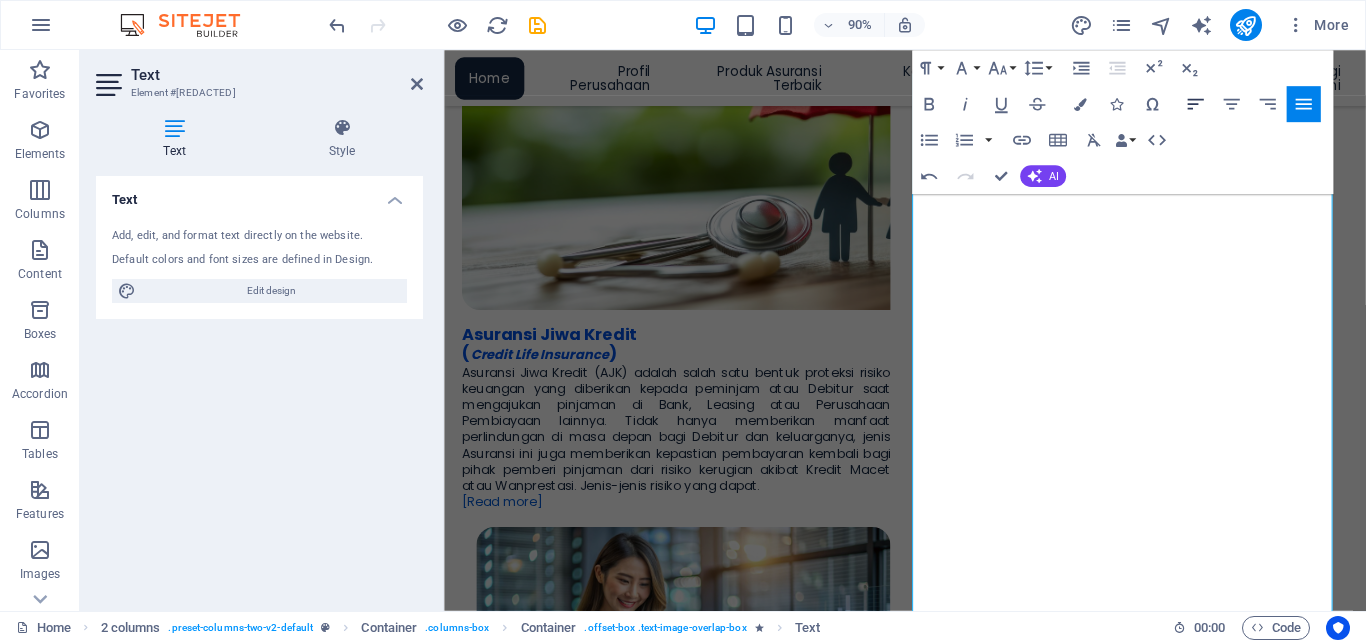 click 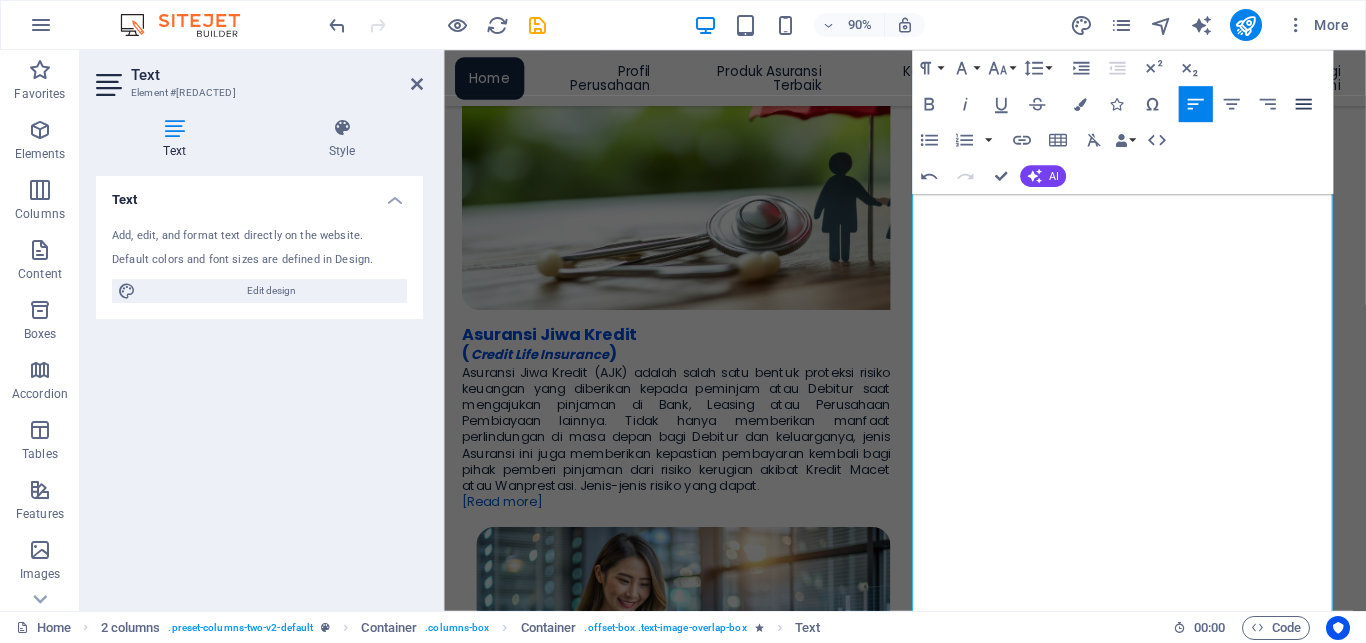 click 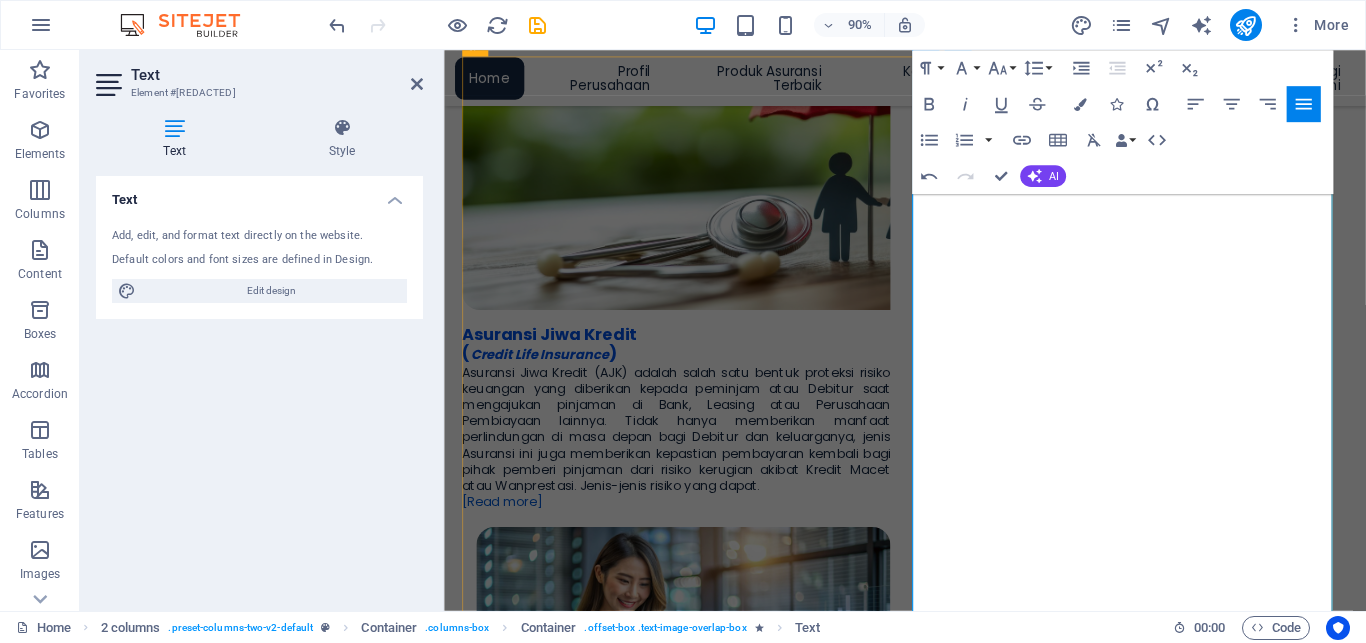 click on "Asuransi Kredit Perdagangan (Trade Credit Insurance) memberikan proteksi terhadap risiko Gagal Bayar (Payment Default) atas utang tagihan transaksi perdagangan atau jual beli komersil. Produk Asuransi ini akan memberikan mitigasi berupa pelunasan terhadap faktur utang tagihan dari Penjual. Manfaat yang diterima adalah terhindarnya dari penerimaan pembayaran yang tertunda termasuk risiko lain yang menyertai seperti potensi terganggunya aliran kas dan aktifitas serta ekspansi perdagangan. Di sisi Pembeli, terjadinnya tagihan hutang ini bisa disebabkan oleh faktor internal seperti kondisi bisnis dan Perusahaan maupun risiko malpraktik bisnis atau kondisi eksternal yang terkait regulasi perdagangan, kondisi pembatasan penjualan hingga kondisi politik di negara atau wilayah tertentu khususnya di segmen transaksi perdagangan internasional (ekspor dan impor" at bounding box center (702, 1704) 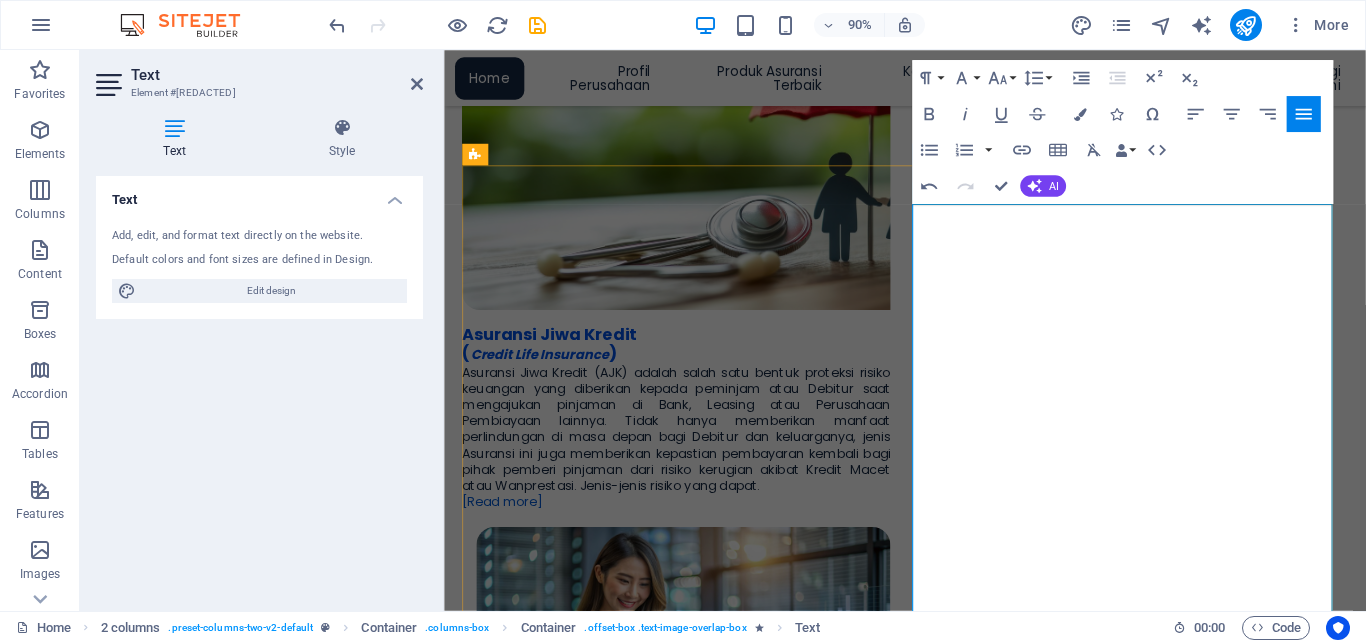 scroll, scrollTop: 912, scrollLeft: 0, axis: vertical 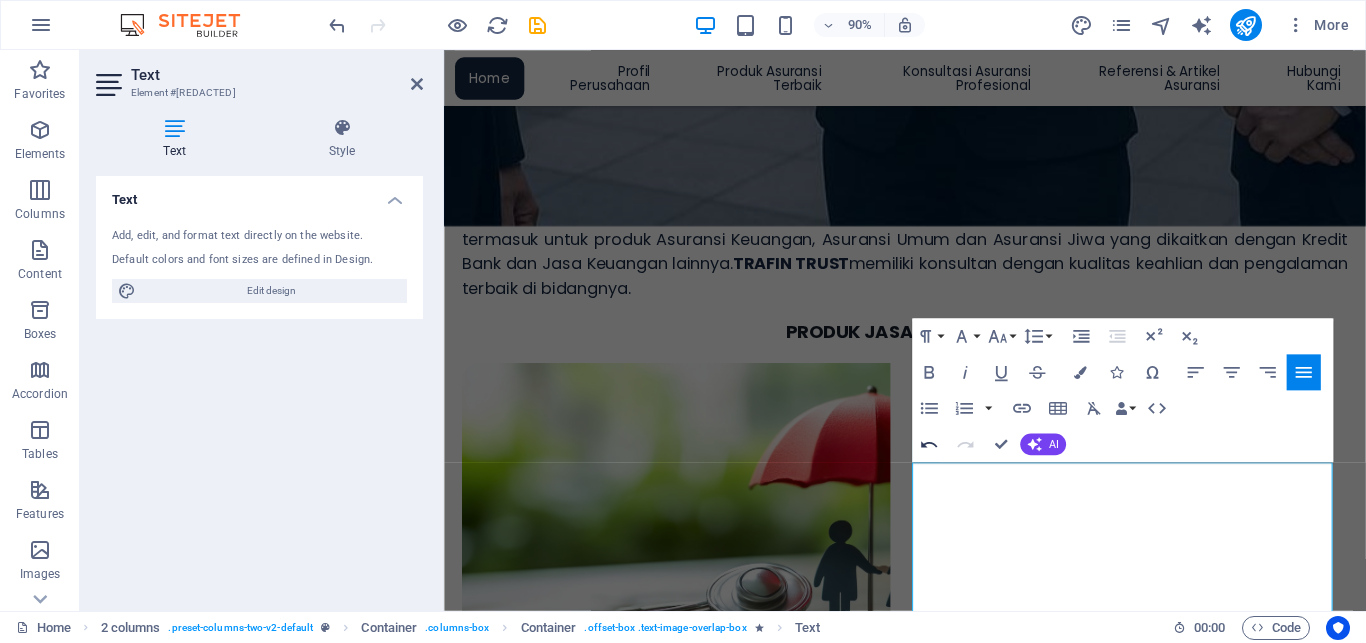 click 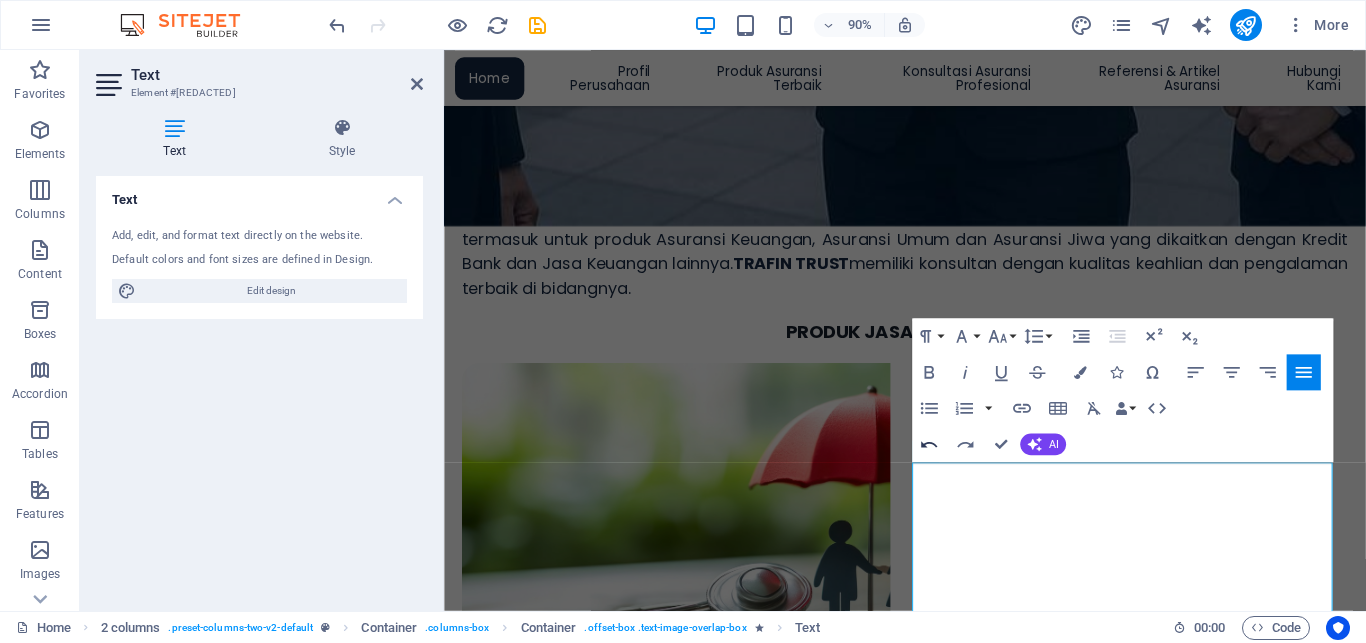 click 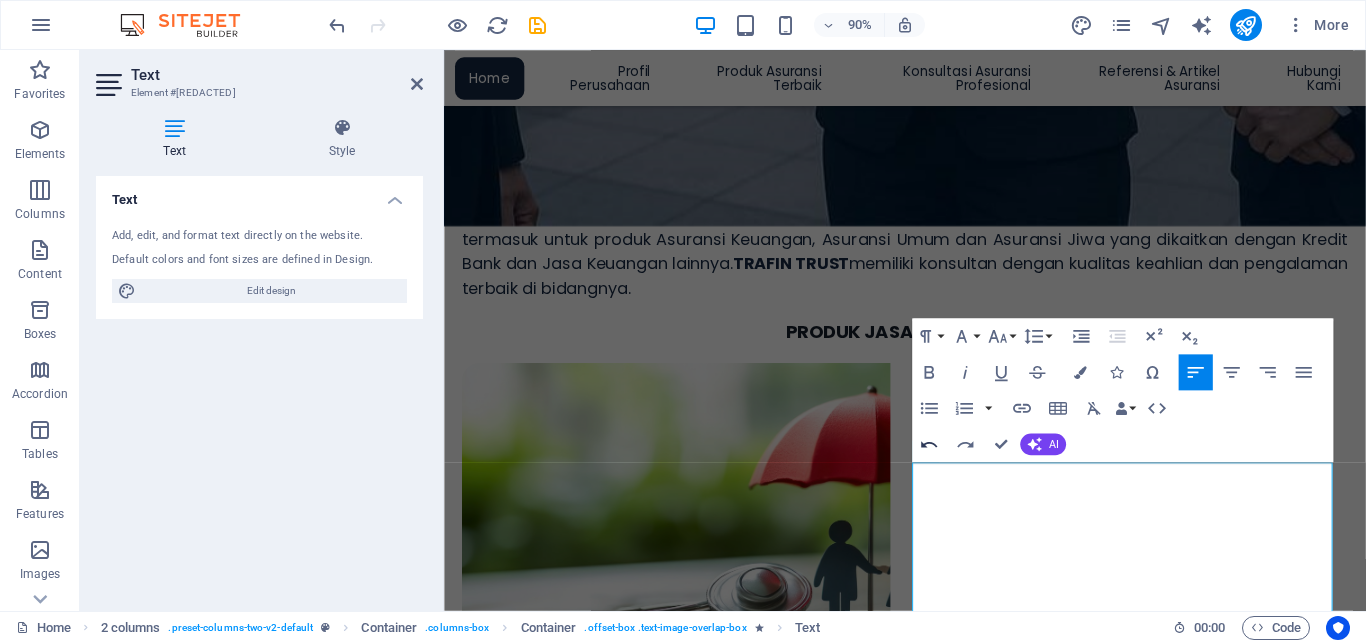 click 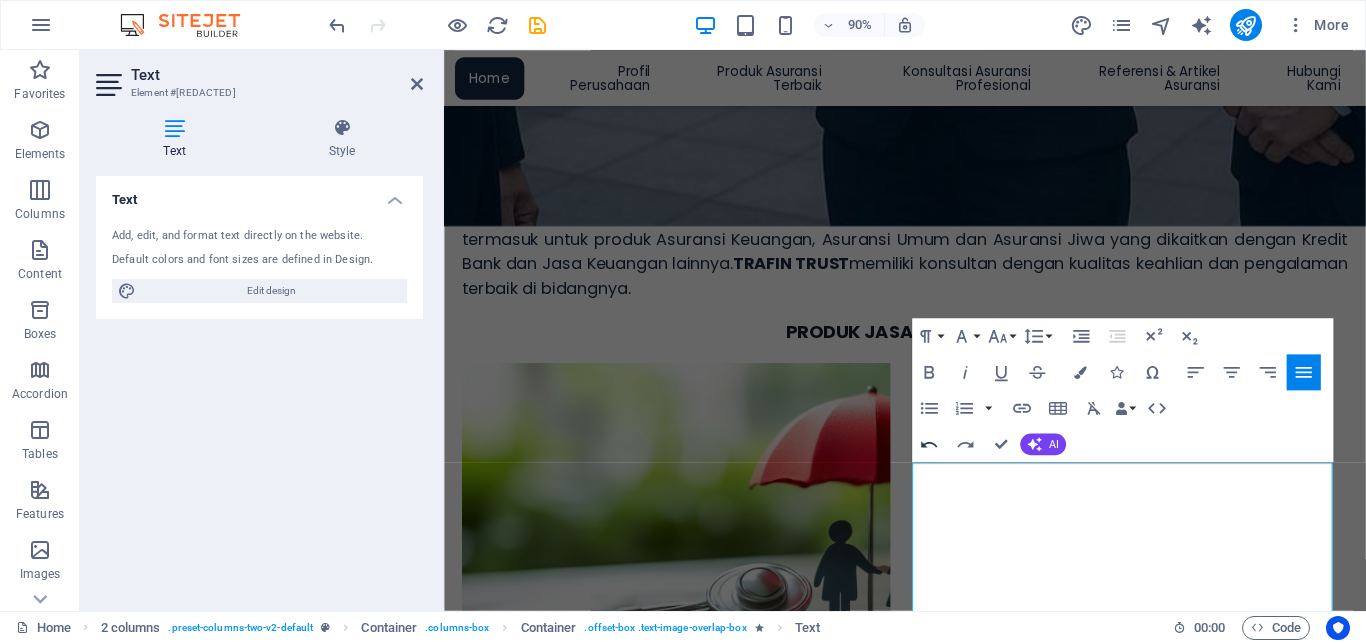 click 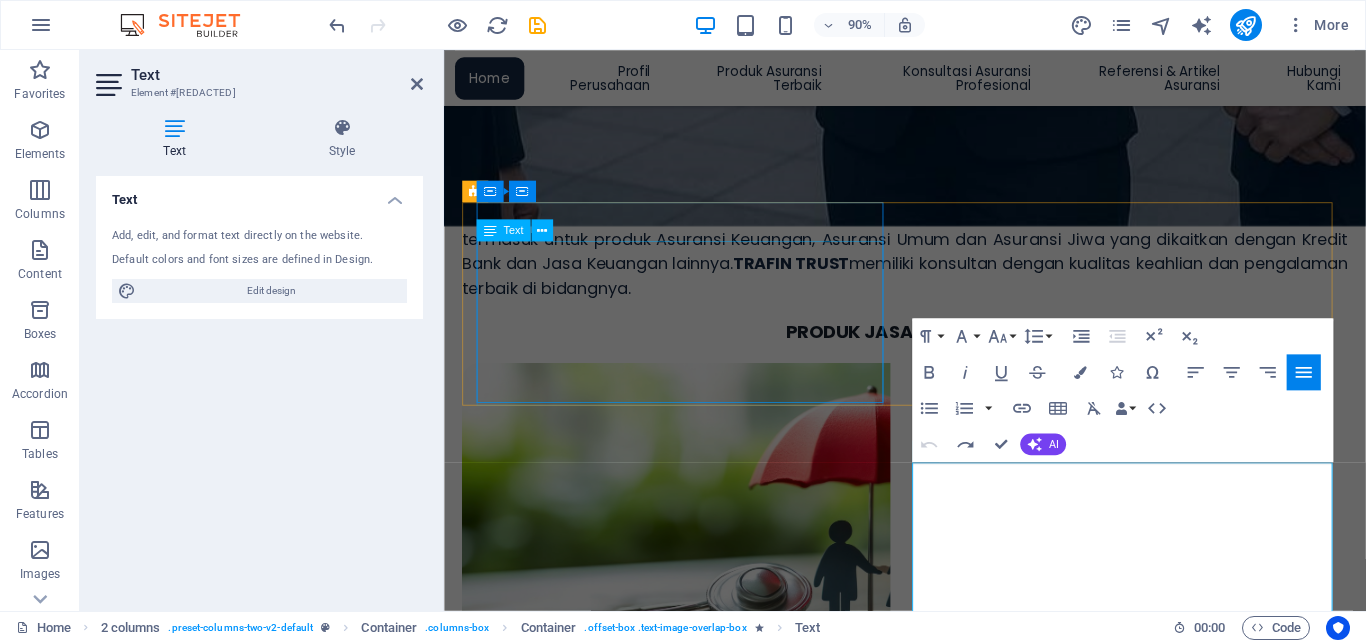 click on "Asuransi Kredit Konsumer (AKK) adalah serupa dengan Asuransi Jiwa Kredit (AJK) yaitu slaah satu bentuk proteksi risiko Keuangan tetapi dengan segmentasi tertentu untuk kategori peminjam atau Debitur dan umumnya menjadi kesatuan dalam proses pengajuan Kredit Pemilikan Rumah (KPR), Kredit Kendaraan Bermotor (KKB) atau Kredit Multi Guna lainnya serta mengikuti syarat dan kondisi dalam pengajuan Kredit di Bank, Leasing atau Perusahaan Pembiayaan lainnya. Produk Asuransi ini memberikan kepastian. [Read more]" at bounding box center (710, 1368) 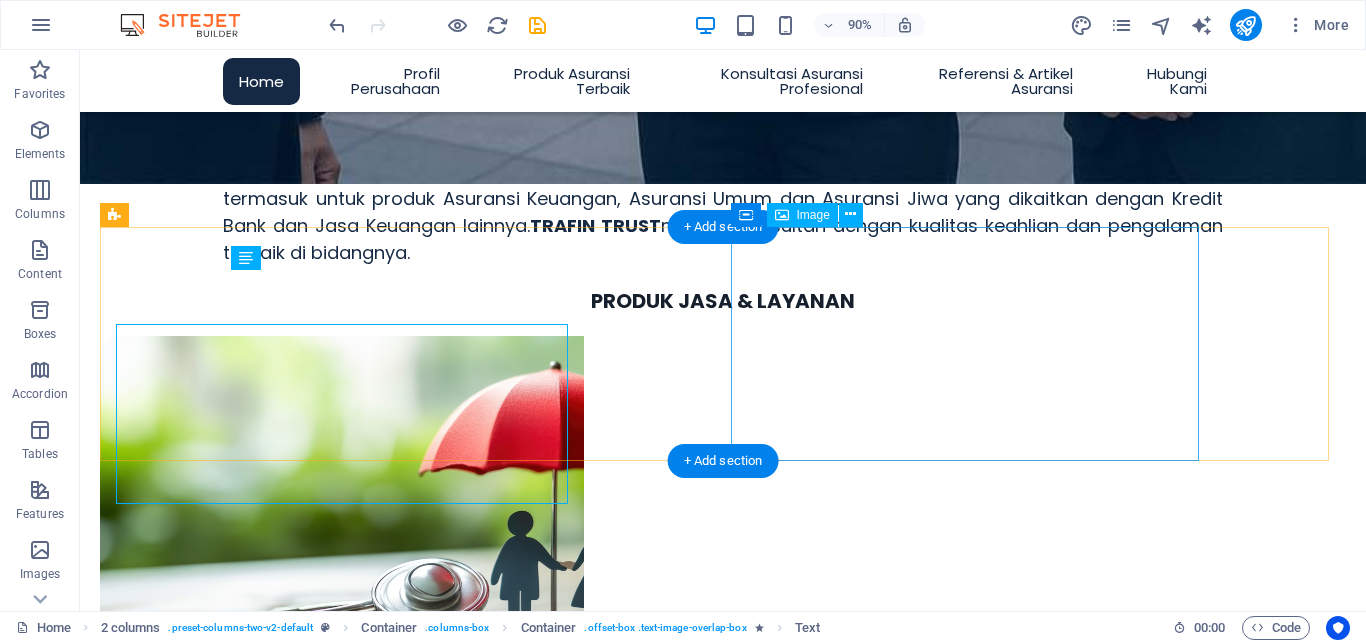 click on "Asuransi Kredit Konsumer  ( Consumer Credit Insurance )   Asuransi Kredit Konsumer (AKK) adalah serupa dengan Asuransi Jiwa Kredit (AJK) yaitu slaah satu bentuk proteksi risiko Keuangan tetapi dengan segmentasi tertentu untuk kategori peminjam atau Debitur dan umumnya menjadi kesatuan dalam proses pengajuan Kredit Pemilikan Rumah (KPR), Kredit Kendaraan Bermotor (KKB) atau Kredit Multi Guna lainnya serta mengikuti syarat dan kondisi dalam pengajuan Kredit di Bank, Leasing atau Perusahaan Pembiayaan lainnya. Produk Asuransi ini memberikan kepastian. [Read more]" at bounding box center [723, 1154] 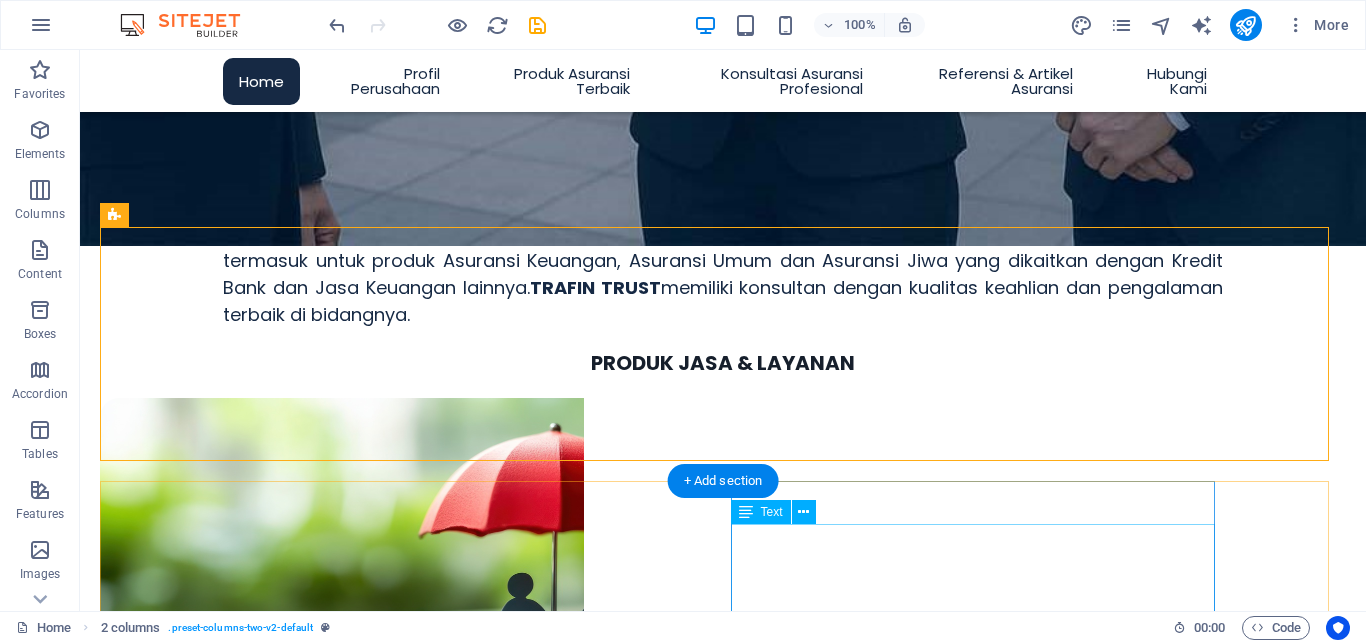 click on "Asuransi Kedit Konsumer (AKK) adalah serupa dengan Asuransi Jiwa Kredit (AJK) yaitu slaah satu bentuk proteksi risiko Keuangan tetapi dengan segmentasi tertentu untuk kategori peminjam atau Debitur dan umumnya menjadi kesatuan dalam proses pengajuan Kredit Pemilikan Rumah (KPR), Kredit Kendaraan Bermotor (KKB) atau Kredit Multi Guna lainnya serta mengikuti syarat dan kondisi dalam pengajuan Kredit di Bank, Leasing atau Perusahaan Pembiayaan lainnya. Produk Asuransi ini memberikan kepastian pembayaran kembali bagi pihak pemberi pinjaman dari risiko. [Read more]" at bounding box center [342, 1884] 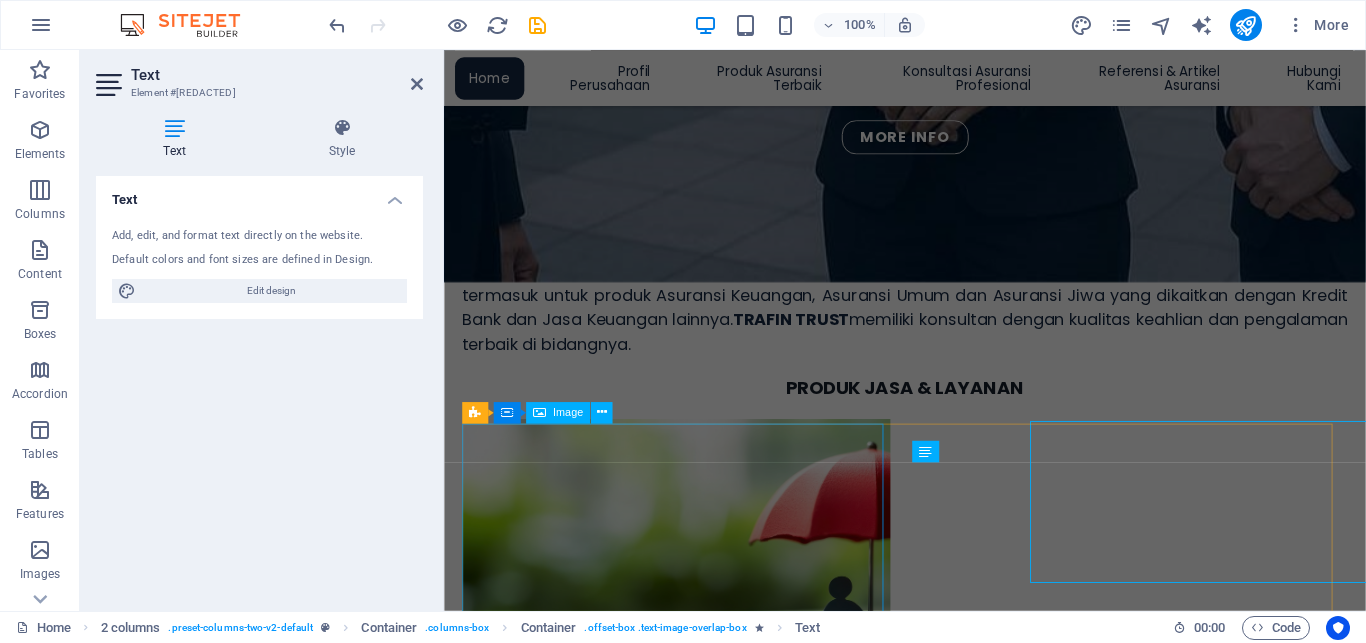 scroll, scrollTop: 912, scrollLeft: 0, axis: vertical 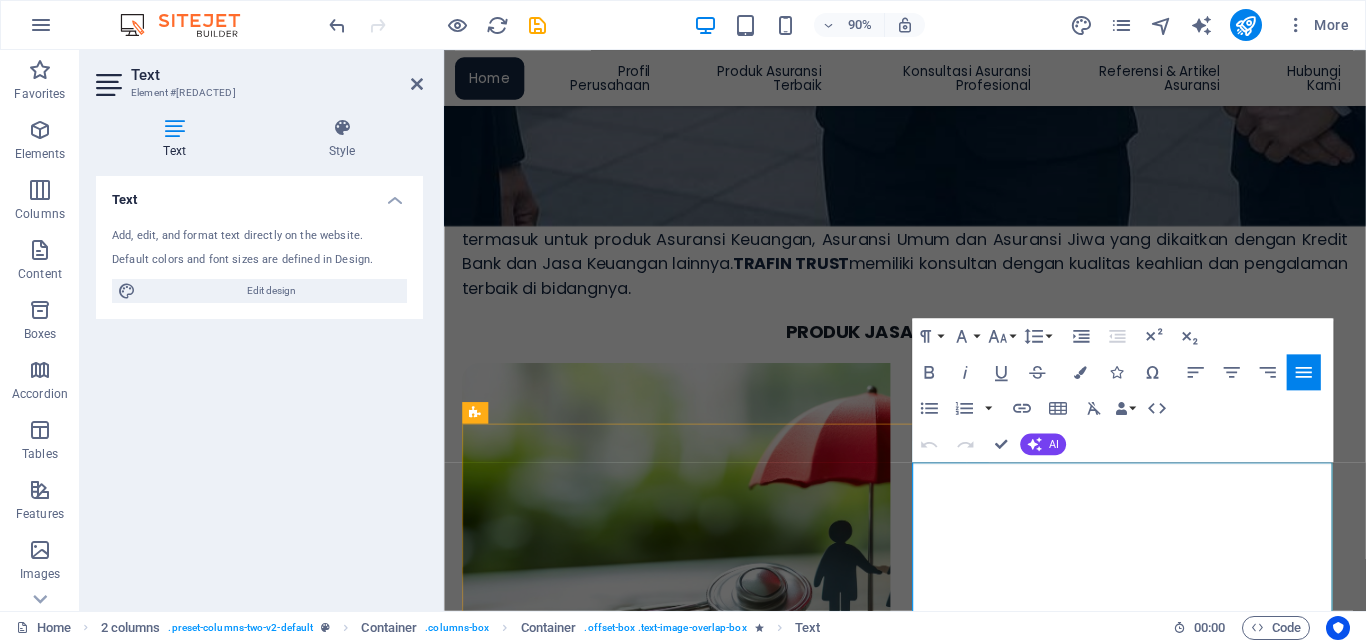 click on "Asuransi Kedit Konsumer (AKK) adalah serupa dengan Asuransi Jiwa Kredit (AJK) yaitu slaah satu bentuk proteksi risiko Keuangan tetapi dengan segmentasi tertentu untuk kategori peminjam atau Debitur dan umumnya menjadi kesatuan dalam proses pengajuan Kredit Pemilikan Rumah (KPR), Kredit Kendaraan Bermotor (KKB) atau Kredit Multi Guna lainnya serta mengikuti syarat dan kondisi dalam pengajuan Kredit di Bank, Leasing atau Perusahaan Pembiayaan lainnya. Produk Asuransi ini memberikan kepastian pembayaran kembali bagi pihak pemberi pinjaman dari risiko." at bounding box center (702, 1886) 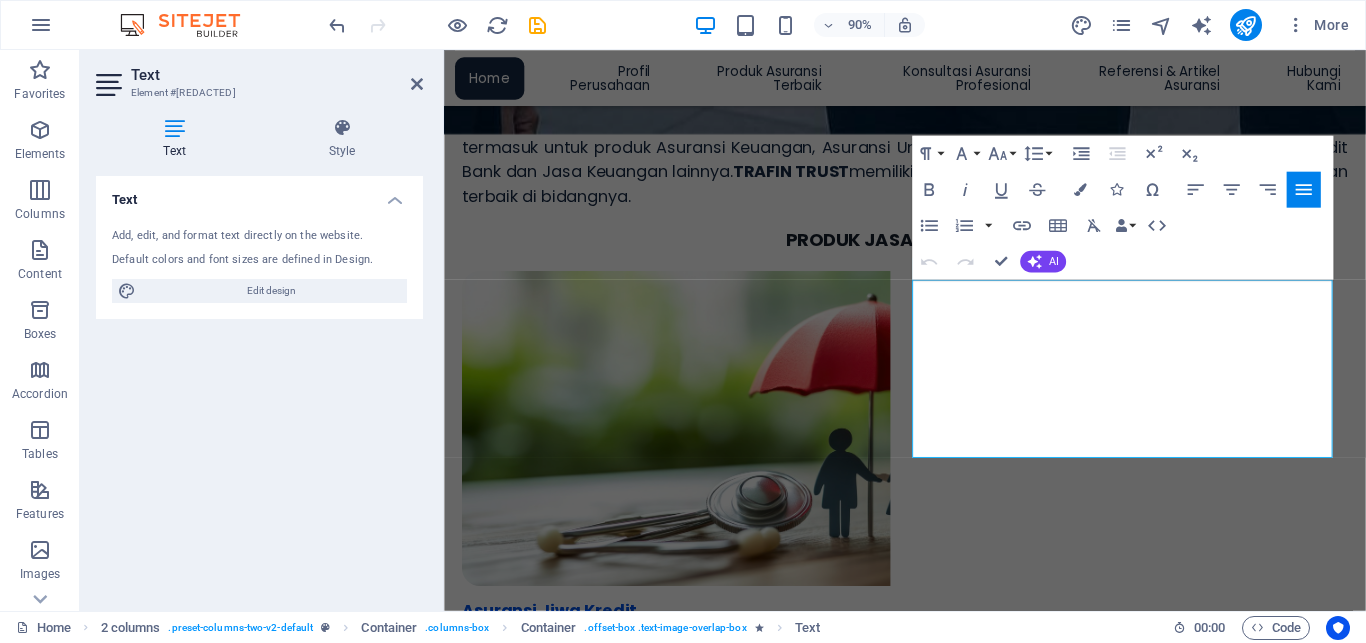 scroll, scrollTop: 1117, scrollLeft: 0, axis: vertical 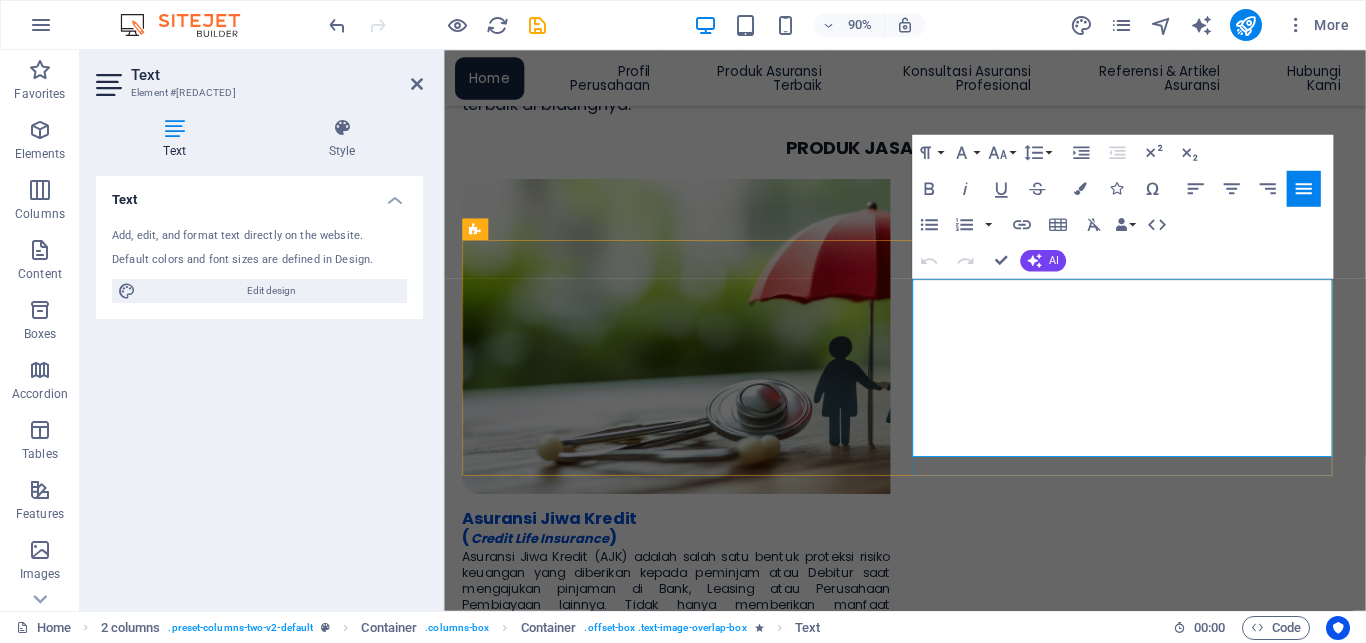drag, startPoint x: 967, startPoint y: 314, endPoint x: 1033, endPoint y: 473, distance: 172.154 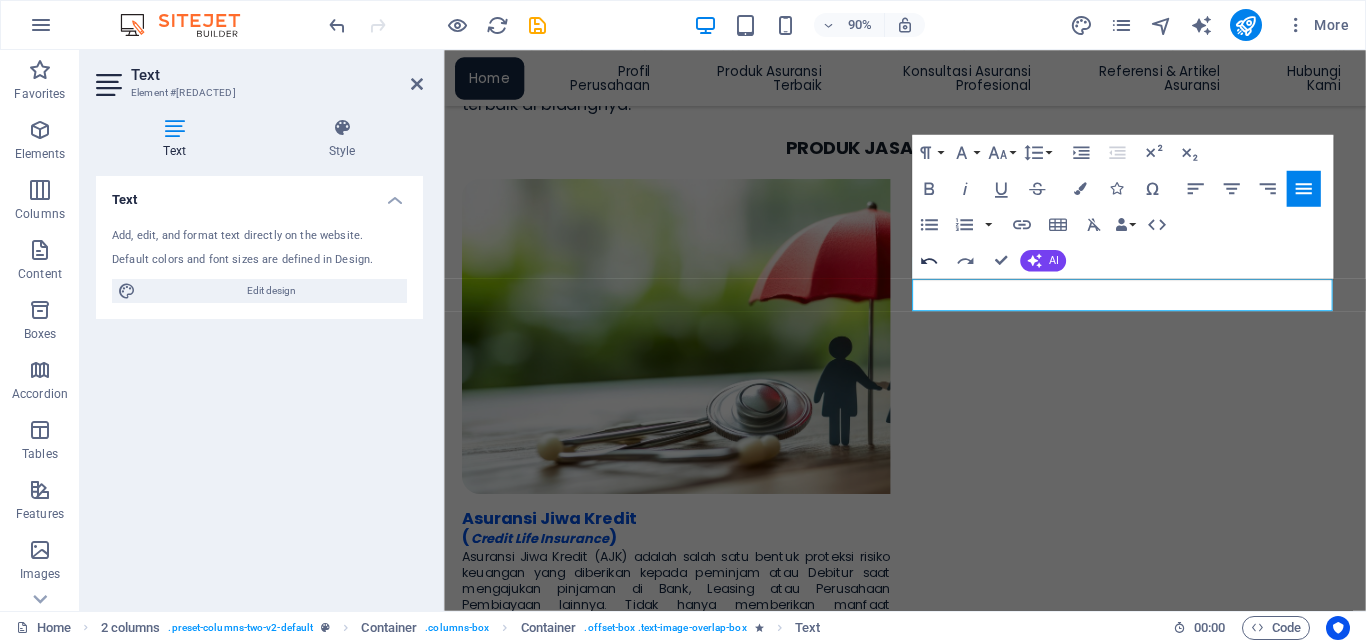 click 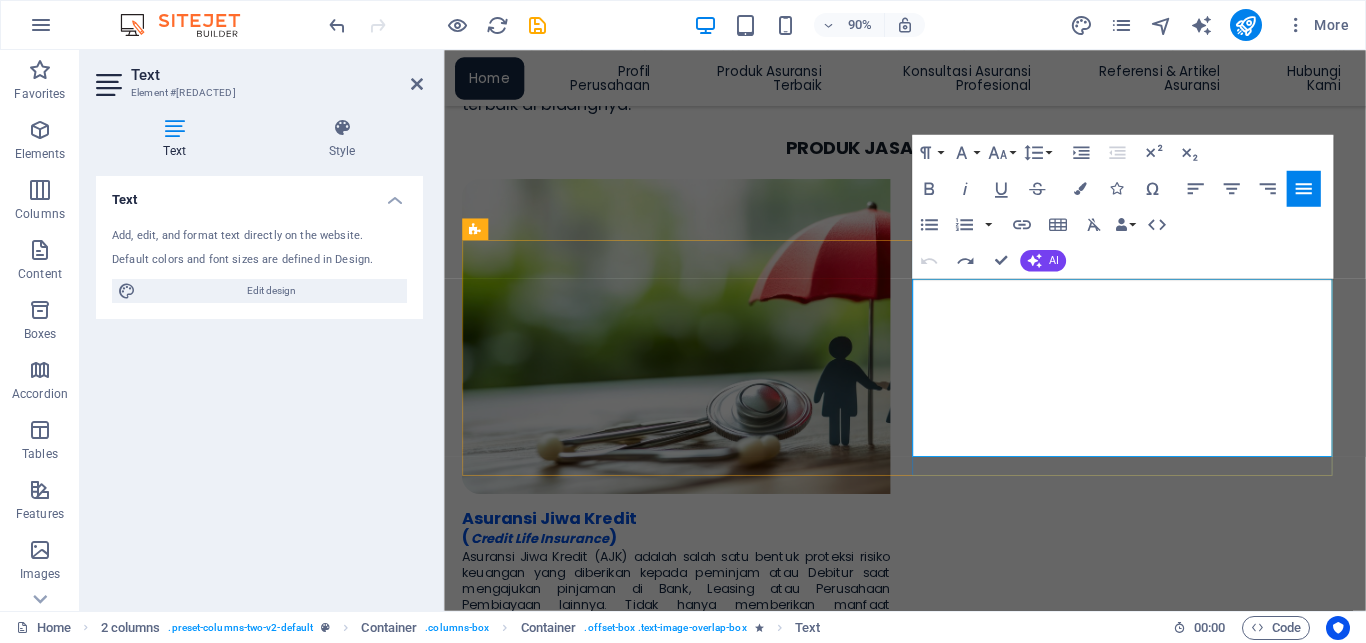 click on "Asuransi Kedit Konsumer (AKK) adalah serupa dengan Asuransi Jiwa Kredit (AJK) yaitu slaah satu bentuk proteksi risiko Keuangan tetapi dengan segmentasi tertentu untuk kategori peminjam atau Debitur dan umumnya menjadi kesatuan dalam proses pengajuan Kredit Pemilikan Rumah (KPR), Kredit Kendaraan Bermotor (KKB) atau Kredit Multi Guna lainnya serta mengikuti syarat dan kondisi dalam pengajuan Kredit di Bank, Leasing atau Perusahaan Pembiayaan lainnya. Produk Asuransi ini memberikan kepastian pembayaran kembali bagi pihak pemberi pinjaman dari risiko." at bounding box center (702, 1681) 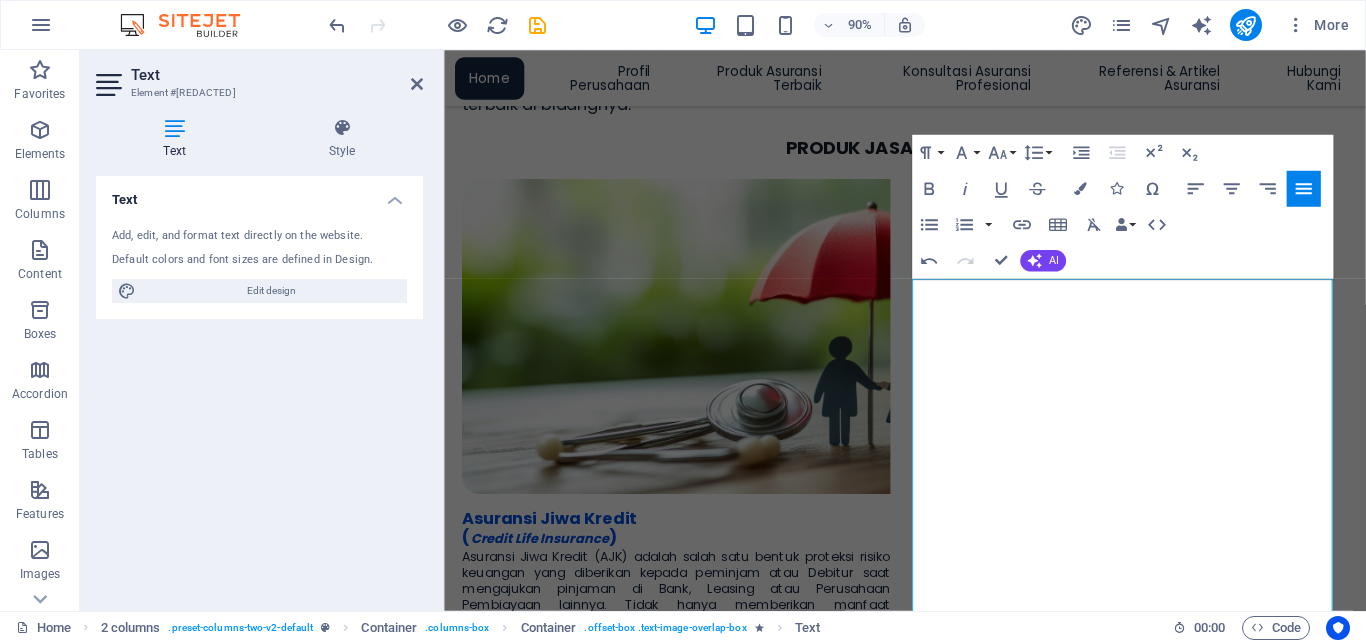 click on "Text" at bounding box center (259, 194) 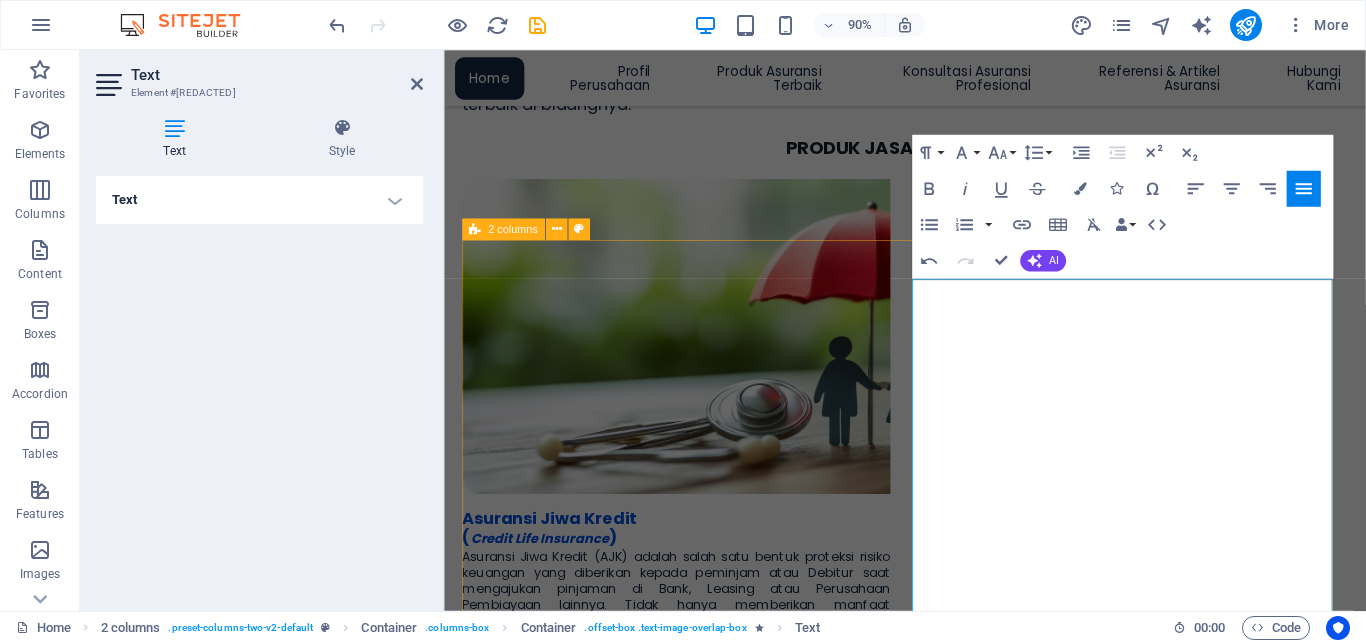 click on "Asuransi Kredit Perdagangan  ( Trade Credit Insurance )   Asuransi Kredit Perdagangan (Trade Credit Insurance) memberikan proteksi terhadap risiko Gagal Bayar (Payment Default) atas utang tagihan transaksi perdagangan atau jual beli komersil. Produk Asuransi ini akan memberikan mitigasi berupa pelunasan terhadap faktur utang tagihan dari Penjual. Manfaat yang diterima adalah terhindarnya dari penerimaan pembayaran yang tertunda termasuk risiko lain yang menyertai seperti potensi terganggunya aliran kas dan aktifitas serta ekspansi perdagangan. Di sisi Pembeli, terjadinnya tagihan hutang ini bisa disebabkan oleh faktor internal seperti kondisi bisnis dan Perusahaan maupun risiko malpraktik bisnis atau kondisi eksternal yang terkait regulasi perdagangan, kondisi pembatasan penjualan hingga kondisi politik di negara atau wilayah tertentu khususnya di segmen transaksi perdagangan internasional (ekspor dan impor [Read more]" at bounding box center (956, 1754) 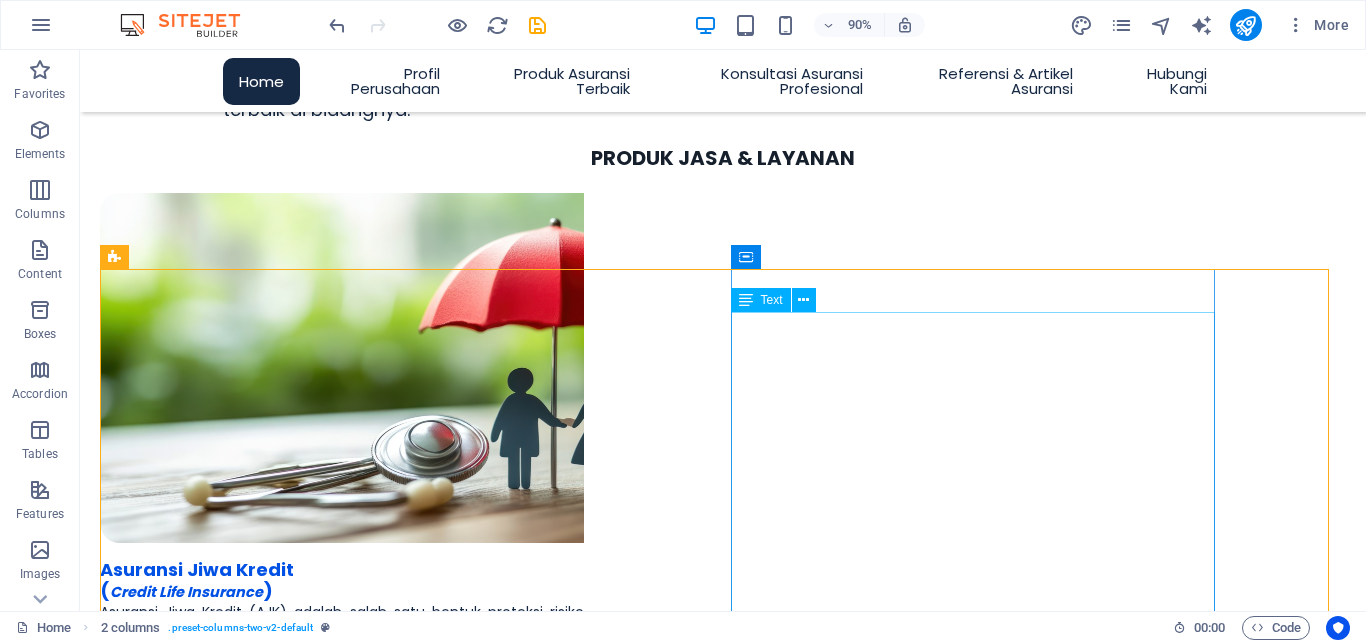 click on "Asuransi Kredit Perdagangan (Trade Credit Insurance) memberikan proteksi terhadap risiko Gagal Bayar (Payment Default) atas utang tagihan transaksi perdagangan atau jual beli komersil. Produk Asuransi ini akan memberikan mitigasi berupa pelunasan terhadap faktur utang tagihan dari Penjual. Manfaat yang diterima adalah terhindarnya dari penerimaan pembayaran yang tertunda termasuk risiko lain yang menyertai seperti potensi terganggunya aliran kas dan aktifitas serta ekspansi perdagangan. Di sisi Pembeli, terjadinnya tagihan hutang ini bisa disebabkan oleh faktor internal seperti kondisi bisnis dan Perusahaan maupun risiko malpraktik bisnis atau kondisi eksternal yang terkait regulasi perdagangan, kondisi pembatasan penjualan hingga kondisi politik di negara atau wilayah tertentu khususnya di segmen transaksi perdagangan internasional (ekspor dan impor [Read more]" at bounding box center [342, 1907] 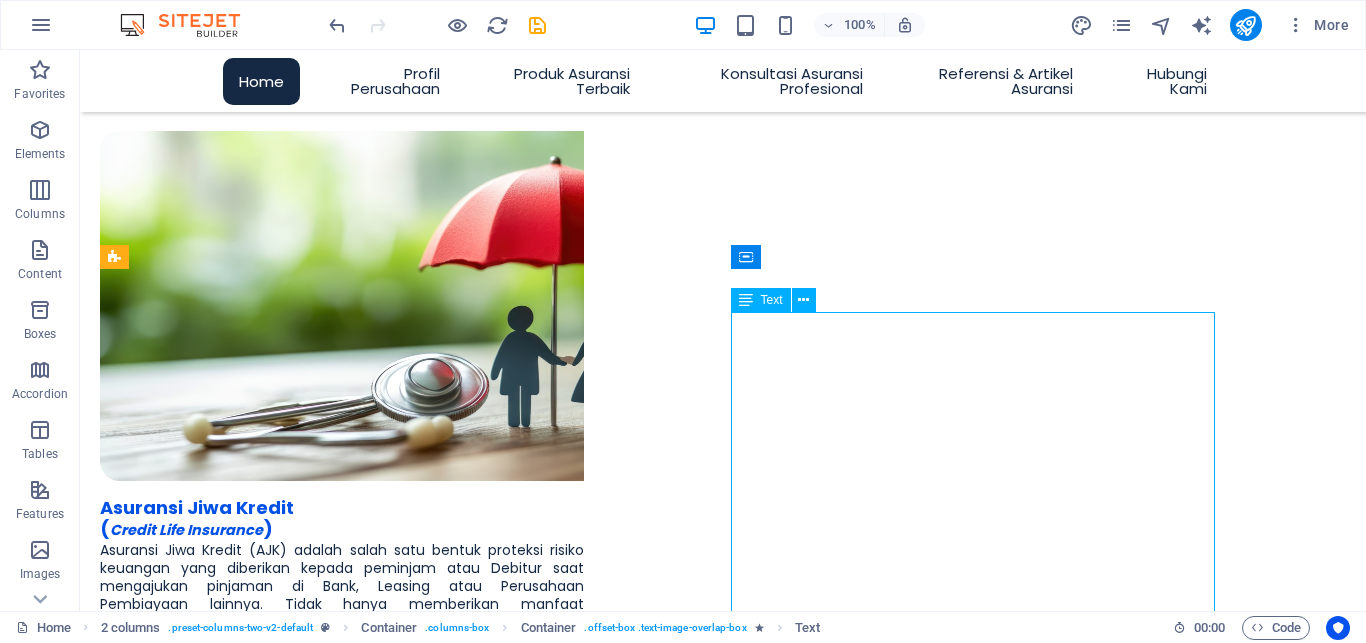 scroll, scrollTop: 1063, scrollLeft: 0, axis: vertical 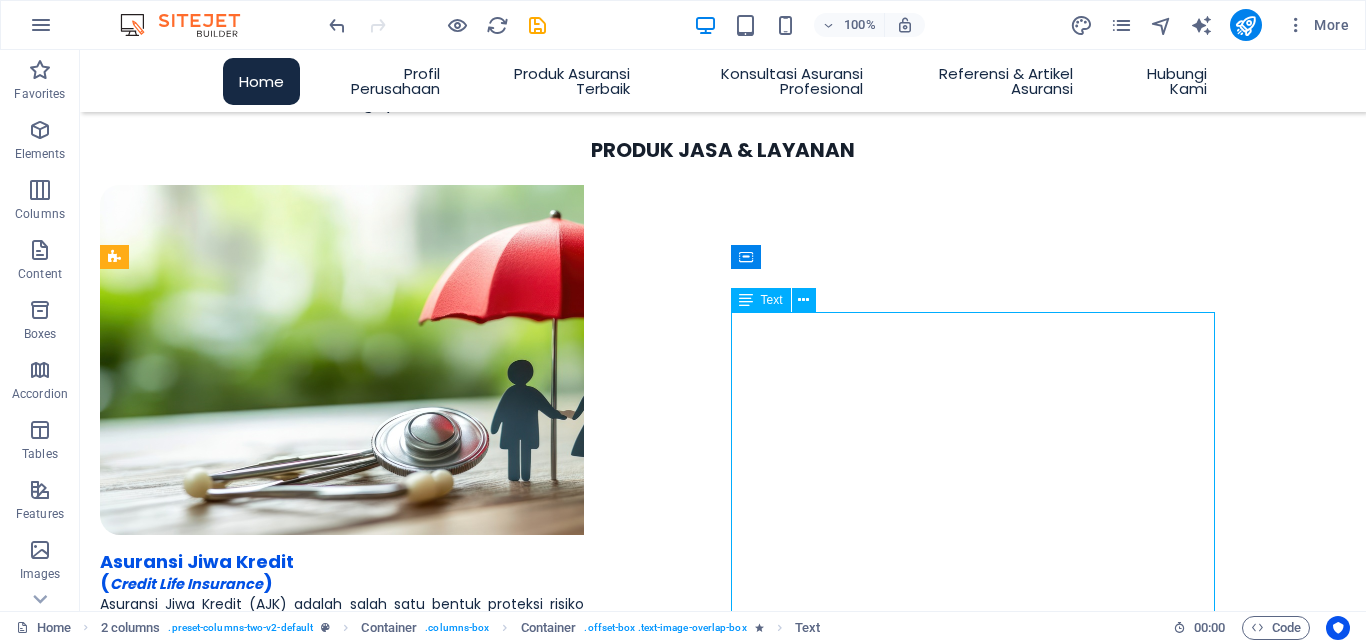 click on "Asuransi Kredit Perdagangan (Trade Credit Insurance) memberikan proteksi terhadap risiko Gagal Bayar (Payment Default) atas utang tagihan transaksi perdagangan atau jual beli komersil. Produk Asuransi ini akan memberikan mitigasi berupa pelunasan terhadap faktur utang tagihan dari Penjual. Manfaat yang diterima adalah terhindarnya dari penerimaan pembayaran yang tertunda termasuk risiko lain yang menyertai seperti potensi terganggunya aliran kas dan aktifitas serta ekspansi perdagangan. Di sisi Pembeli, terjadinnya tagihan hutang ini bisa disebabkan oleh faktor internal seperti kondisi bisnis dan Perusahaan maupun risiko malpraktik bisnis atau kondisi eksternal yang terkait regulasi perdagangan, kondisi pembatasan penjualan hingga kondisi politik di negara atau wilayah tertentu khususnya di segmen transaksi perdagangan internasional (ekspor dan impor [Read more]" at bounding box center [342, 1890] 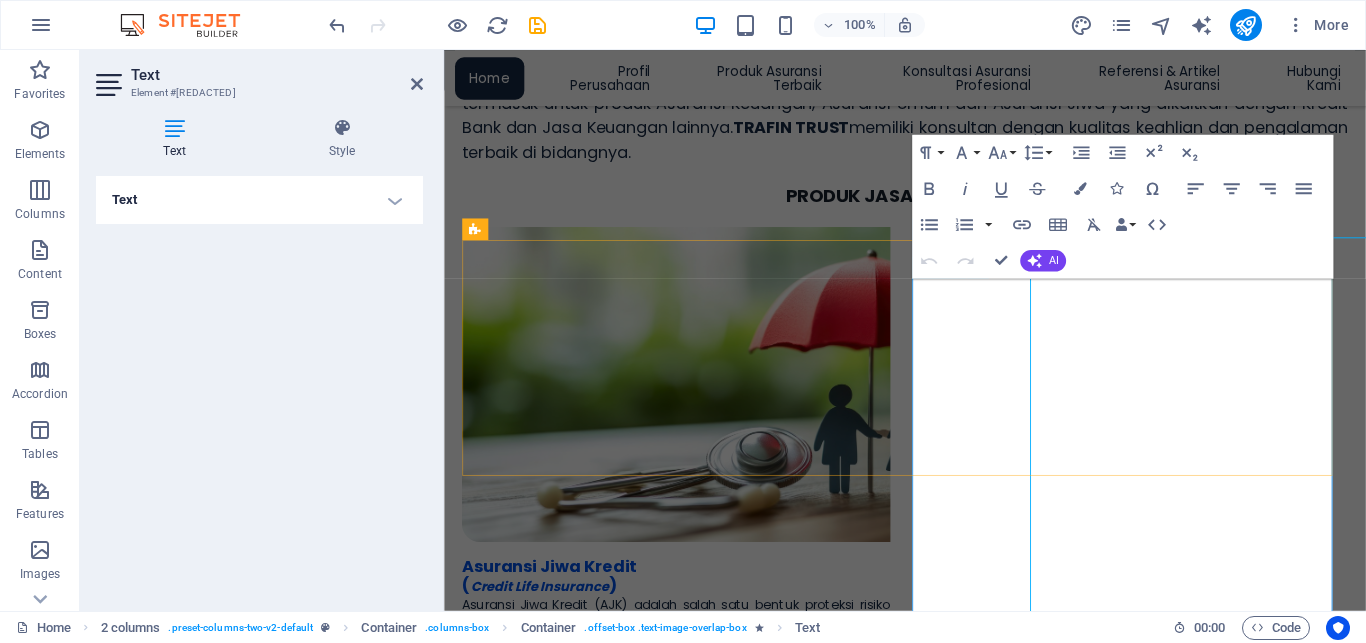 scroll, scrollTop: 1117, scrollLeft: 0, axis: vertical 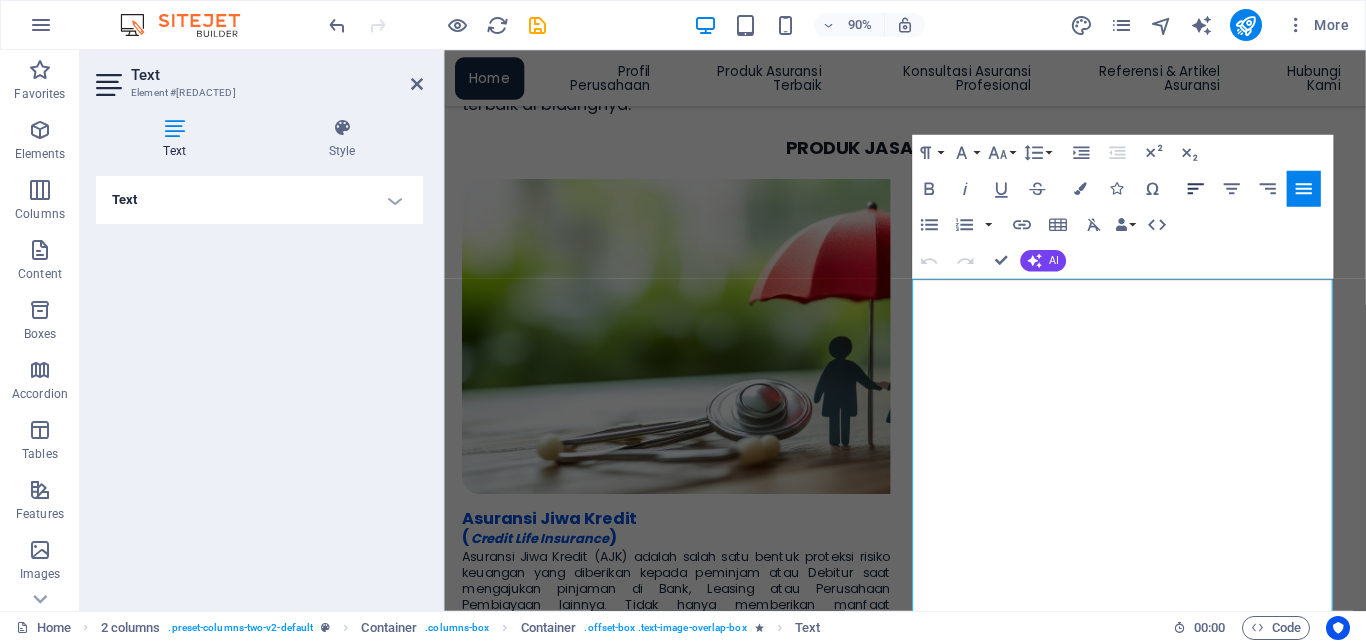 click on "Align Left" at bounding box center (1195, 189) 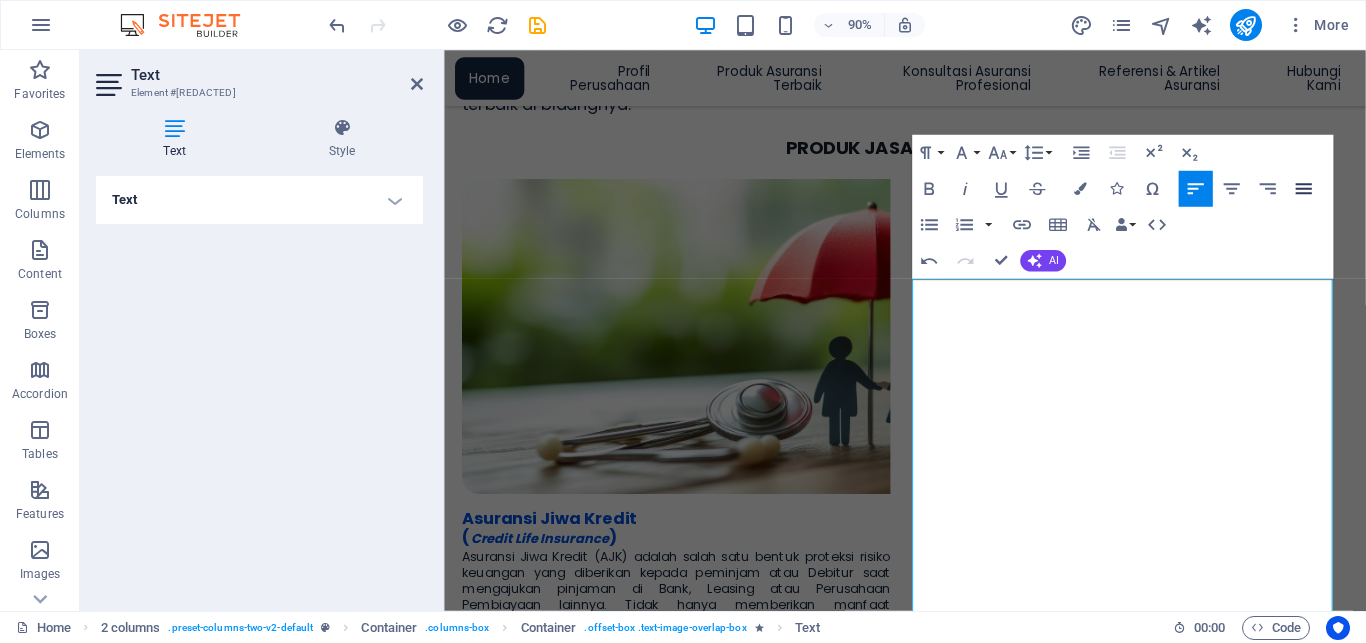click 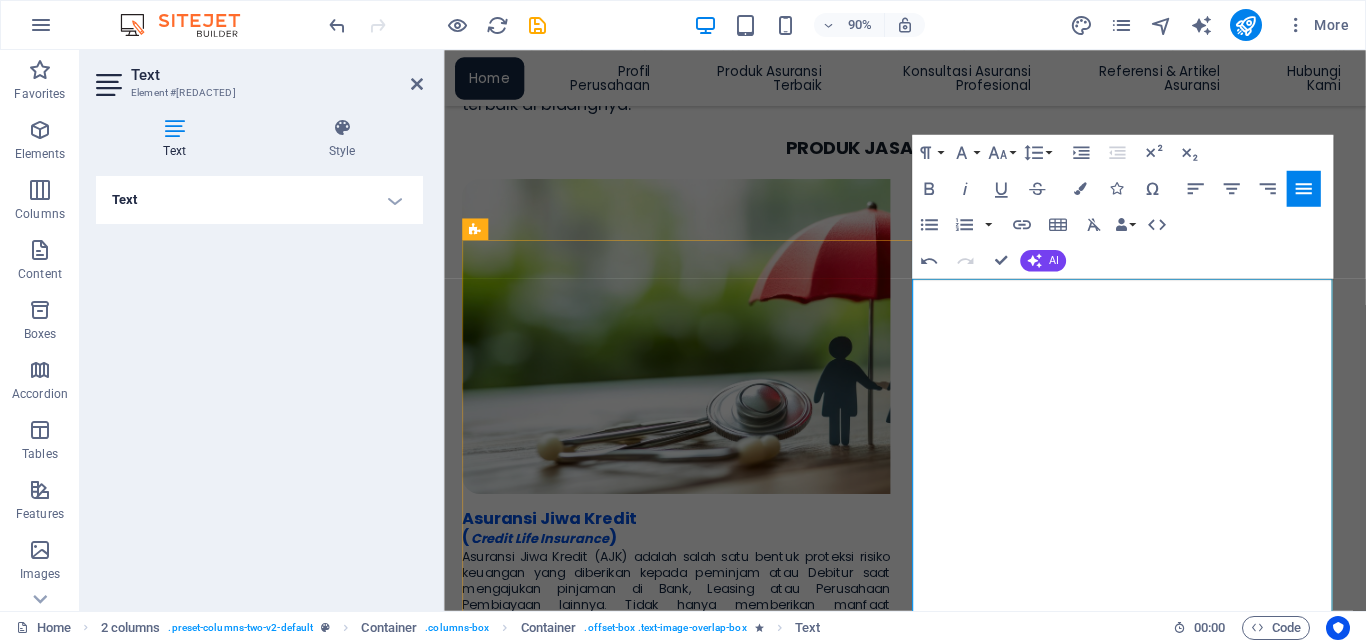 click on "Asuransi Kredit Perdagangan (Trade Credit Insurance) memberikan proteksi terhadap risiko Gagal Bayar (Payment Default) atas utang tagihan transaksi perdagangan atau jual beli komersil. Produk Asuransi ini akan memberikan mitigasi berupa pelunasan terhadap faktur utang tagihan dari Penjual. Manfaat yang diterima adalah terhindarnya dari penerimaan pembayaran yang tertunda termasuk risiko lain yang menyertai seperti potensi terganggunya aliran kas dan aktifitas serta ekspansi perdagangan. Di sisi Pembeli, terjadinnya tagihan hutang ini bisa disebabkan oleh faktor internal seperti kondisi bisnis dan Perusahaan maupun risiko malpraktik bisnis atau kondisi eksternal yang terkait regulasi perdagangan, kondisi pembatasan penjualan hingga kondisi politik di negara atau wilayah tertentu khususnya di segmen transaksi perdagangan internasional (ekspor dan impor" at bounding box center [702, 1899] 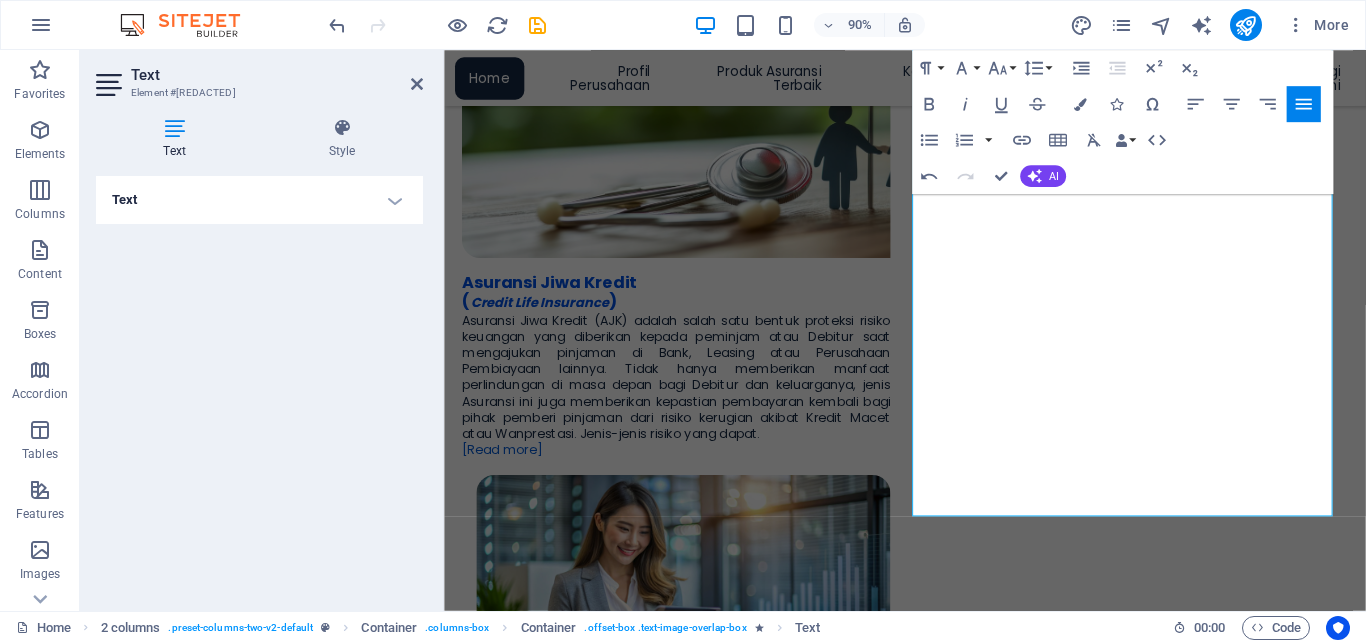 scroll, scrollTop: 1422, scrollLeft: 0, axis: vertical 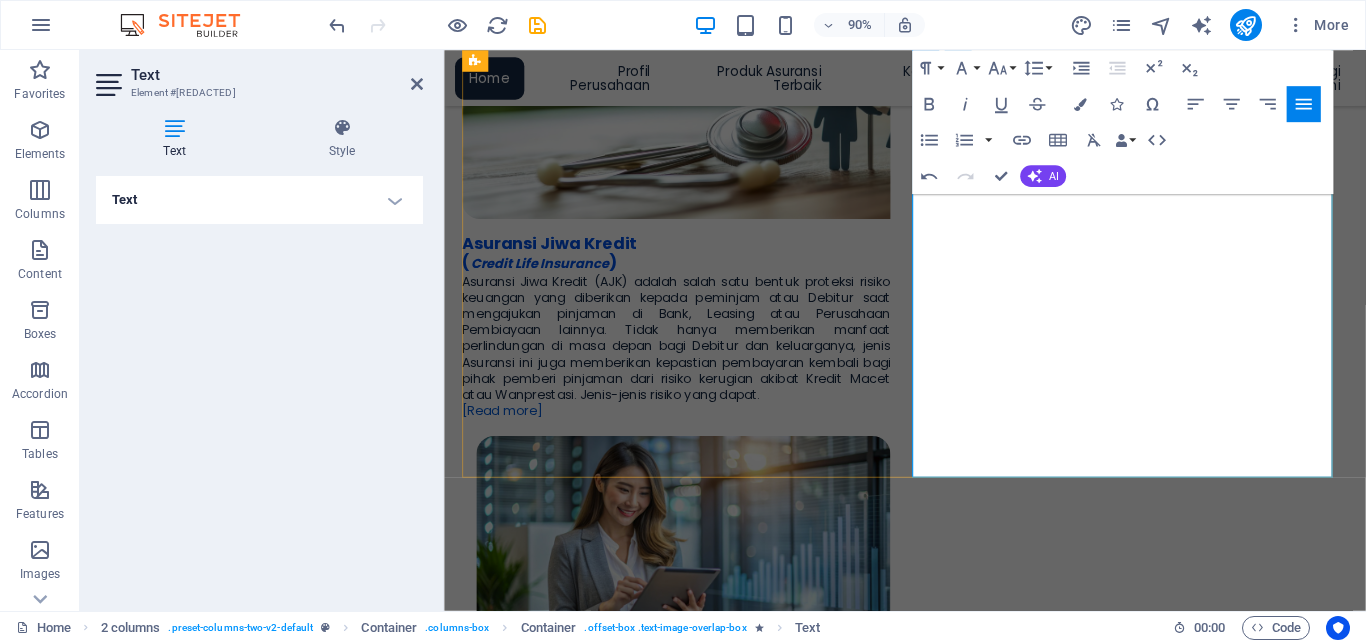 click on "Asuransi Kredit Perdagangan (Trade Credit Insurance) memberikan proteksi terhadap risiko Gagal Bayar  (Payment Default) atas utang tagihan transaksi perdagangan atau jual beli komersil. Produk Asuransi ini  akan memberikan mitigasi berupa pelunasan terhadap faktur utang tagihan dari Penjual. Manfaat yang  diterima adalah terhindarnya dari penerimaan pembayaran yang tertunda termasuk risiko lain yang  menyertai seperti potensi terganggunya aliran kas dan aktifitas serta ekspansi perdagangan. Di sisi Pembeli,  terjadinnya tagihan hutang ini bisa disebabkan oleh faktor internal seperti kondisi bisnis dan Perusahaan maupun risiko malpraktik bisnis atau kondisi eksternal yang terkait regulasi perdagangan, kondisi pembatasan penjualan hingga kondisi politik di negara atau wilayah tertentu khususnya di segmen transaksi perdagangan internasional (ekspor dan impor" at bounding box center [702, 1546] 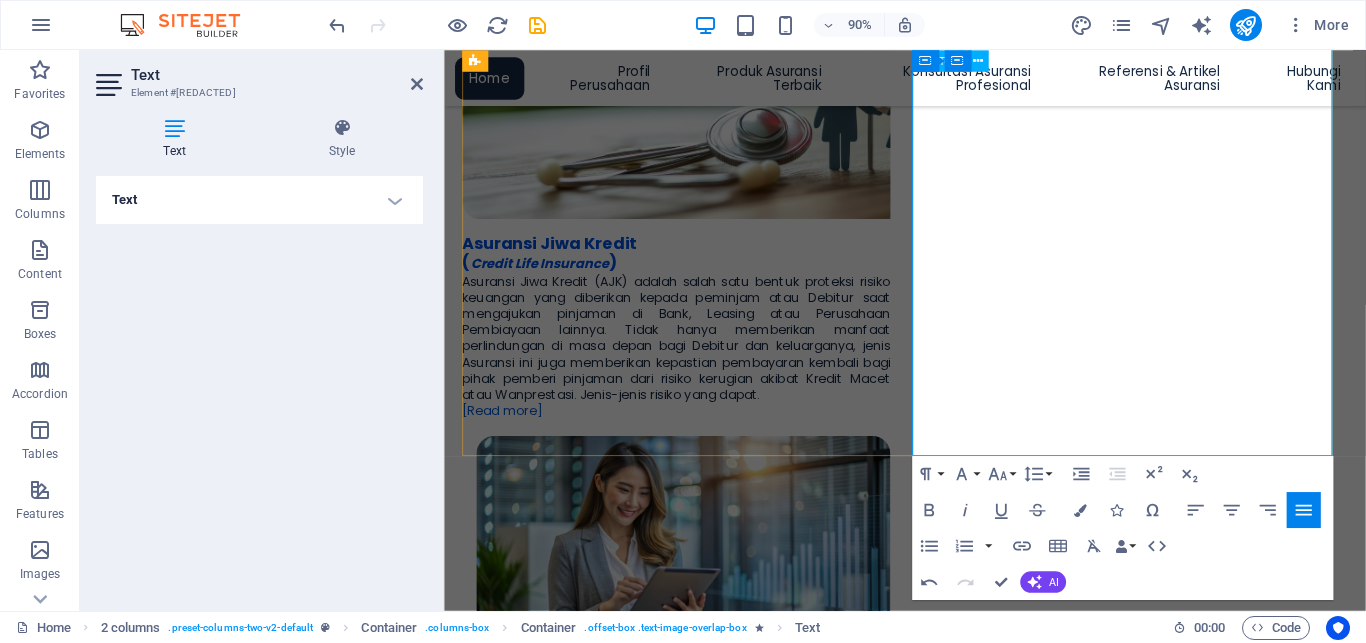 click on "Asuransi Kredit Perdagangan (Trade Credit Insurance) memberikan proteksi terhadap risiko Gagal Bayar  (Payment Default) atas utang tagihan transaksi perdagangan atau jual beli komersil. Produk Asuransi ini  akan memberikan mitigasi berupa pelunasan terhadap faktur utang tagihan dari Penjual. Manfaat yang  diterima adalah terhindarnya dari penerimaan pembayaran yang tertunda termasuk risiko lain yang  menyertai seperti potensi terganggunya aliran kas dan aktifitas serta ekspansi perdagangan. Di sisi Pembeli,  terjadinnya tagihan hutang ini bisa disebabkan oleh faktor internal seperti kondisi bisnis dan Perusahaan maupun risiko malpraktik bisnis atau kondisi eksternal yang terkait regulasi perdagangan, kondisi  pembatasan penjualan hingga kondisi politik di negara atau wilayah tertentu khususnya di segmen transaksi perdagangan internasional (ekspor dan impor" at bounding box center [702, 1534] 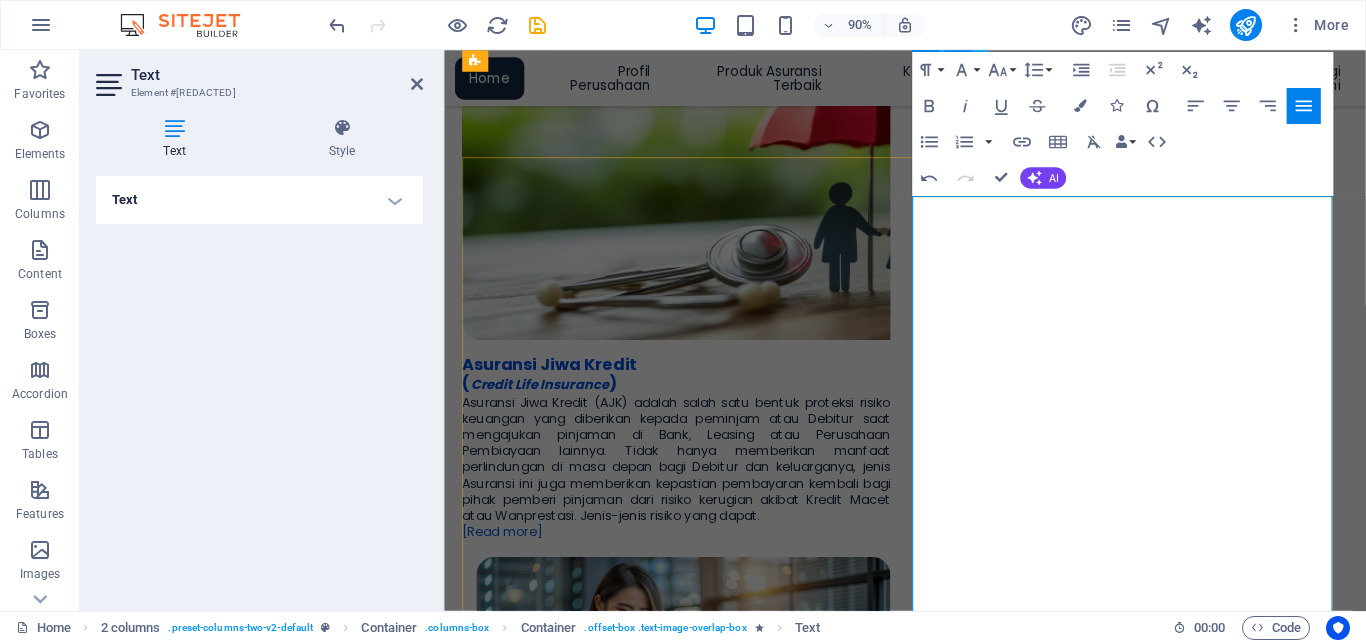 scroll, scrollTop: 1117, scrollLeft: 0, axis: vertical 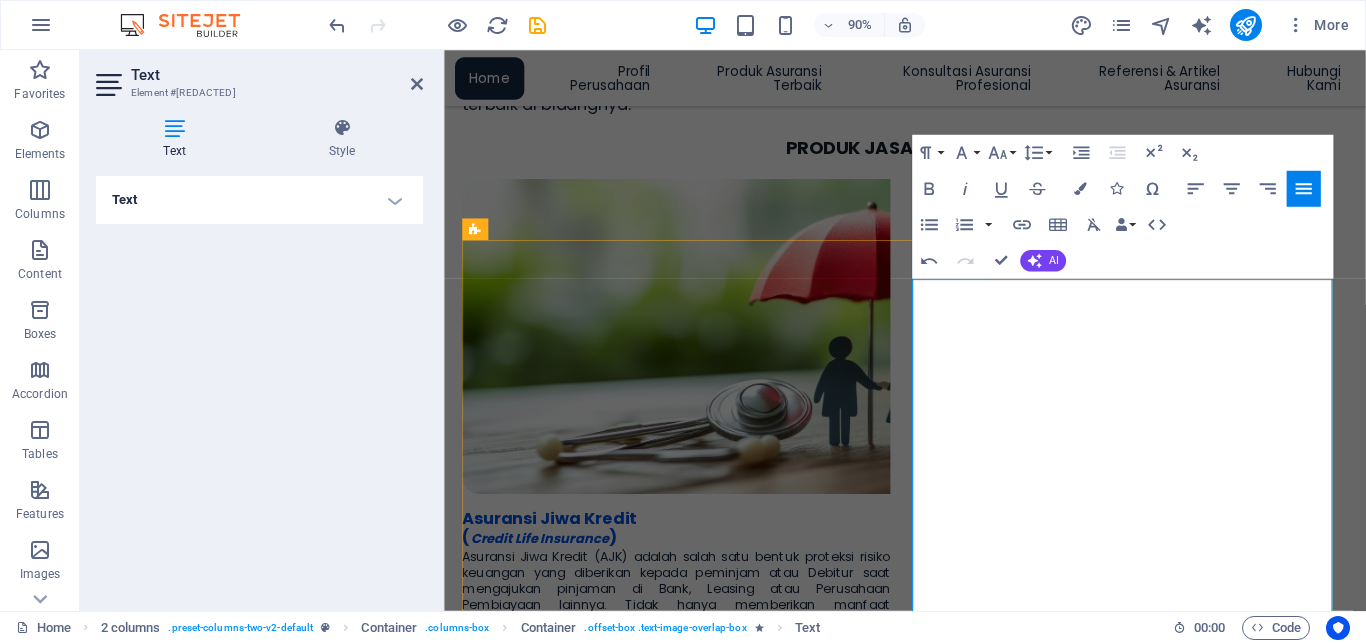 click on "Asuransi Kredit Perdagangan (Trade Credit Insurance) memberikan proteksi terhadap risiko Gagal Bayar  (Payment Default) atas utang tagihan transaksi perdagangan atau jual beli komersil. Produk Asuransi ini  akan memberikan mitigasi berupa pelunasan terhadap faktur utang tagihan dari Penjual. Manfaat yang  diterima adalah terhindarnya dari penerimaan pembayaran yang tertunda termasuk risiko lain yang  menyertai seperti potensi terganggunya aliran kas dan aktifitas serta ekspansi perdagangan. Di sisi Pembeli,  terjadinnya tagihan hutang ini bisa disebabkan oleh faktor internal seperti kondisi bisnis dan Perusahaan maupun risiko malpraktik bisnis atau kondisi eksternal yang terkait regulasi perdagangan, kondisi  pembatasan penjualan hingga kondisi politik di negara atau wilayah tertentu khususnya di segmen transaksi  perdagangan internasional (ekspor dan impor" at bounding box center (702, 1839) 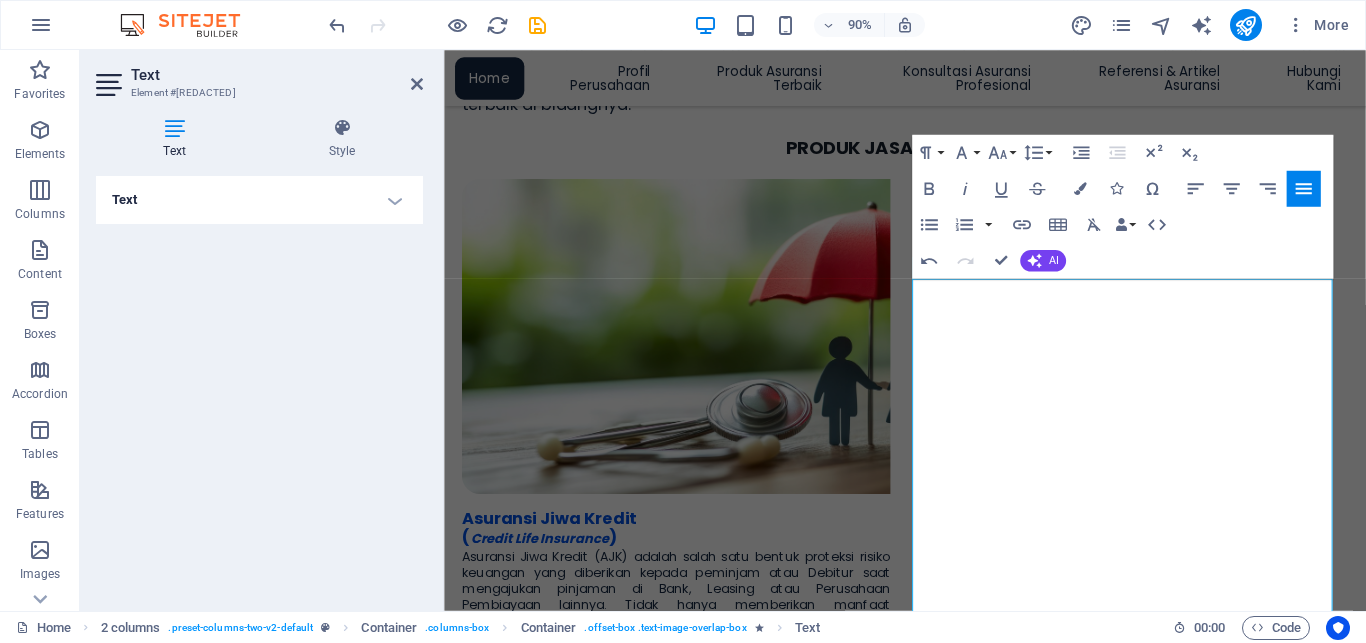 click on "Text" at bounding box center (259, 200) 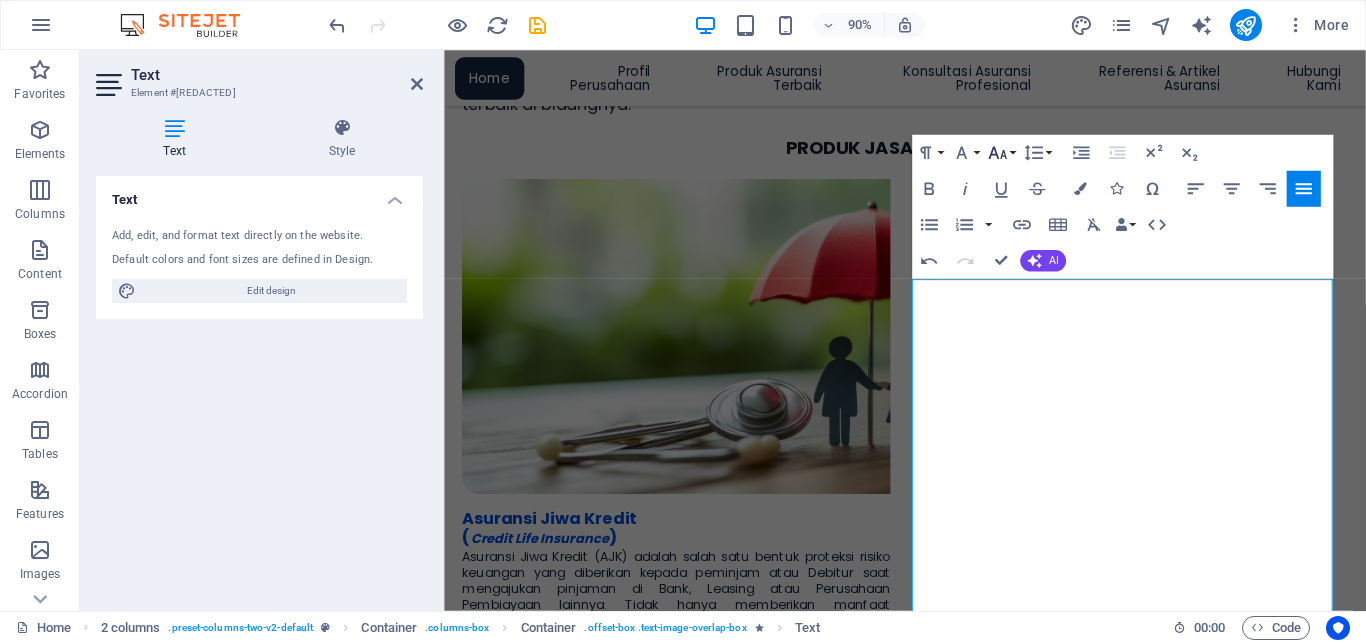 click 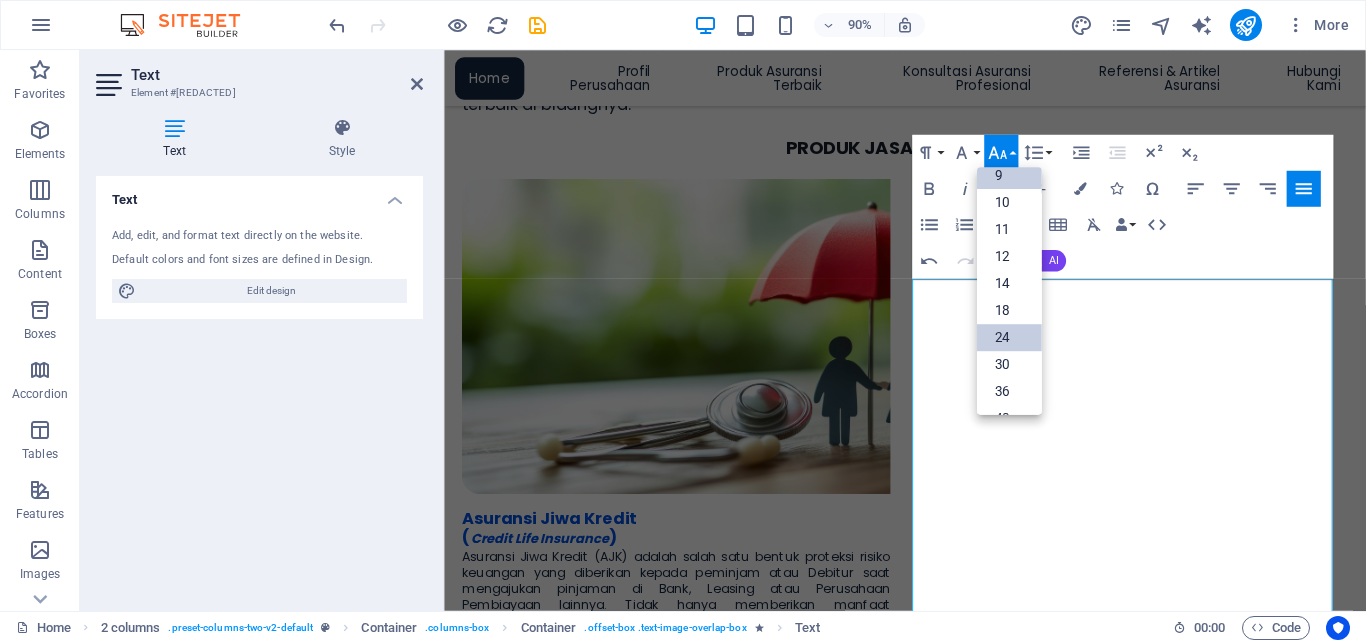 scroll, scrollTop: 0, scrollLeft: 0, axis: both 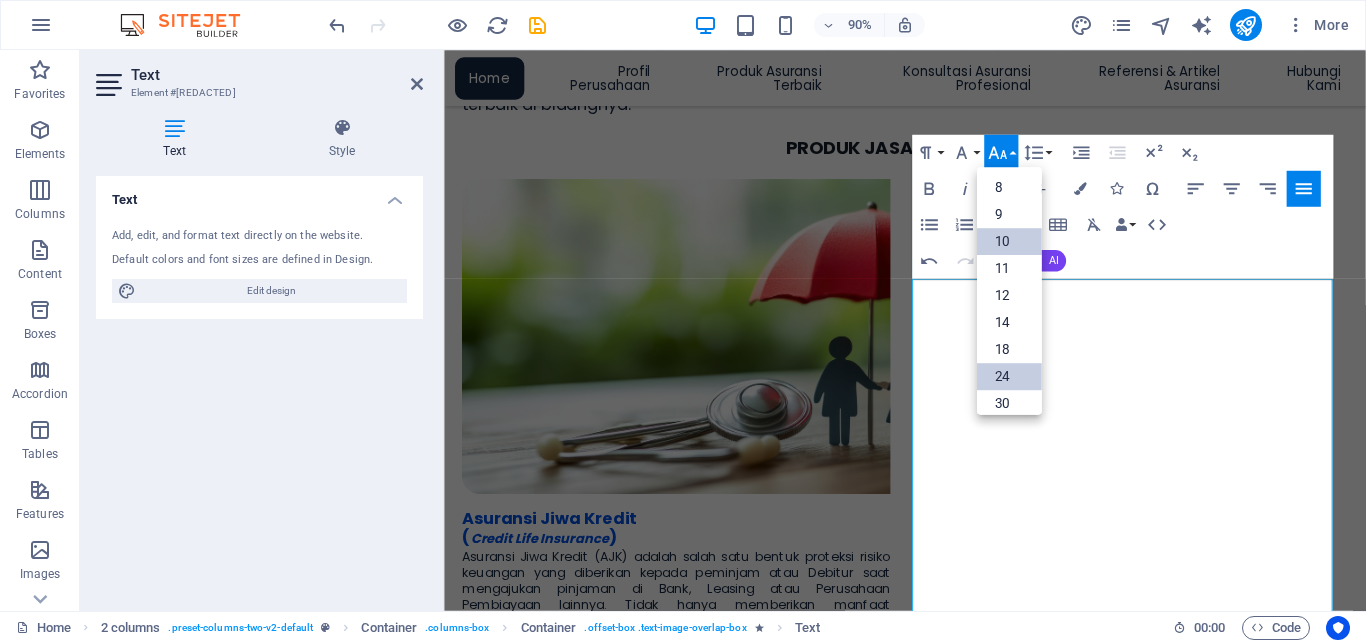 click on "10" at bounding box center (1008, 241) 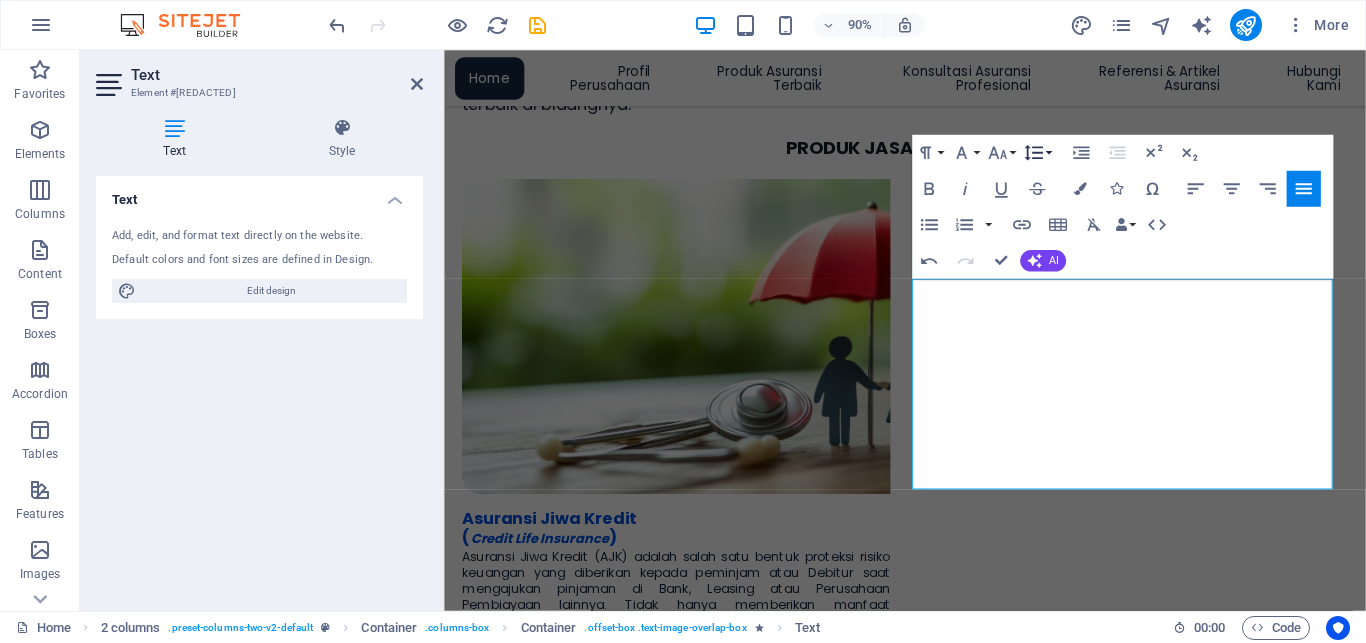 click 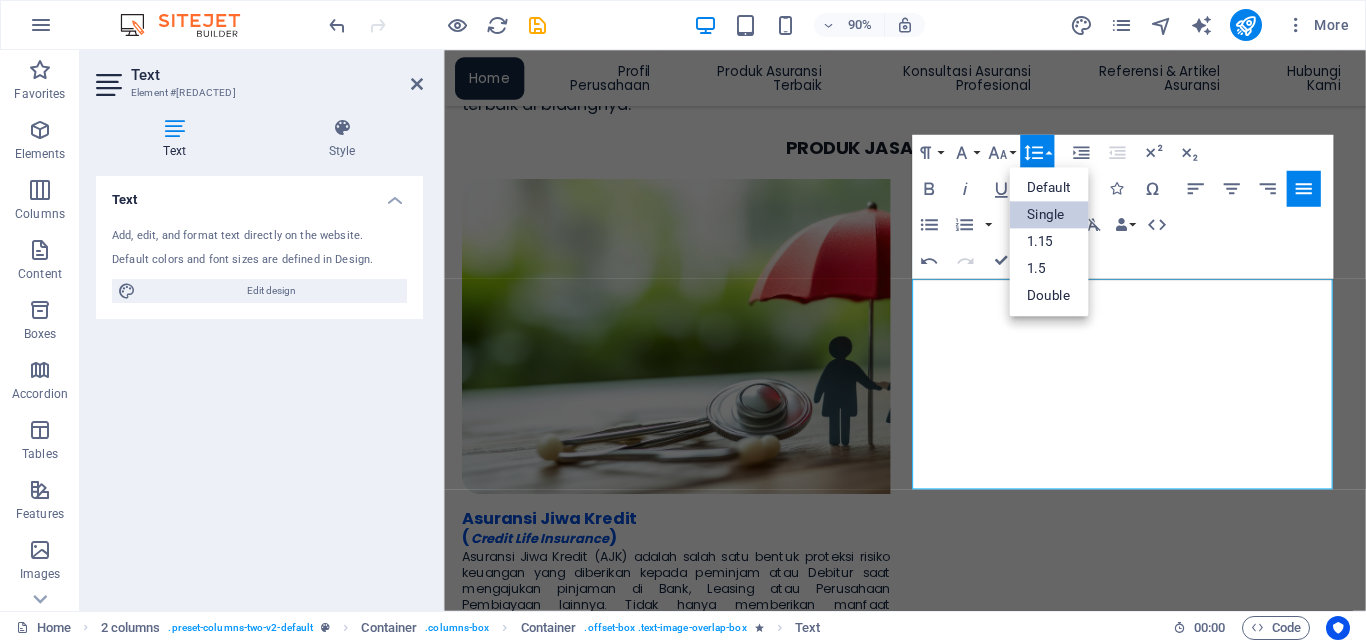 scroll, scrollTop: 0, scrollLeft: 0, axis: both 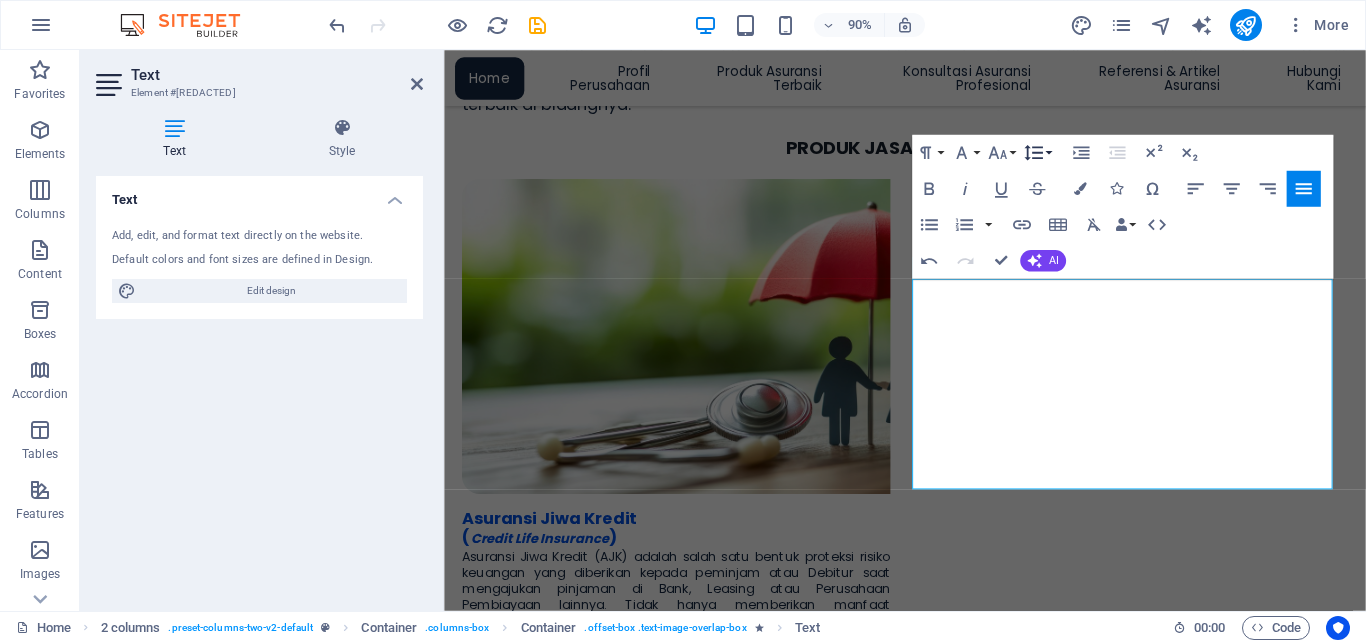 click 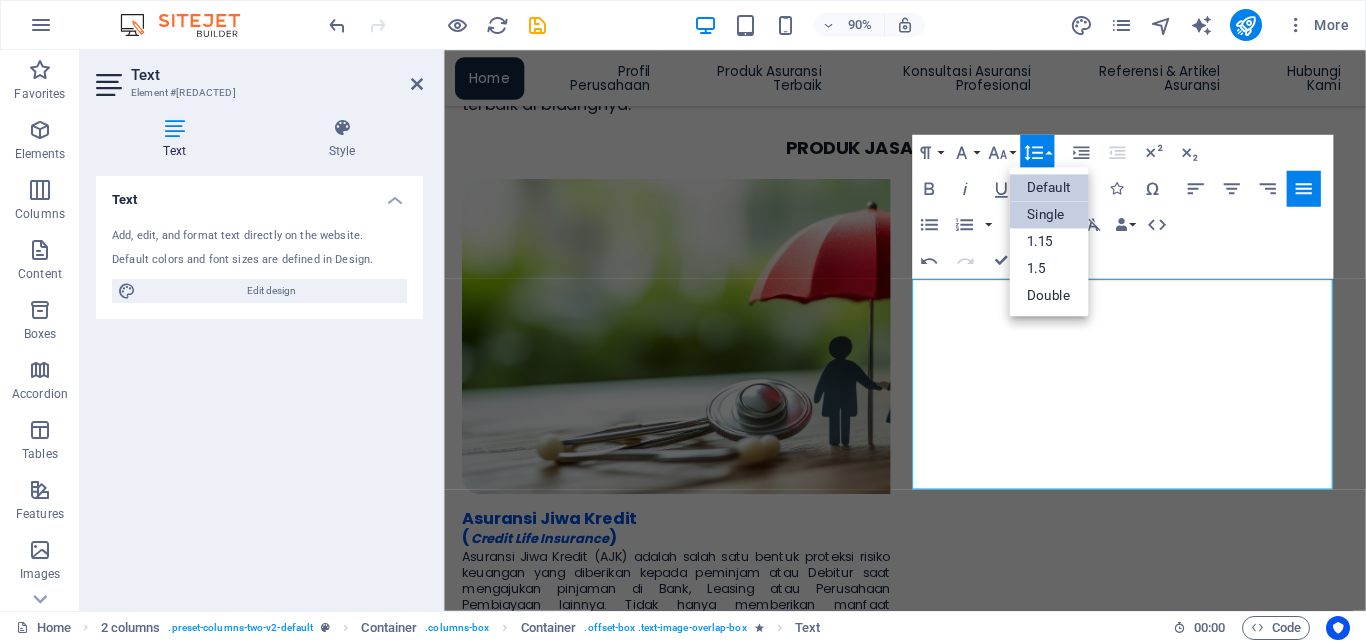 scroll, scrollTop: 0, scrollLeft: 0, axis: both 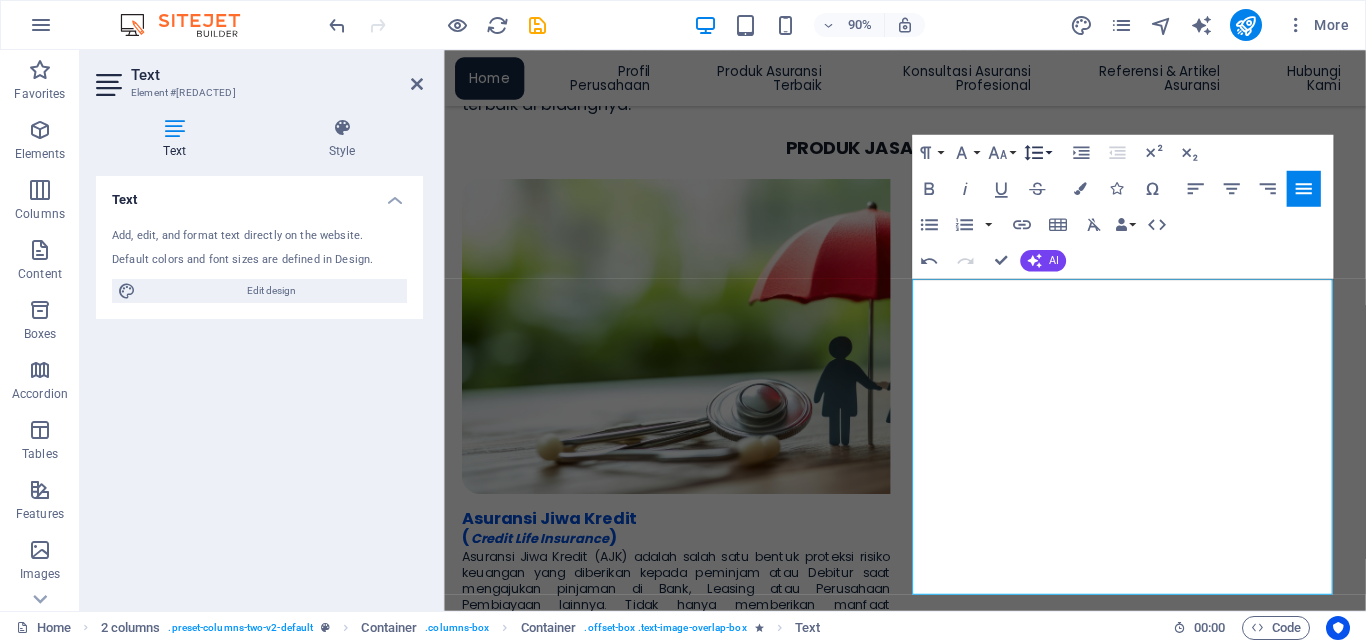 click on "Line Height" at bounding box center [1037, 152] 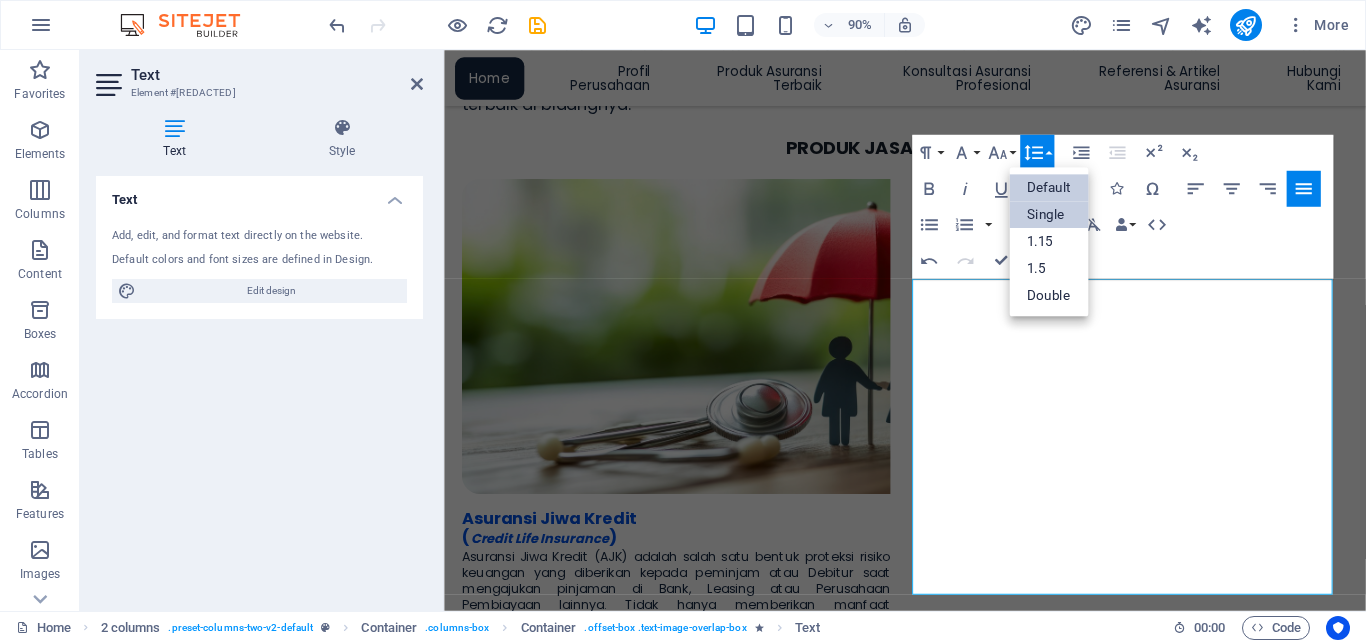 scroll, scrollTop: 0, scrollLeft: 0, axis: both 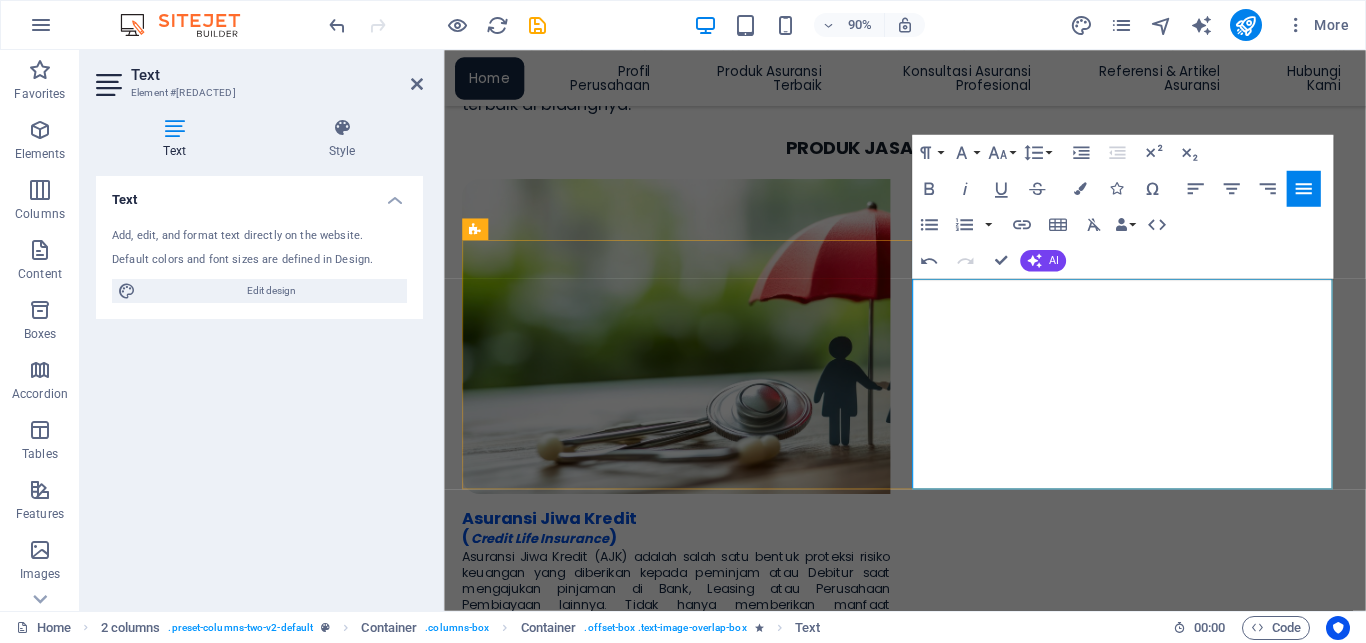 click on "Asuransi Kredit Perdagangan (Trade Credit Insurance) memberikan proteksi terhadap risiko Gagal Bayar  (Payment Default) atas utang tagihan transaksi perdagangan atau jual beli komersil. Produk Asuransi ini  akan memberikan mitigasi berupa pelunasan terhadap faktur utang tagihan dari Penjual. Manfaat yang  diterima adalah terhindarnya dari penerimaan pembayaran yang tertunda termasuk risiko lain yang  menyertai seperti potensi terganggunya aliran kas dan aktifitas serta ekspansi perdagangan. Di sisi Pembeli,  terjadinnya tagihan hutang ini bisa disebabkan oleh faktor internal seperti kondisi bisnis dan Perusahaan maupun risiko malpraktik bisnis atau kondisi eksternal yang terkait regulasi perdagangan, kondisi  pembatasan penjualan hingga kondisi politik di negara atau wilayah tertentu khususnya di segmen transaksi  perdagangan internasional (ekspor dan impor" at bounding box center [702, 1707] 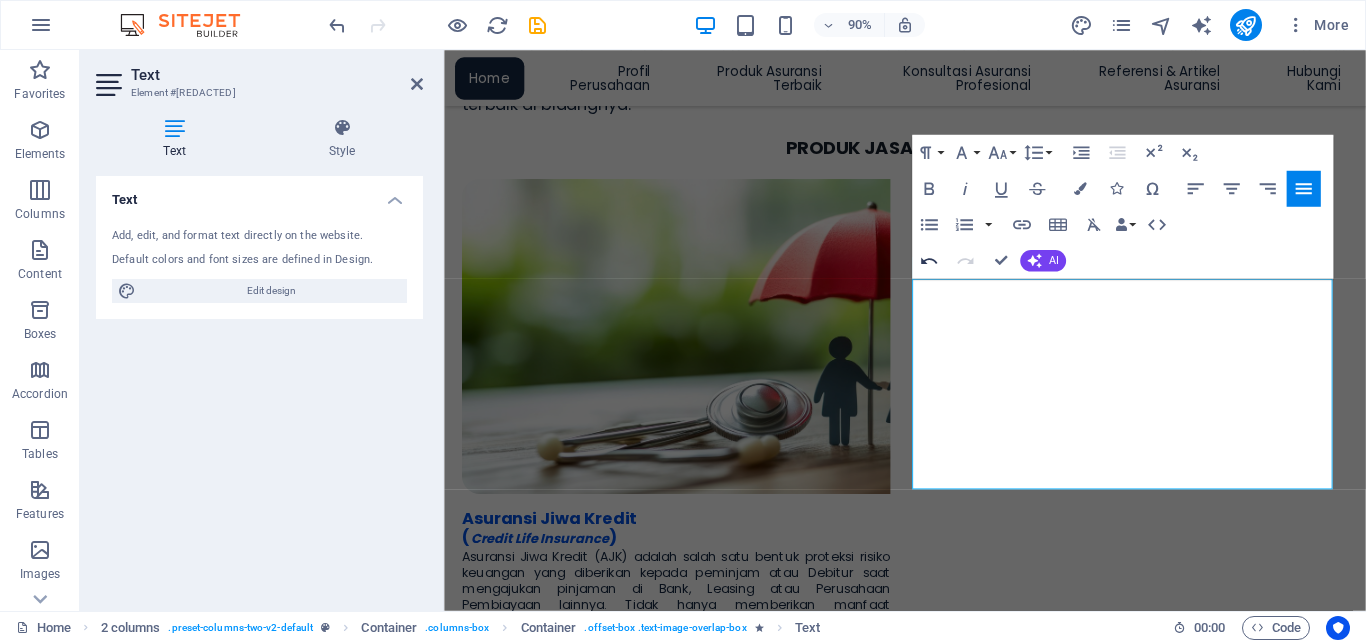 click 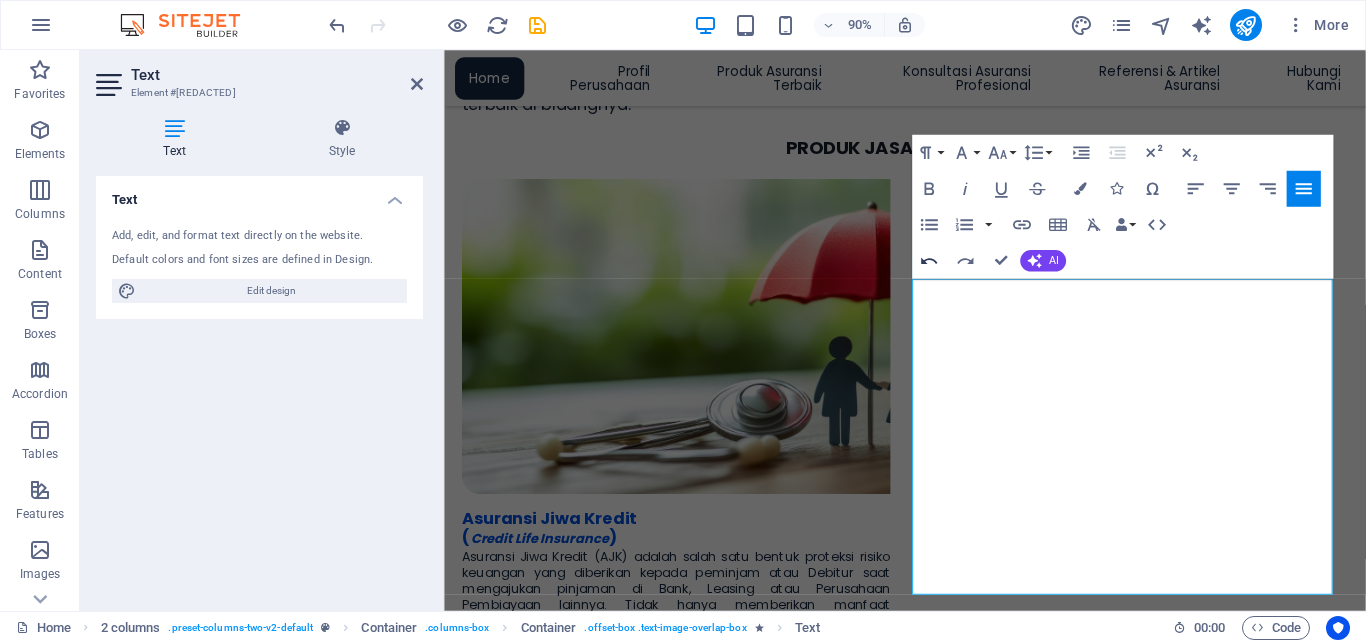 click 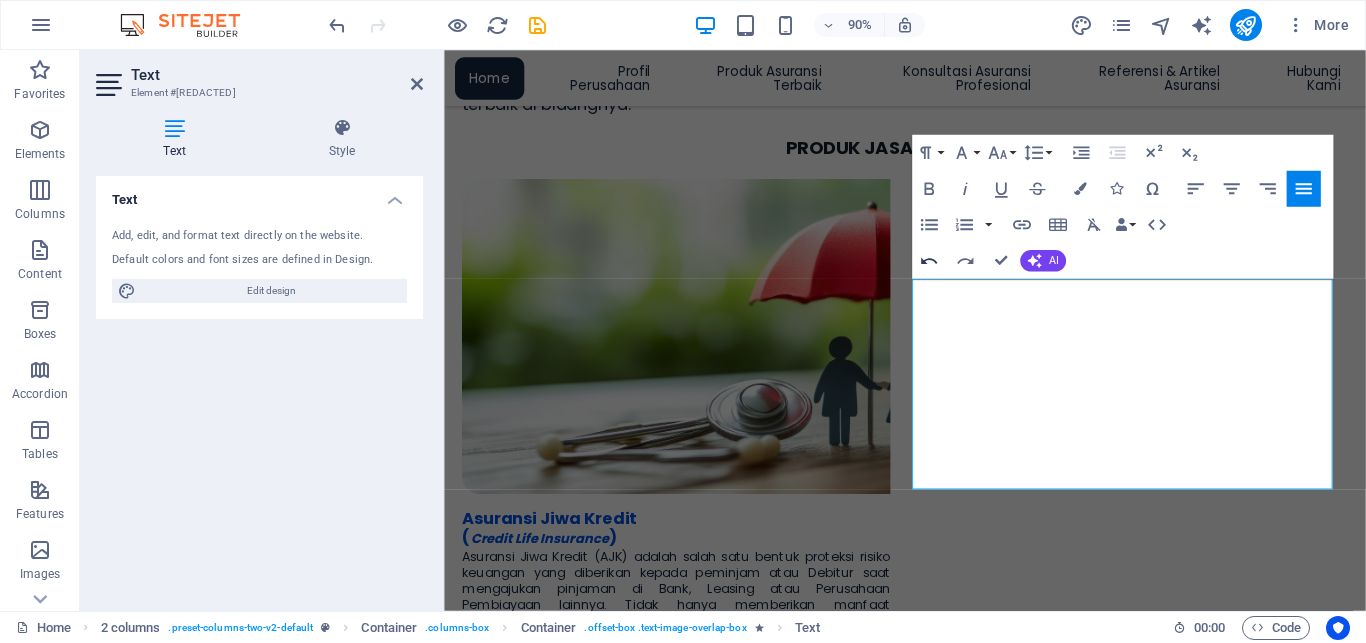 click 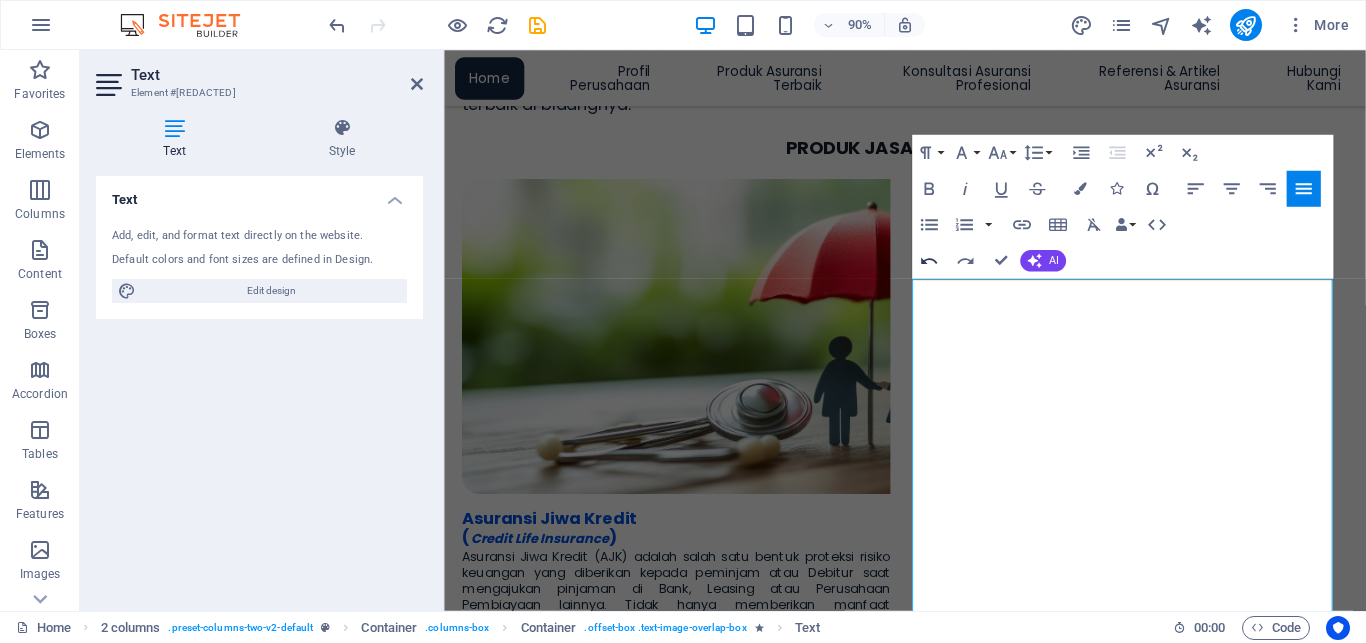 click 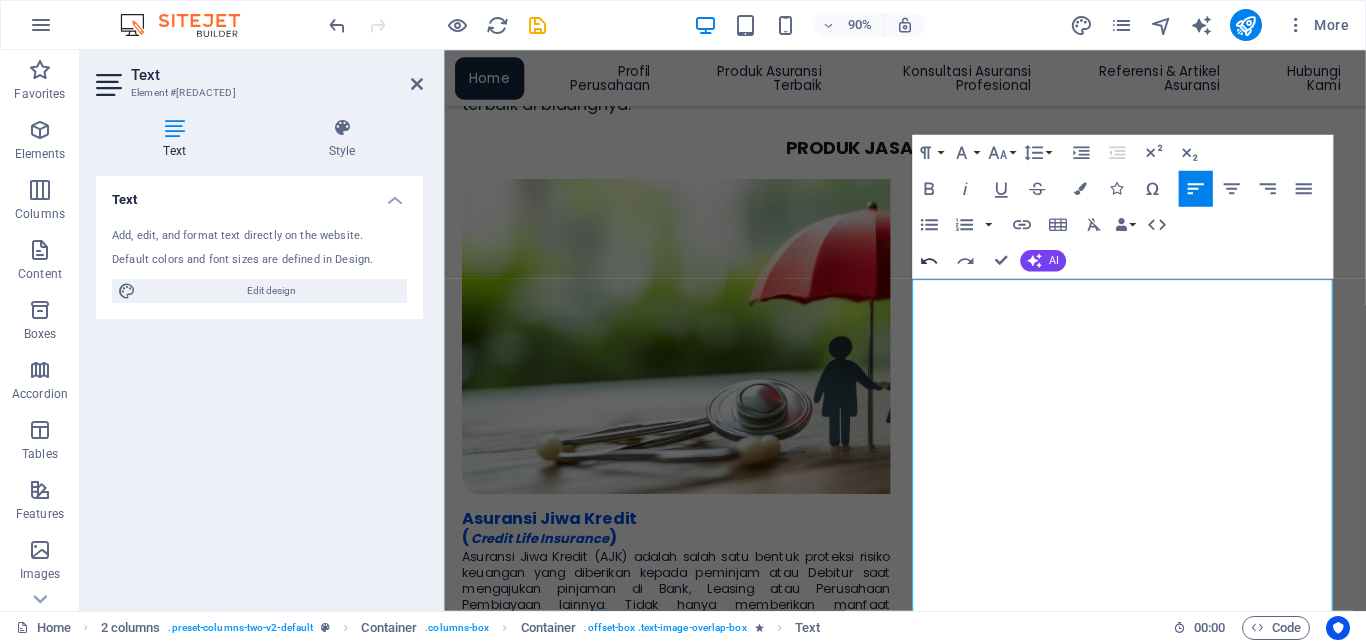 click 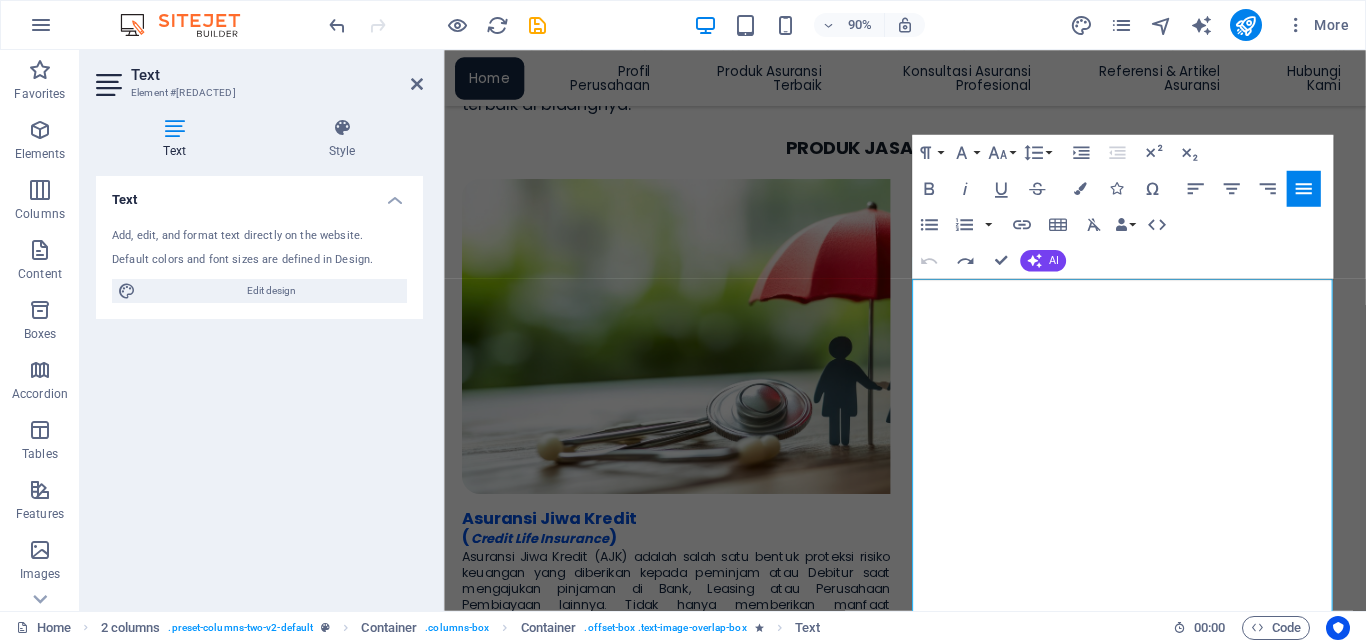 click 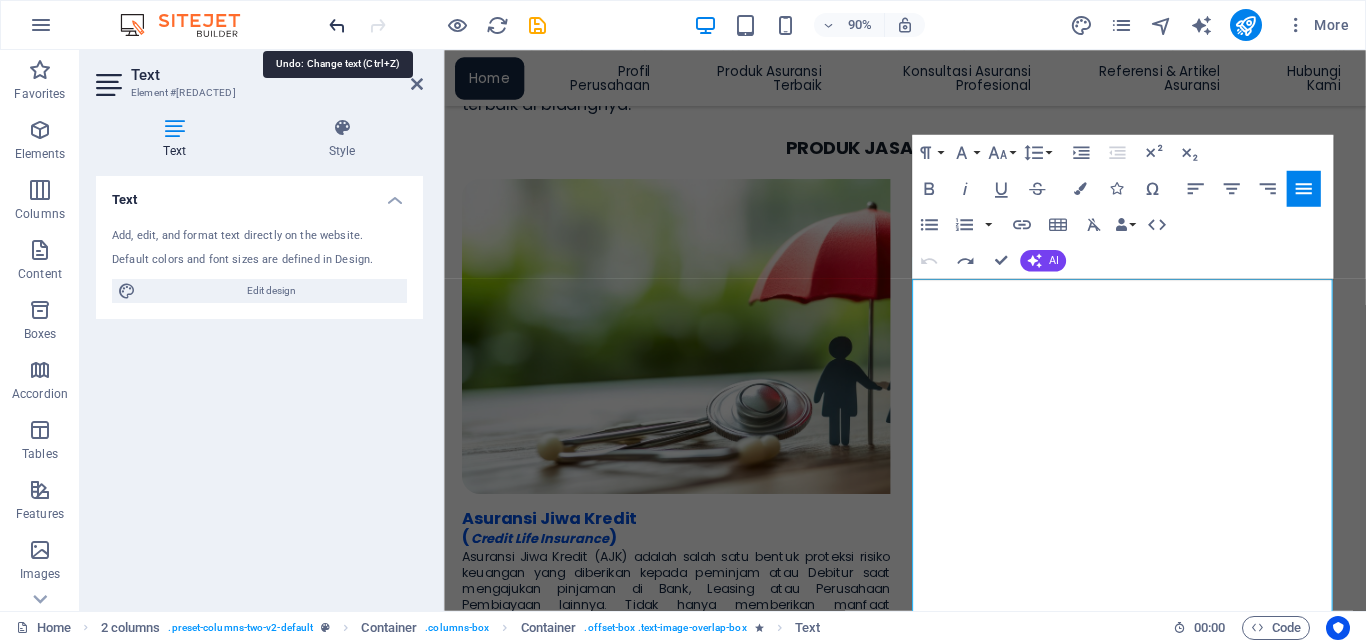 drag, startPoint x: 337, startPoint y: 28, endPoint x: 162, endPoint y: 98, distance: 188.48077 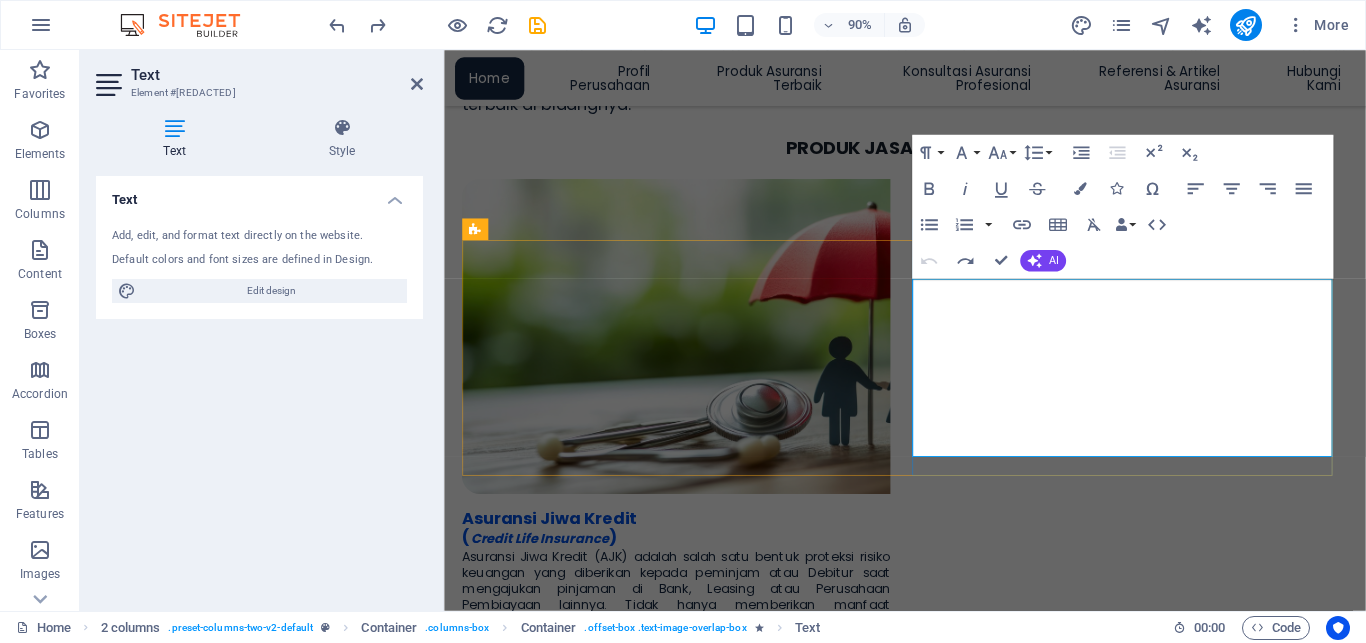 click on "Asuransi Kedit Konsumer (AKK) adalah serupa dengan Asuransi Jiwa Kredit (AJK) yaitu slaah satu bentuk proteksi risiko Keuangan tetapi dengan segmentasi tertentu untuk kategori peminjam atau Debitur dan umumnya menjadi kesatuan dalam proses pengajuan Kredit Pemilikan Rumah (KPR), Kredit Kendaraan Bermotor (KKB) atau Kredit Multi Guna lainnya serta mengikuti syarat dan kondisi dalam pengajuan Kredit di Bank, Leasing atau Perusahaan Pembiayaan lainnya. Produk Asuransi ini memberikan kepastian pembayaran kembali bagi pihak pemberi pinjaman dari risiko. [Read more]" at bounding box center (702, 1689) 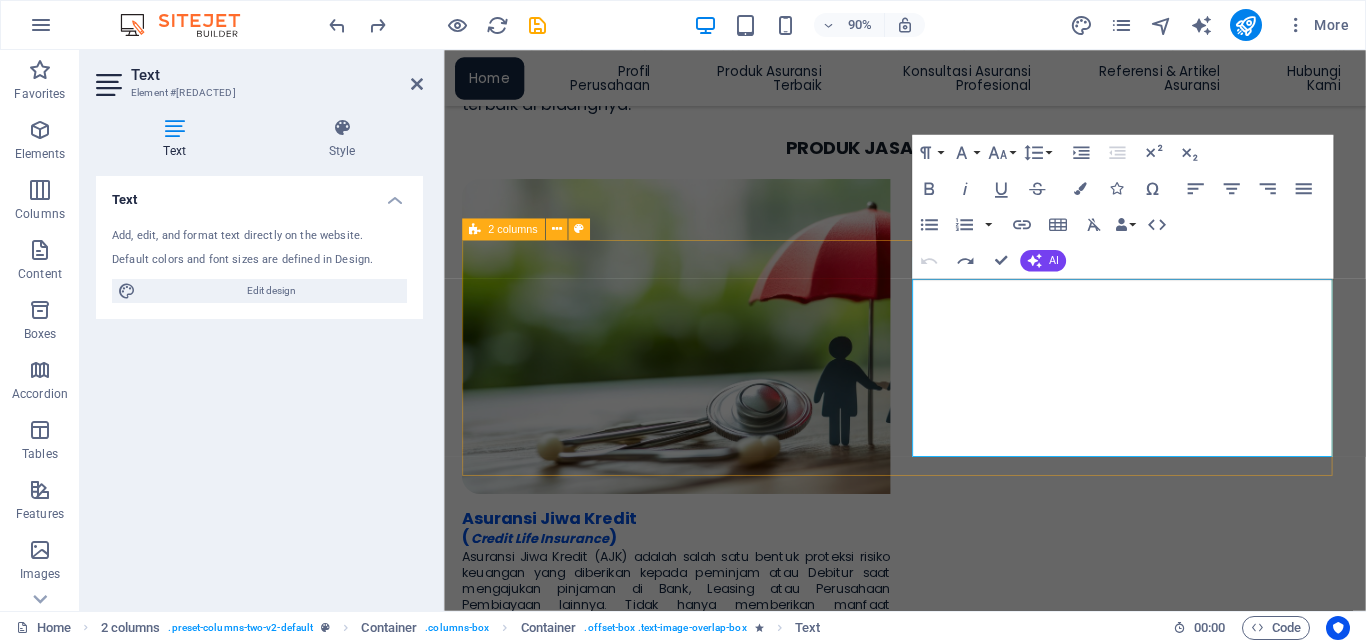 click at bounding box center (475, 229) 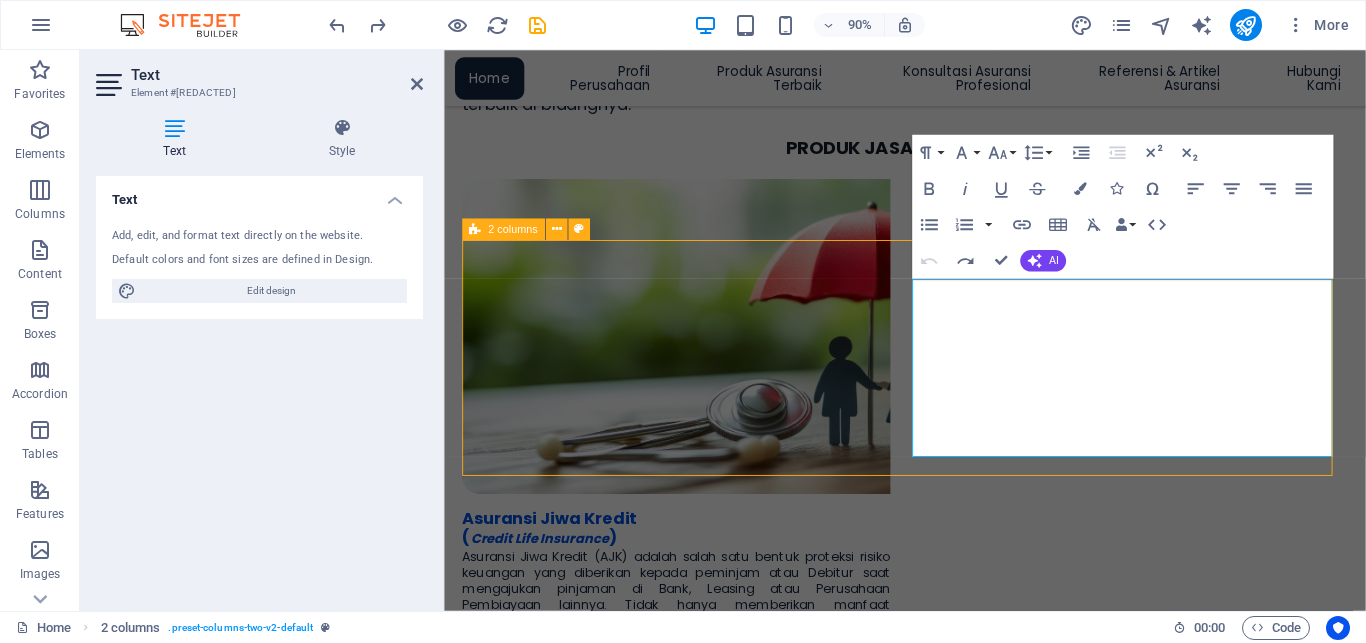 click at bounding box center [475, 229] 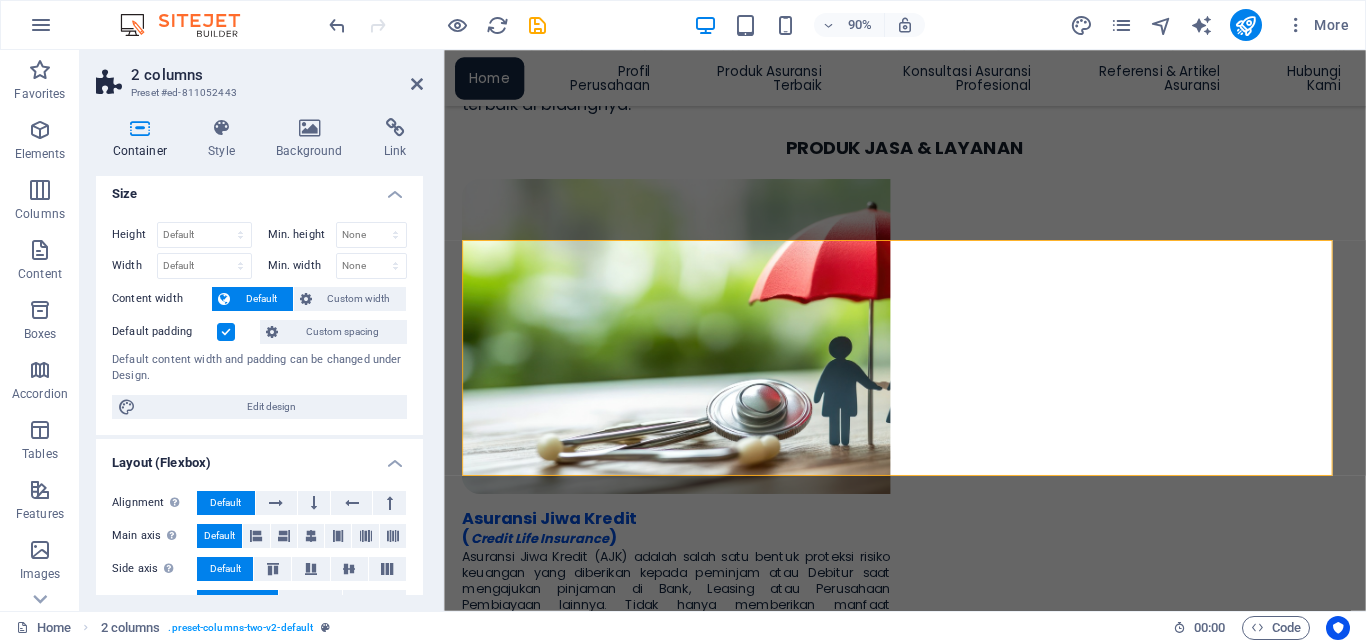 scroll, scrollTop: 0, scrollLeft: 0, axis: both 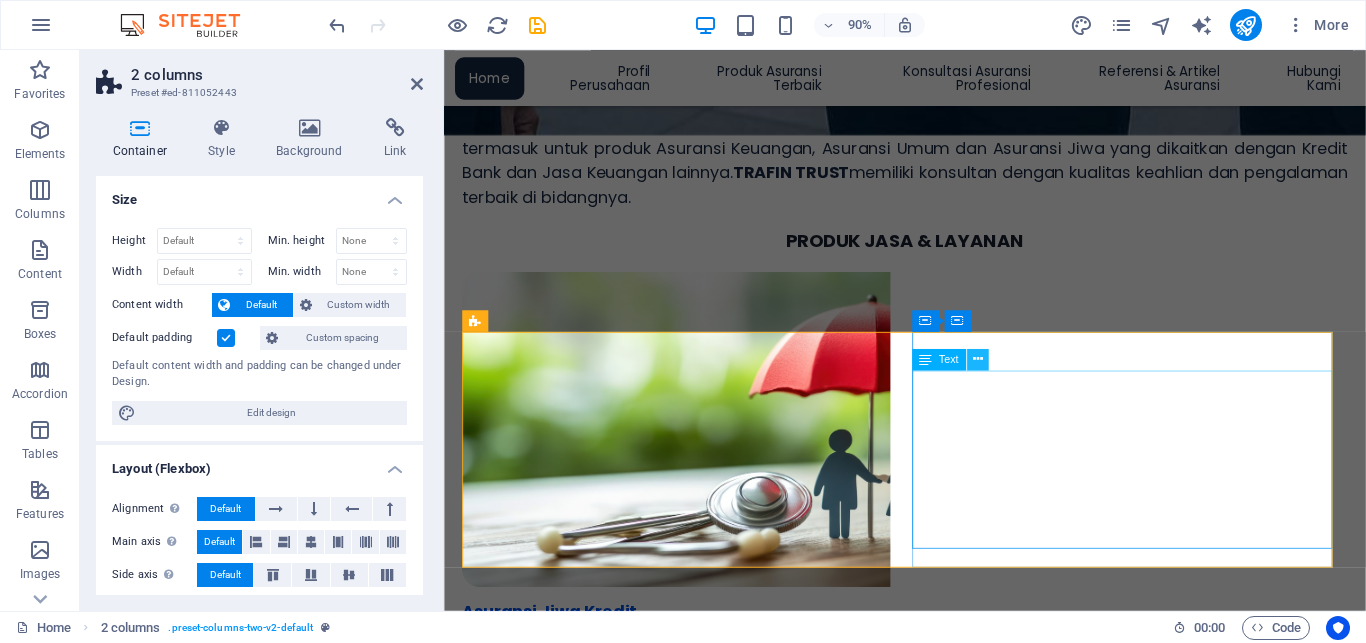 click at bounding box center (977, 359) 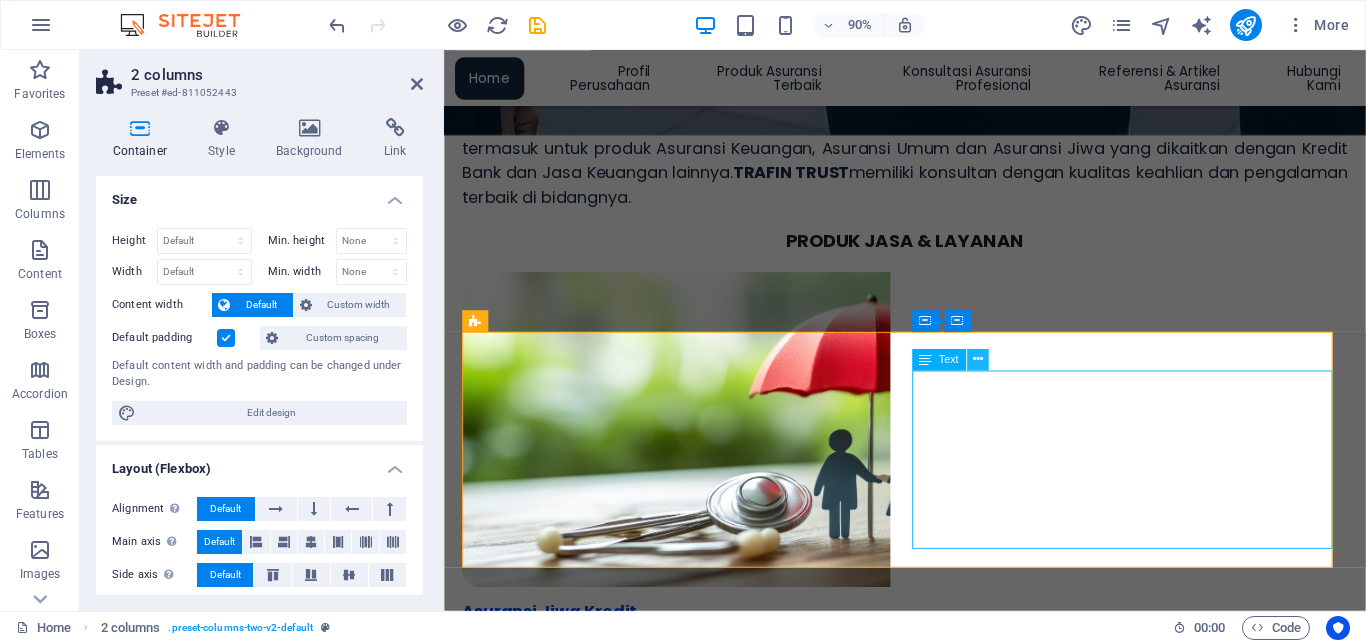 click at bounding box center (977, 359) 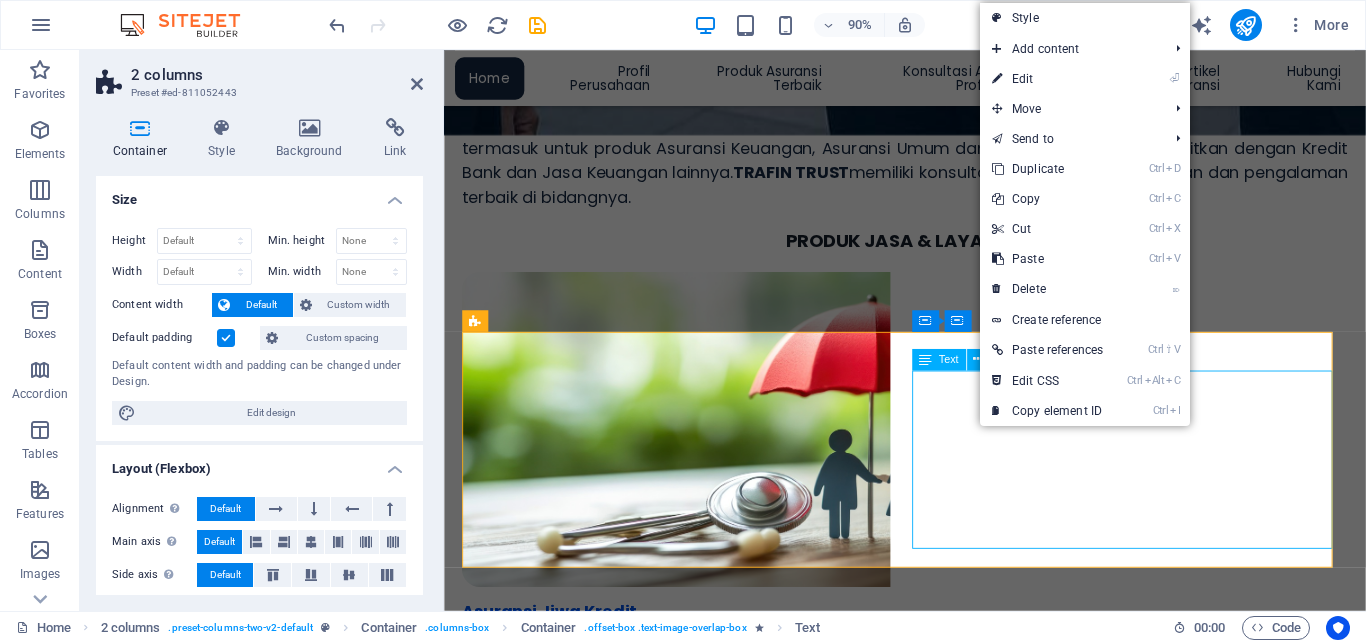 click on "Text" at bounding box center (939, 360) 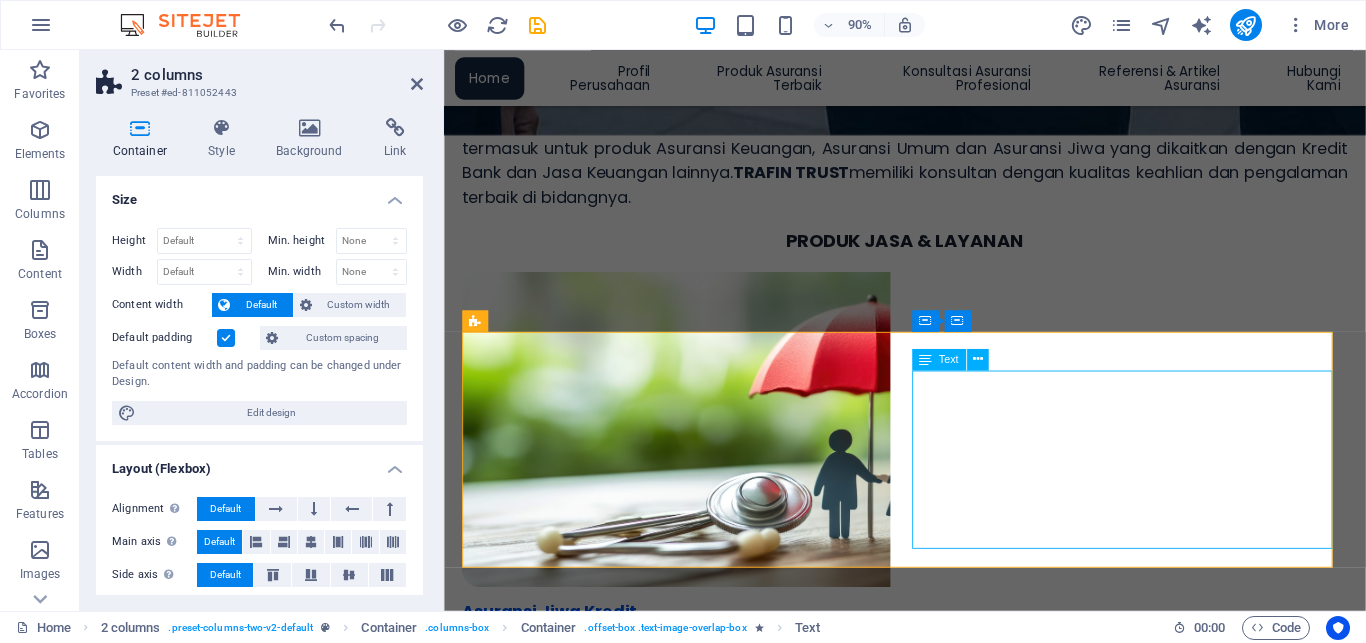 click on "Text" at bounding box center [939, 360] 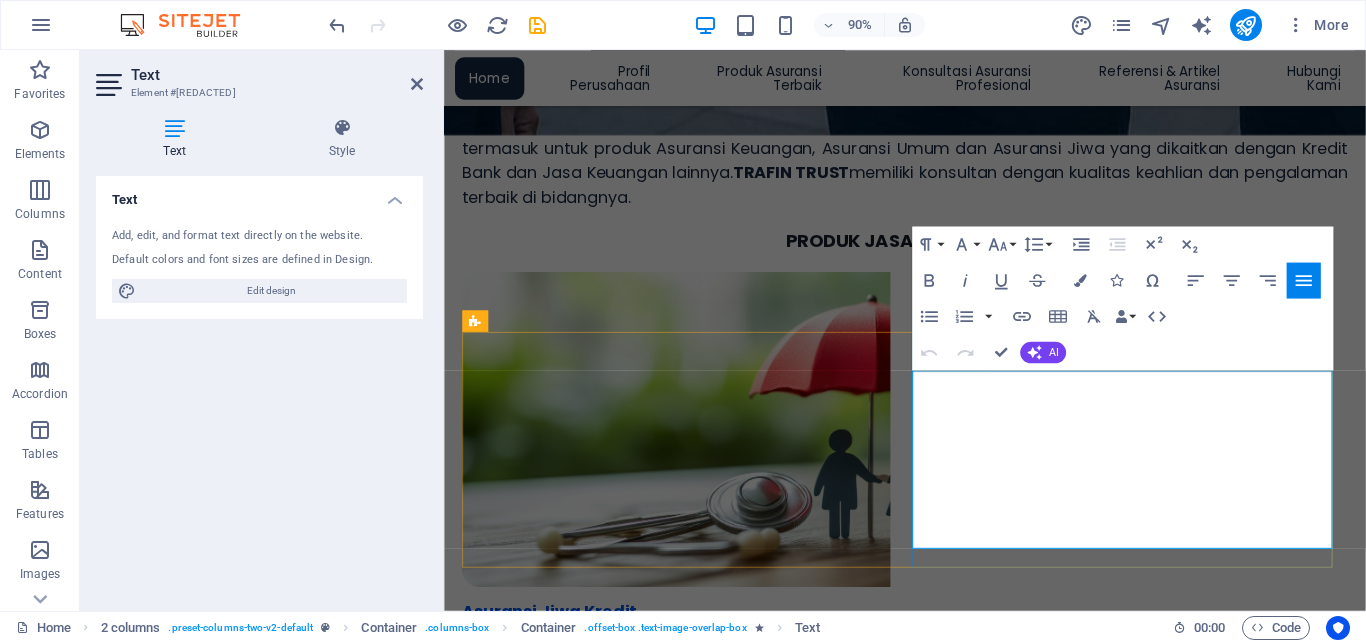 click on "Asuransi Kedit Konsumer (AKK) adalah serupa dengan Asuransi Jiwa Kredit (AJK) yaitu slaah satu bentuk proteksi risiko Keuangan tetapi dengan segmentasi tertentu untuk kategori peminjam atau Debitur dan umumnya menjadi kesatuan dalam proses pengajuan Kredit Pemilikan Rumah (KPR), Kredit Kendaraan Bermotor (KKB) atau Kredit Multi Guna lainnya serta mengikuti syarat dan kondisi dalam pengajuan Kredit di Bank, Leasing atau Perusahaan Pembiayaan lainnya. Produk Asuransi ini memberikan kepastian pembayaran kembali bagi pihak pemberi pinjaman dari risiko." at bounding box center [702, 1784] 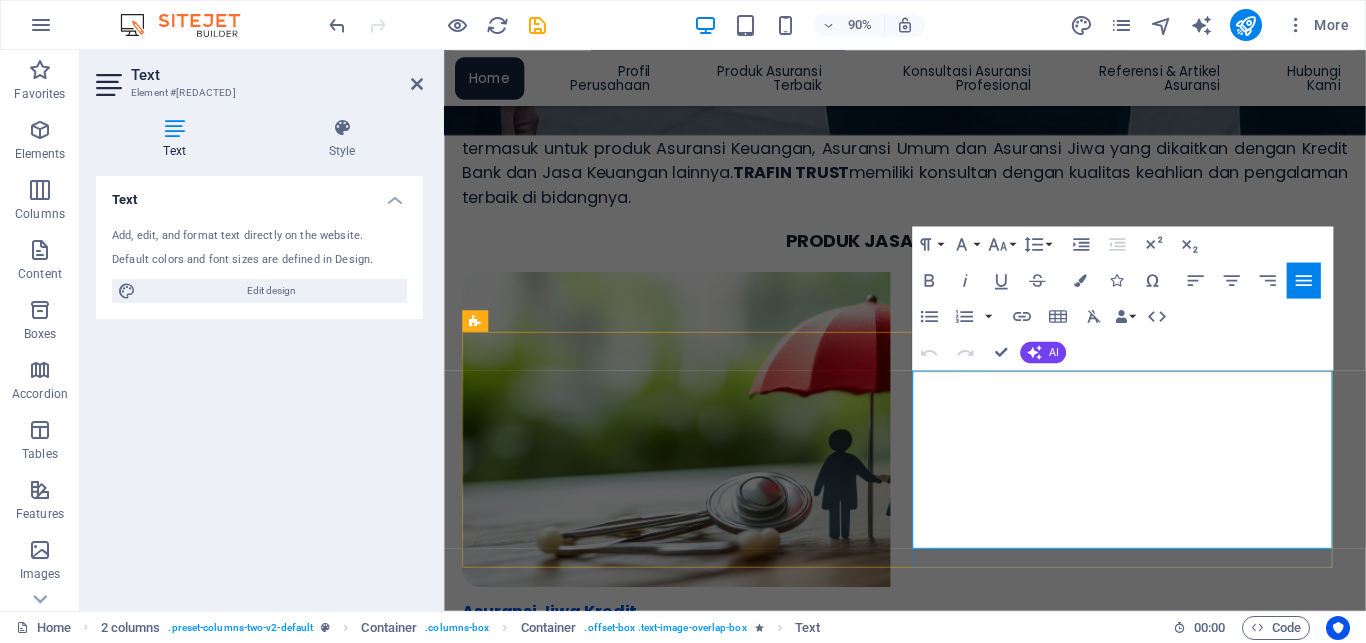 drag, startPoint x: 968, startPoint y: 414, endPoint x: 980, endPoint y: 428, distance: 18.439089 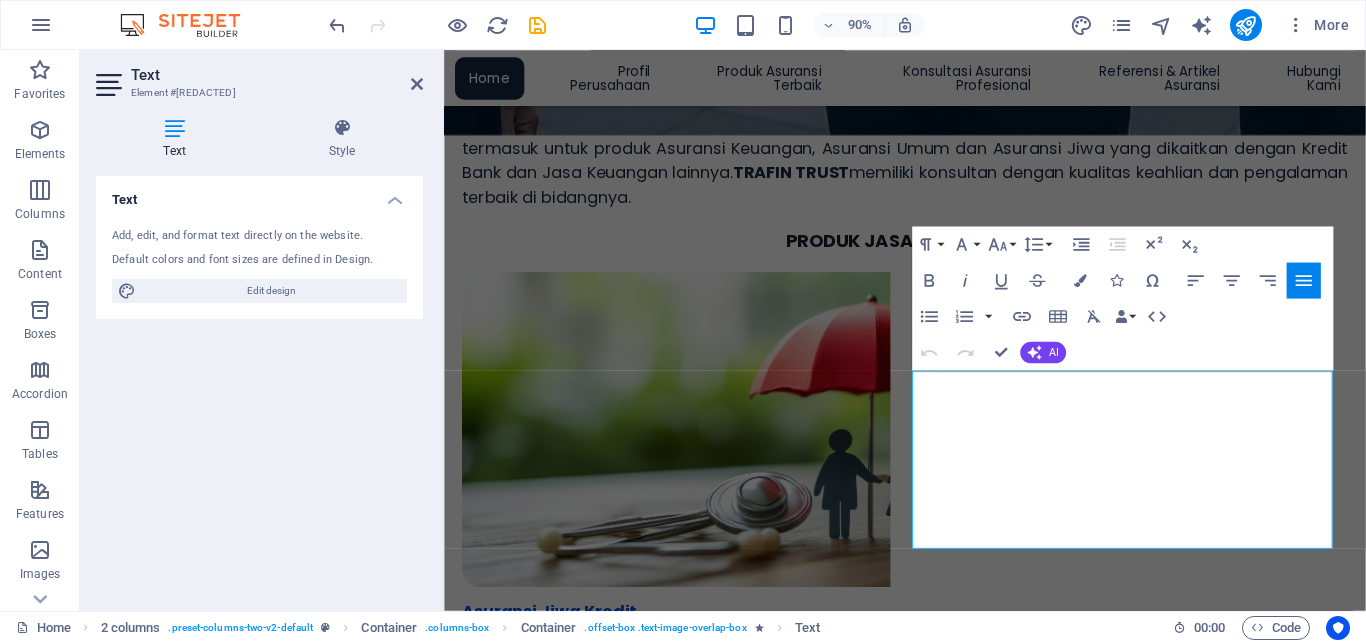 scroll, scrollTop: 1015, scrollLeft: 0, axis: vertical 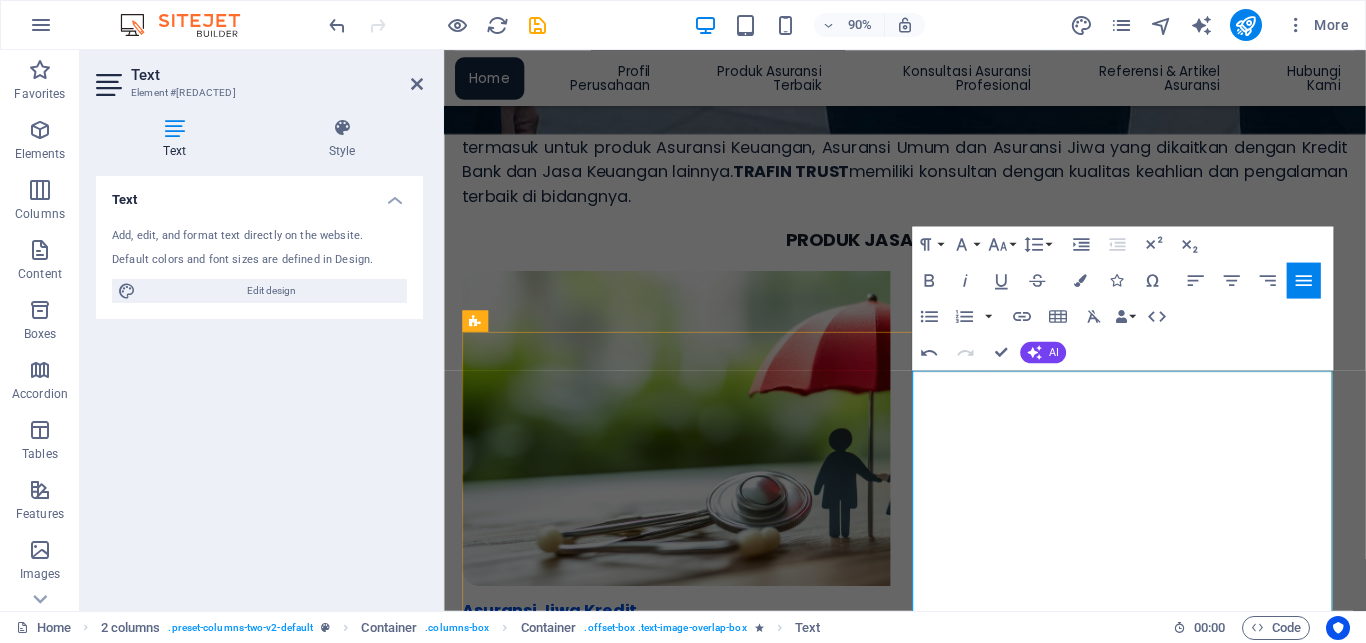 click on "Asuransi Kredit Perdagangan (Trade Credit Insurance) memberikan proteksi terhadap risiko Gagal Bayar (Payment Default) atas utang tagihan transaksi perdagangan atau jual beli komersil. Produk Asuransi ini akan memberikan mitigasi berupa pelunasan terhadap faktur utang tagihan dari Penjual. Manfaat yang diterima adalah terhindarnya dari penerimaan pembayaran yang tertunda termasuk risiko lain yang menyertai seperti potensi terganggunya aliran kas dan aktifitas serta ekspansi perdagangan. ." at bounding box center (702, 1827) 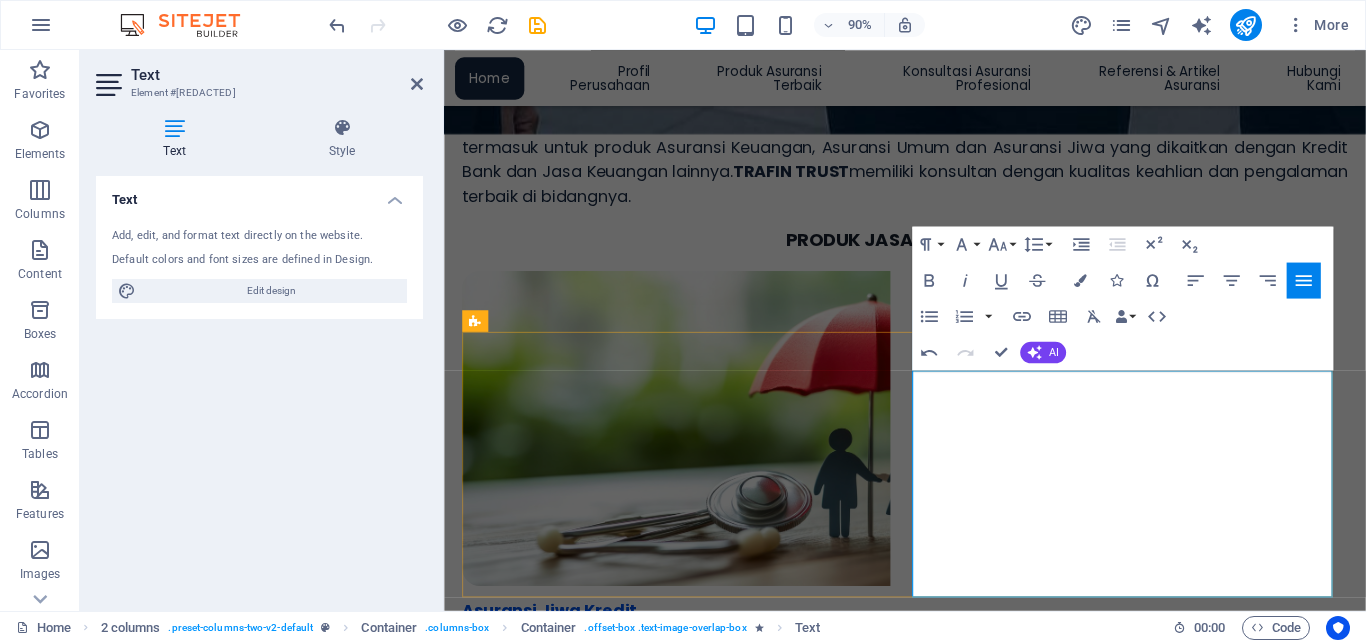 type 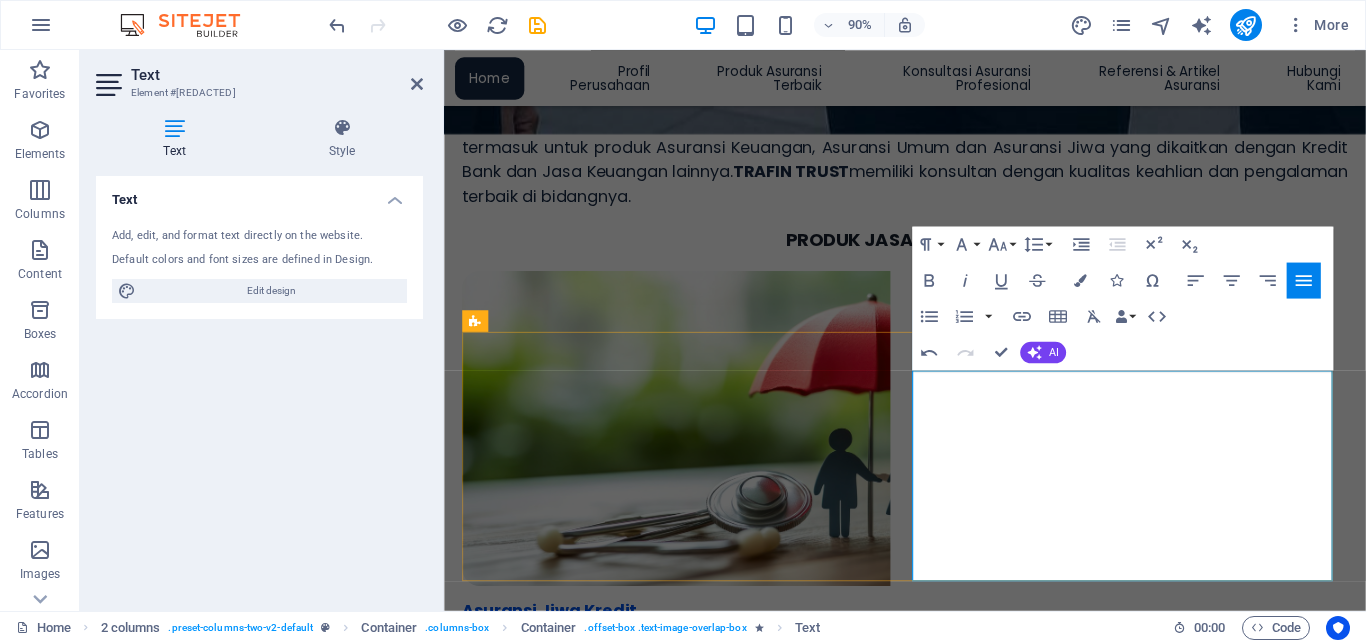 click on "Asuransi Kredit Perdagangan (Trade Credit Insurance) memberikan proteksi terhadap risiko Gagal Bayar (Payment Default) atas utang tagihan transaksi perdagangan atau jual beli komersil. Produk Asuransi ini  akan memberikan mitigasi berupa pelunasan terhadap faktur utang tagihan dari Penjual. Manfaat yang diterima adalah terhindarnya dari penerimaan pembayaran yang tertunda termasuk risiko lain yang menyertai seperti potensi terganggunya aliran kas dan aktifitas serta ekspansi perdagangan. ." at bounding box center [702, 1809] 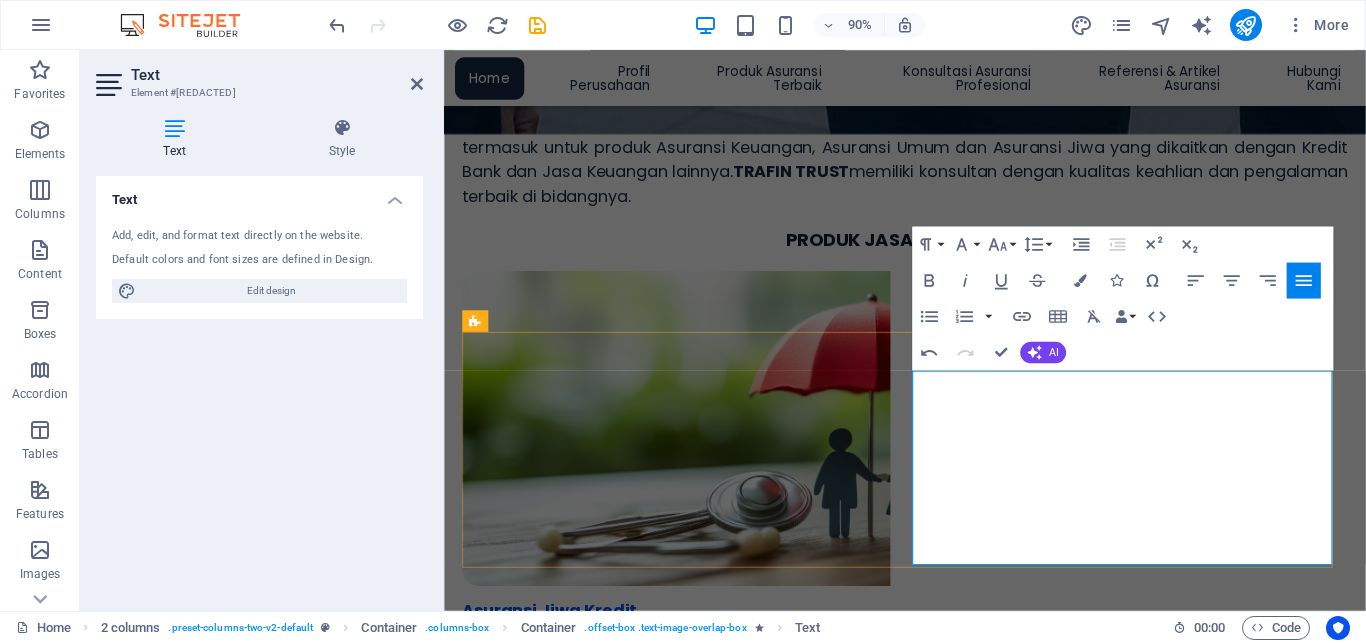 click on "Asuransi Kredit Perdagangan (Trade Credit Insurance) memberikan proteksi terhadap risiko Gagal Bayar (Payment Default) atas utang tagihan transaksi perdagangan atau jual beli komersil. Produk Asuransi ini akan memberikan mitigasi berupa pelunasan terhadap faktur utang tagihan dari Penjual. Manfaat yang  diterima adalah terhindarnya dari penerimaan pembayaran yang tertunda termasuk risiko lain yang menyertai seperti potensi terganggunya aliran kas dan aktifitas serta ekspansi perdagangan. ." at bounding box center (702, 1800) 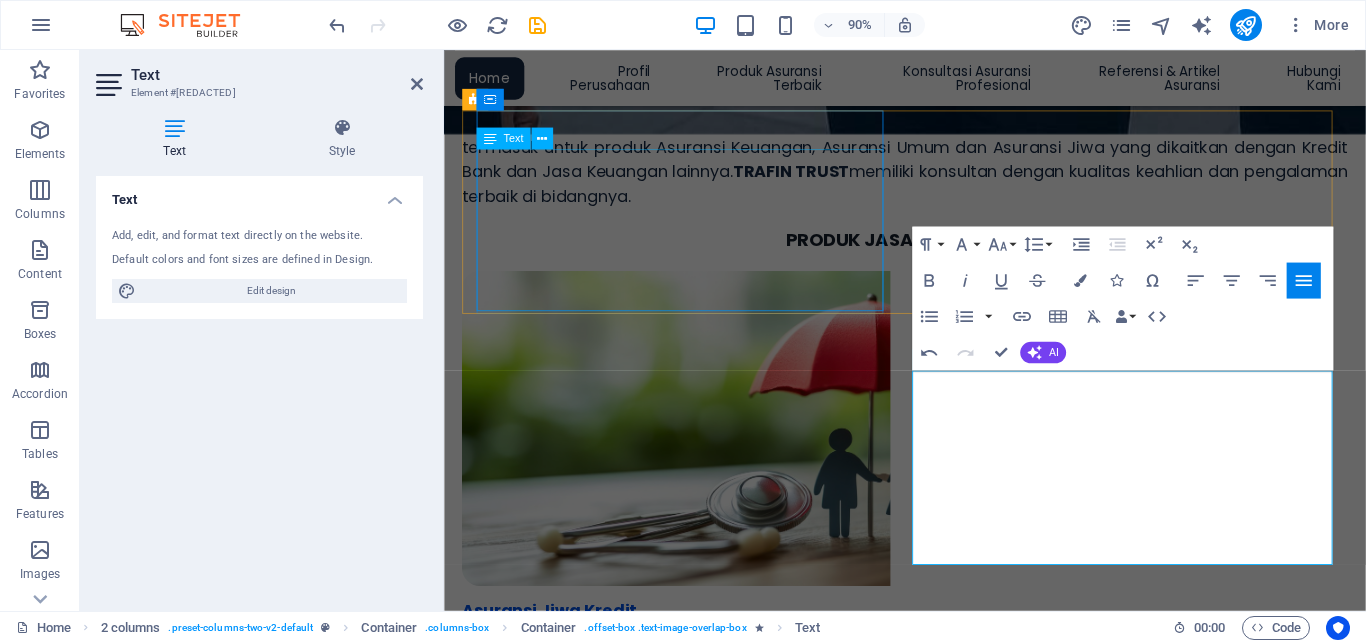 click on "Asuransi Kredit Konsumer (AKK) adalah serupa dengan Asuransi Jiwa Kredit (AJK) yaitu slaah satu bentuk proteksi risiko Keuangan tetapi dengan segmentasi tertentu untuk kategori peminjam atau Debitur dan umumnya menjadi kesatuan dalam proses pengajuan Kredit Pemilikan Rumah (KPR), Kredit Kendaraan Bermotor (KKB) atau Kredit Multi Guna lainnya serta mengikuti syarat dan kondisi dalam pengajuan Kredit di Bank, Leasing atau Perusahaan Pembiayaan lainnya. Produk Asuransi ini memberikan kepastian. [Read more]" at bounding box center (710, 1265) 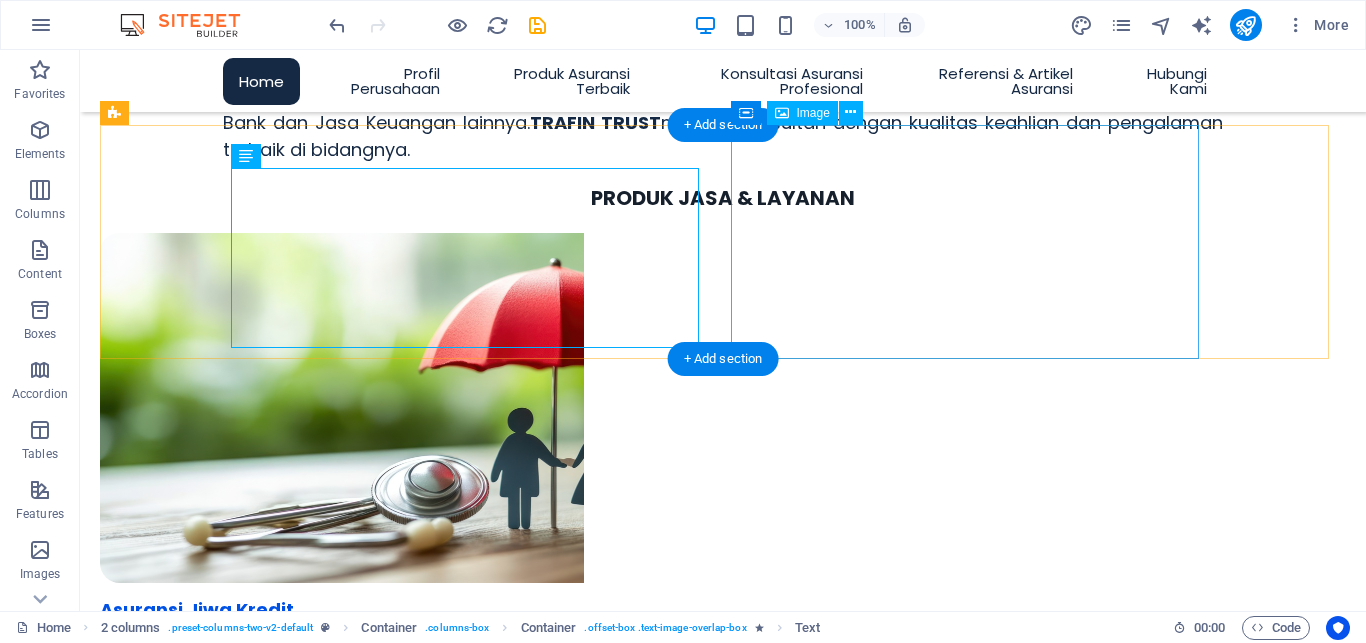 scroll, scrollTop: 953, scrollLeft: 0, axis: vertical 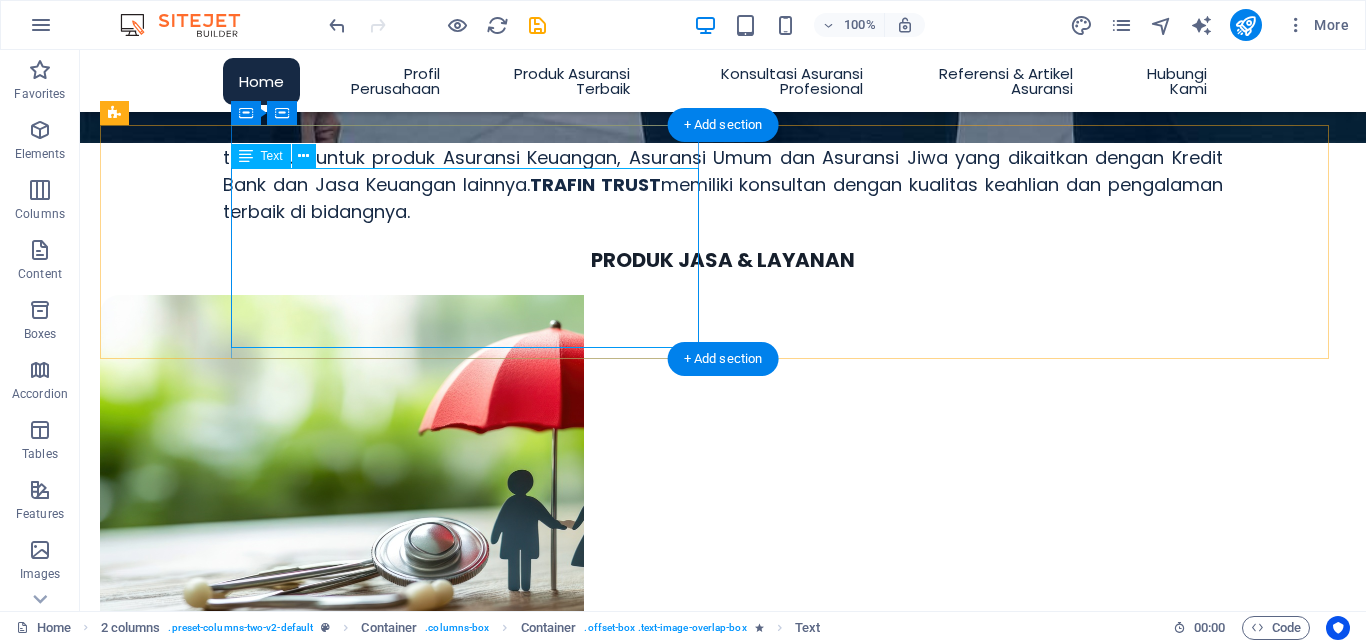 click on "Asuransi Kredit Konsumer (AKK) adalah serupa dengan Asuransi Jiwa Kredit (AJK) yaitu slaah satu bentuk proteksi risiko Keuangan tetapi dengan segmentasi tertentu untuk kategori peminjam atau Debitur dan umumnya menjadi kesatuan dalam proses pengajuan Kredit Pemilikan Rumah (KPR), Kredit Kendaraan Bermotor (KKB) atau Kredit Multi Guna lainnya serta mengikuti syarat dan kondisi dalam pengajuan Kredit di Bank, Leasing atau Perusahaan Pembiayaan lainnya. Produk Asuransi ini memberikan kepastian. [Read more]" at bounding box center [350, 1260] 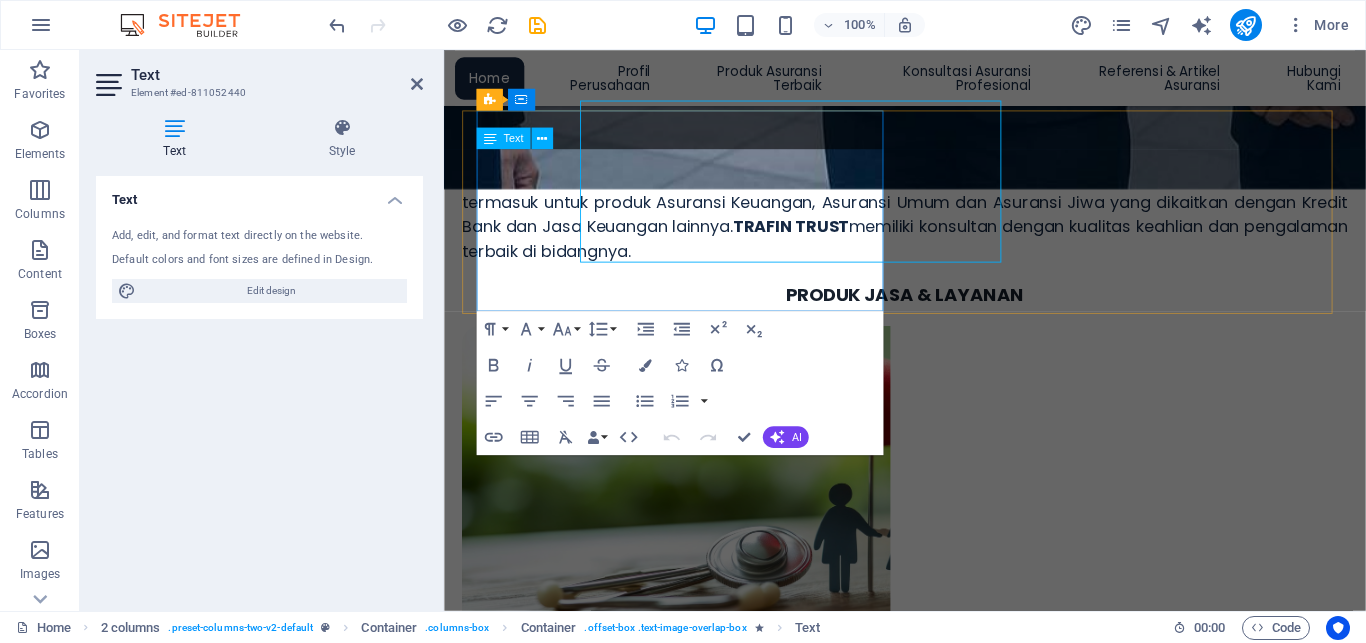 scroll, scrollTop: 1015, scrollLeft: 0, axis: vertical 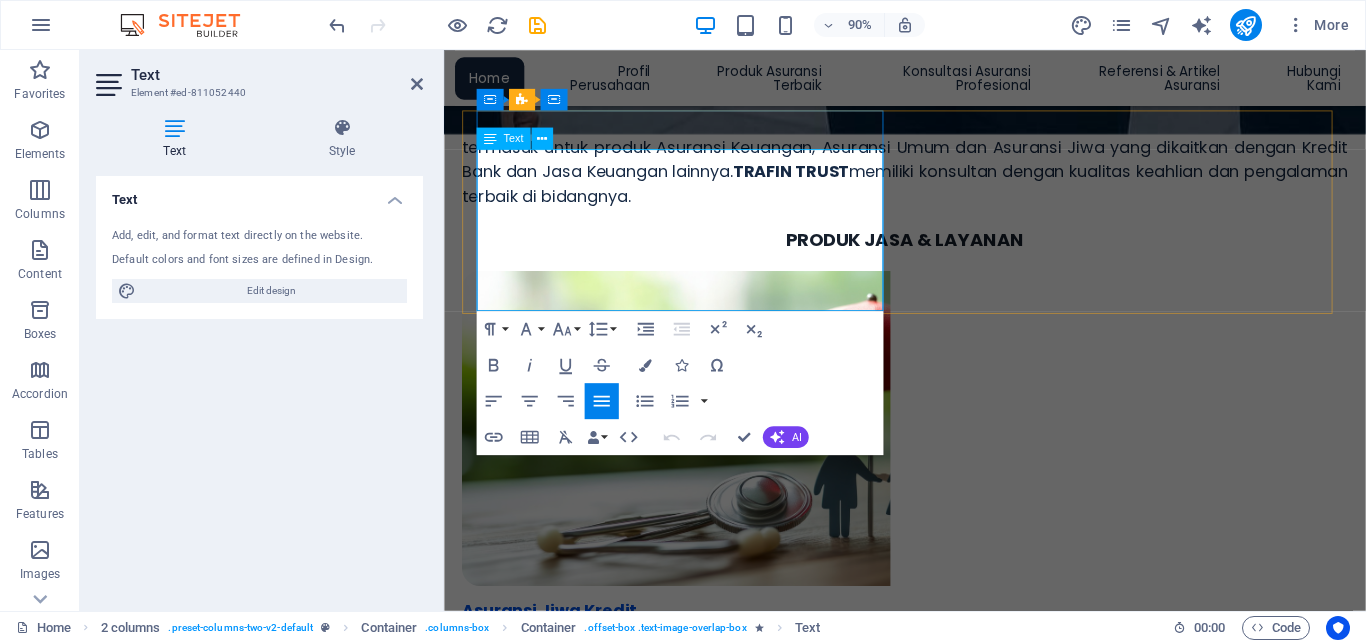 click on "Asuransi Kredit Konsumer (AKK) adalah serupa dengan Asuransi Jiwa Kredit (AJK) yaitu slaah satu bentuk proteksi risiko Keuangan tetapi dengan segmentasi tertentu untuk kategori peminjam atau Debitur dan umumnya menjadi kesatuan dalam proses pengajuan Kredit Pemilikan Rumah (KPR), Kredit Kendaraan Bermotor (KKB) atau Kredit Multi Guna lainnya serta mengikuti syarat dan kondisi dalam pengajuan Kredit di Bank, Leasing atau Perusahaan Pembiayaan lainnya. Produk Asuransi ini memberikan kepastian." at bounding box center [710, 1257] 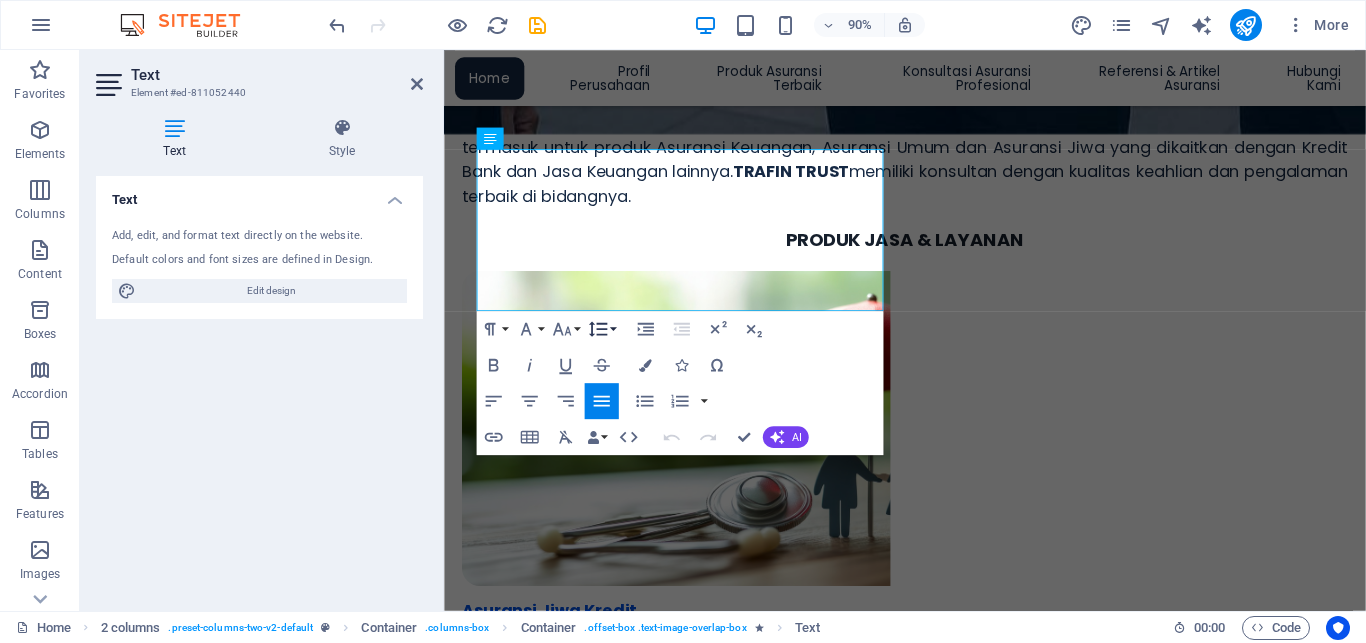 click on "Line Height" at bounding box center (601, 329) 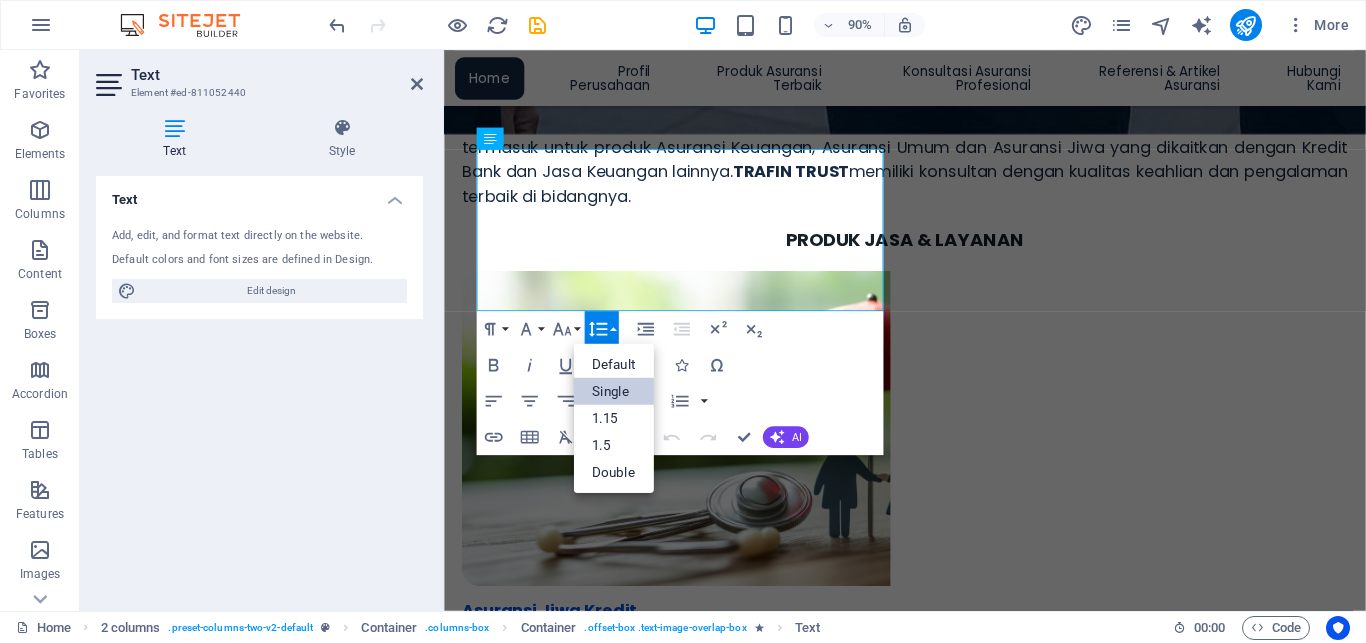 scroll, scrollTop: 0, scrollLeft: 0, axis: both 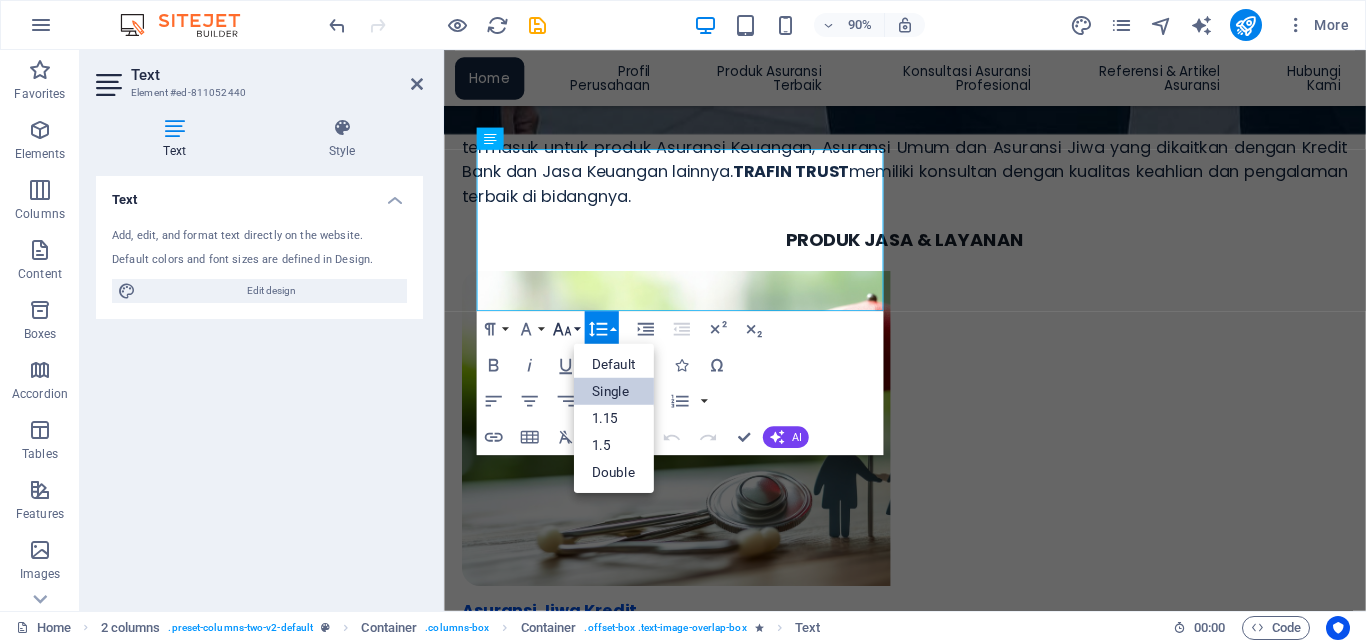 click on "Font Size" at bounding box center (565, 329) 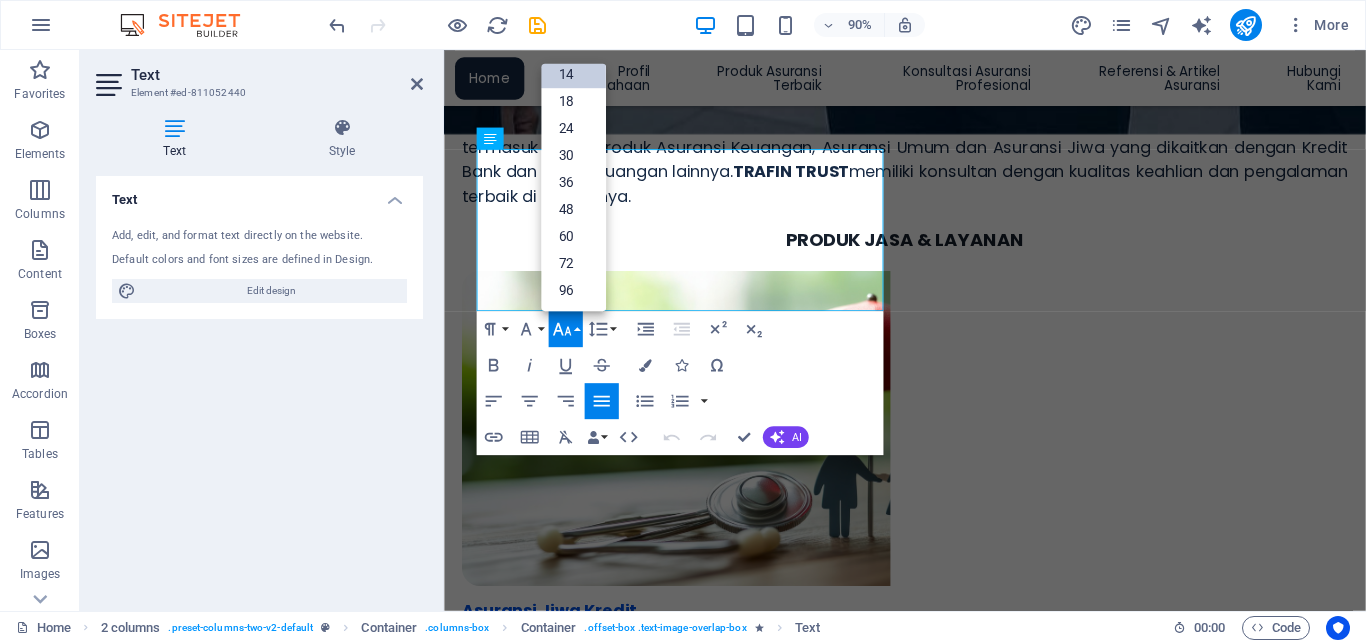 scroll, scrollTop: 161, scrollLeft: 0, axis: vertical 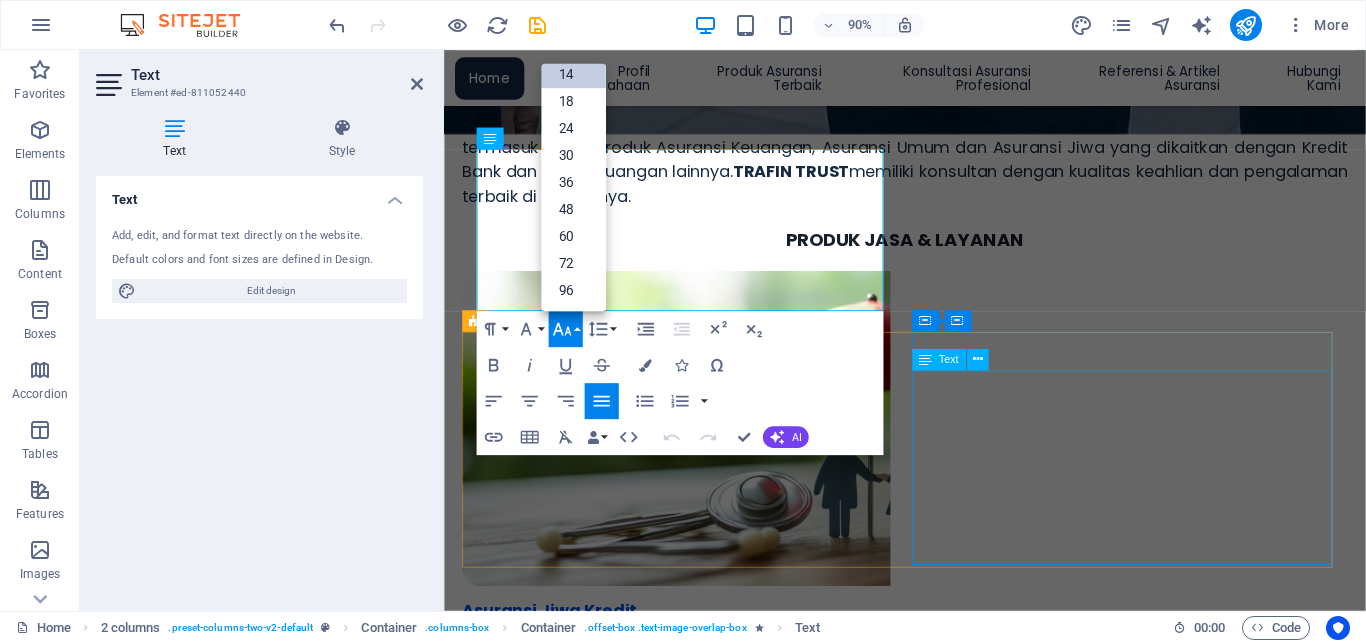 click on "Asuransi Kredit Perdagangan (Trade Credit Insurance) memberikan proteksi terhadap risiko Gagal Bayar (Payment Default) atas utang tagihan transaksi perdagangan atau jual beli komersil. Produk Asuransi ini akan memberikan mitigasi berupa pelunasan terhadap faktur utang tagihan dari Penjual. Manfaat yang diterima adalah terhindarnya dari penerimaan pembayaran yang tertunda termasuk risiko lain yang menyertai seperti potensi terganggunya aliran kas dan aktifitas serta ekspansi perdagangan. . [Read more]" at bounding box center [702, 1809] 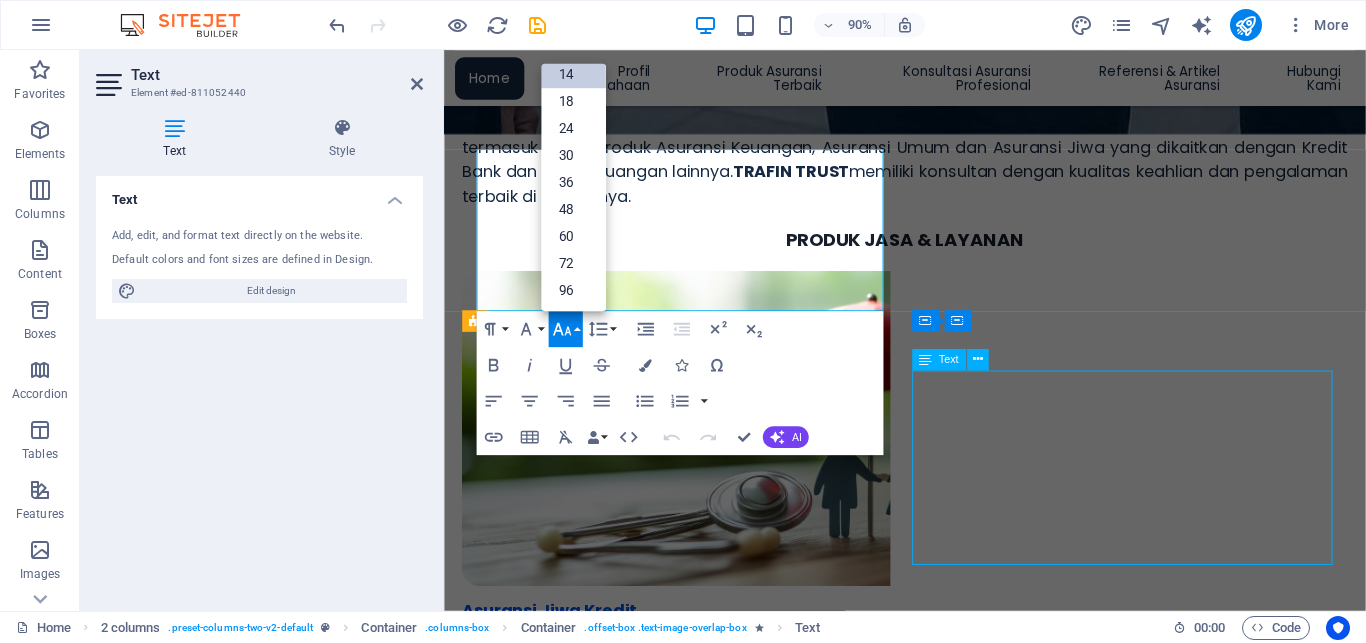 click on "Asuransi Kredit Perdagangan (Trade Credit Insurance) memberikan proteksi terhadap risiko Gagal Bayar (Payment Default) atas utang tagihan transaksi perdagangan atau jual beli komersil. Produk Asuransi ini akan memberikan mitigasi berupa pelunasan terhadap faktur utang tagihan dari Penjual. Manfaat yang diterima adalah terhindarnya dari penerimaan pembayaran yang tertunda termasuk risiko lain yang menyertai seperti potensi terganggunya aliran kas dan aktifitas serta ekspansi perdagangan. . [Read more]" at bounding box center [702, 1809] 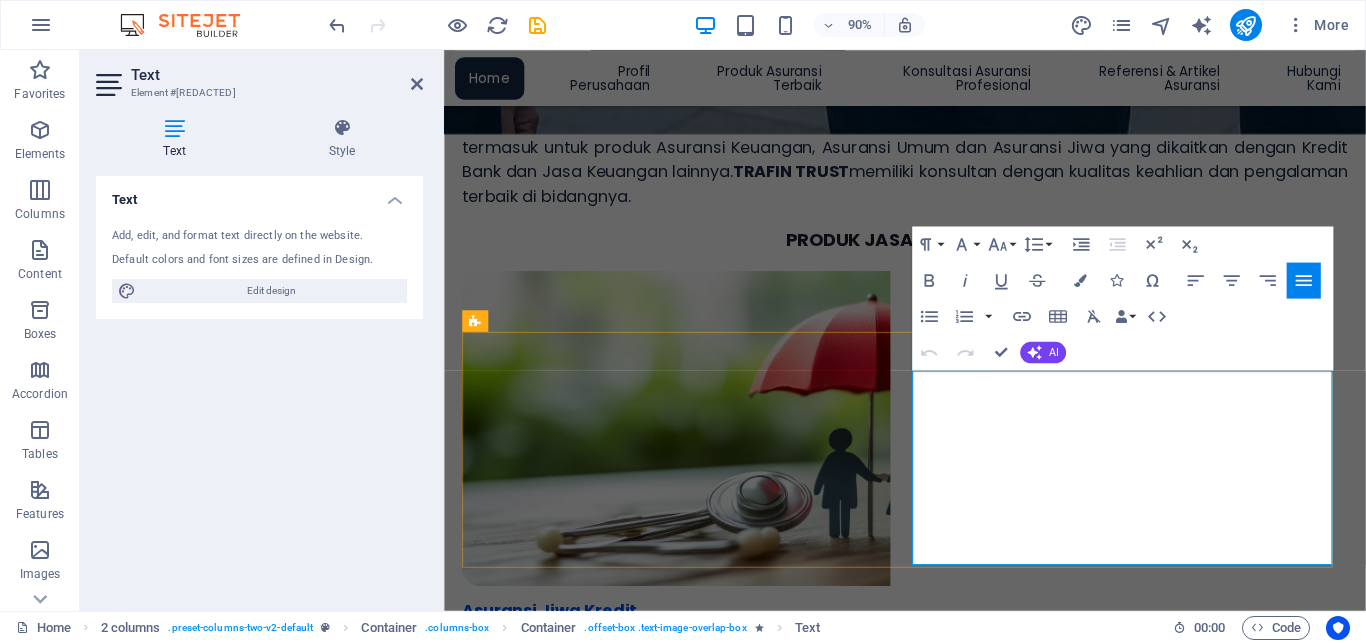 click on "Asuransi Kredit Perdagangan (Trade Credit Insurance) memberikan proteksi terhadap risiko Gagal Bayar (Payment Default) atas utang tagihan transaksi perdagangan atau jual beli komersil. Produk Asuransi ini akan memberikan mitigasi berupa pelunasan terhadap faktur utang tagihan dari Penjual. Manfaat yang diterima adalah terhindarnya dari penerimaan pembayaran yang tertunda termasuk risiko lain yang menyertai seperti potensi terganggunya aliran kas dan aktifitas serta ekspansi perdagangan. ." at bounding box center [702, 1800] 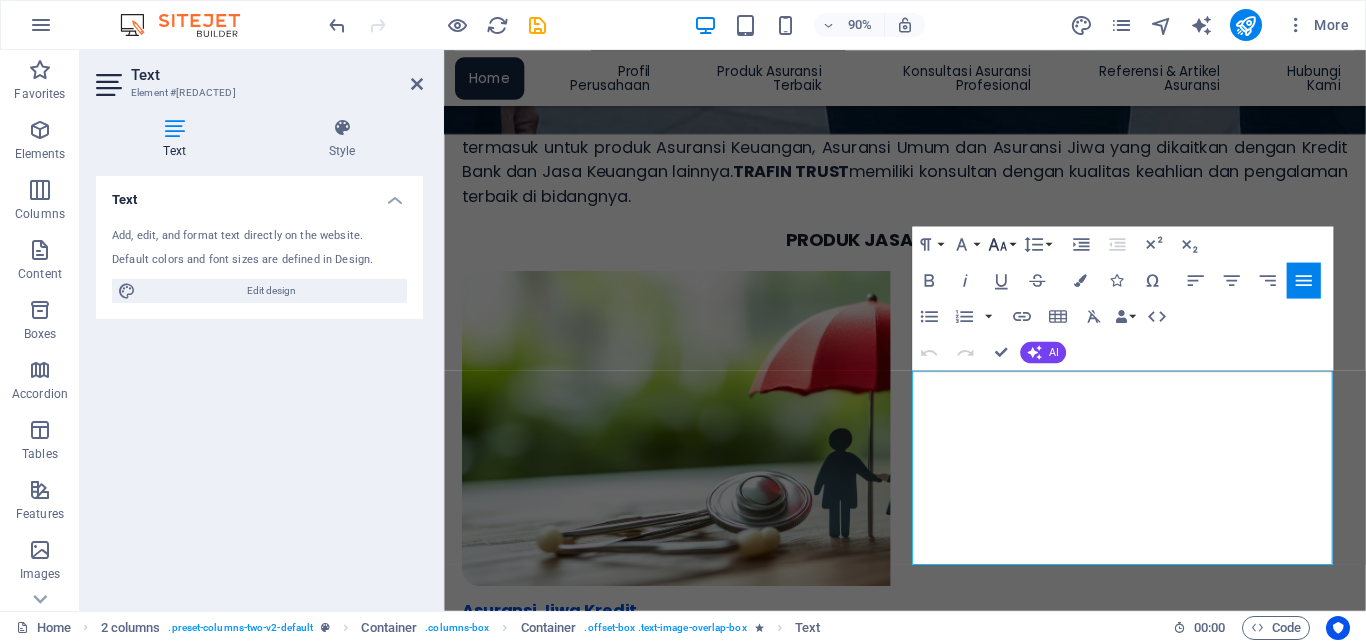 click on "Font Size" at bounding box center (1001, 244) 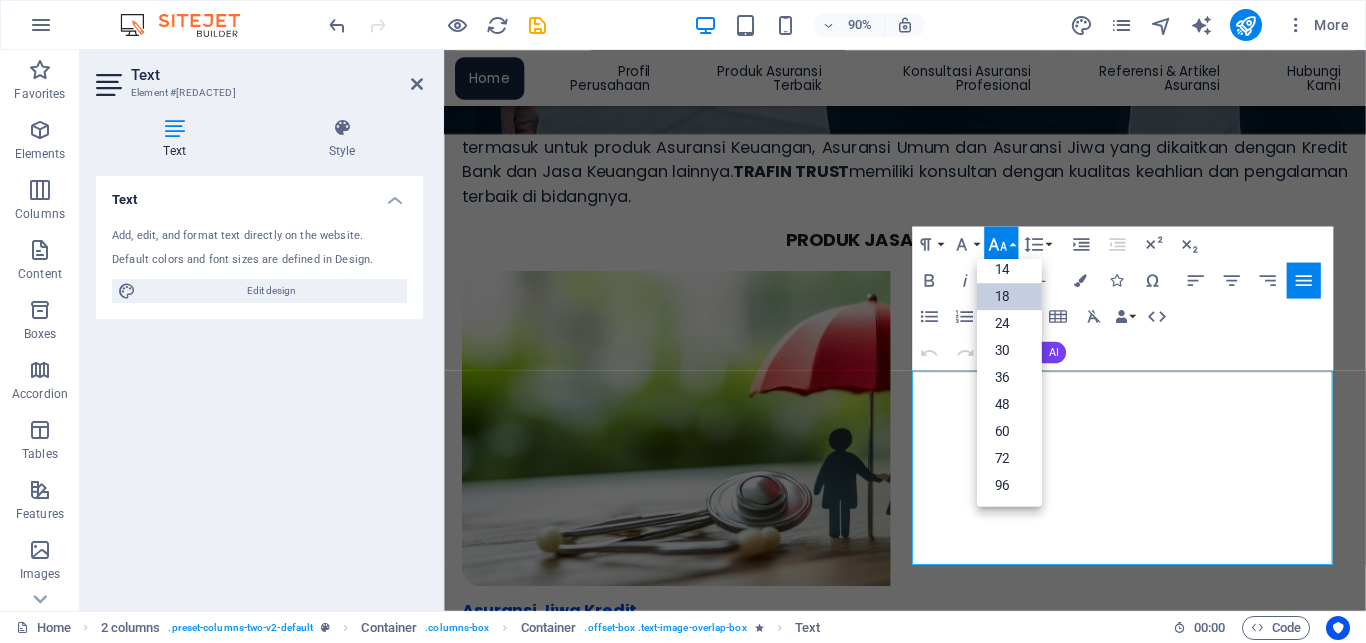 scroll, scrollTop: 161, scrollLeft: 0, axis: vertical 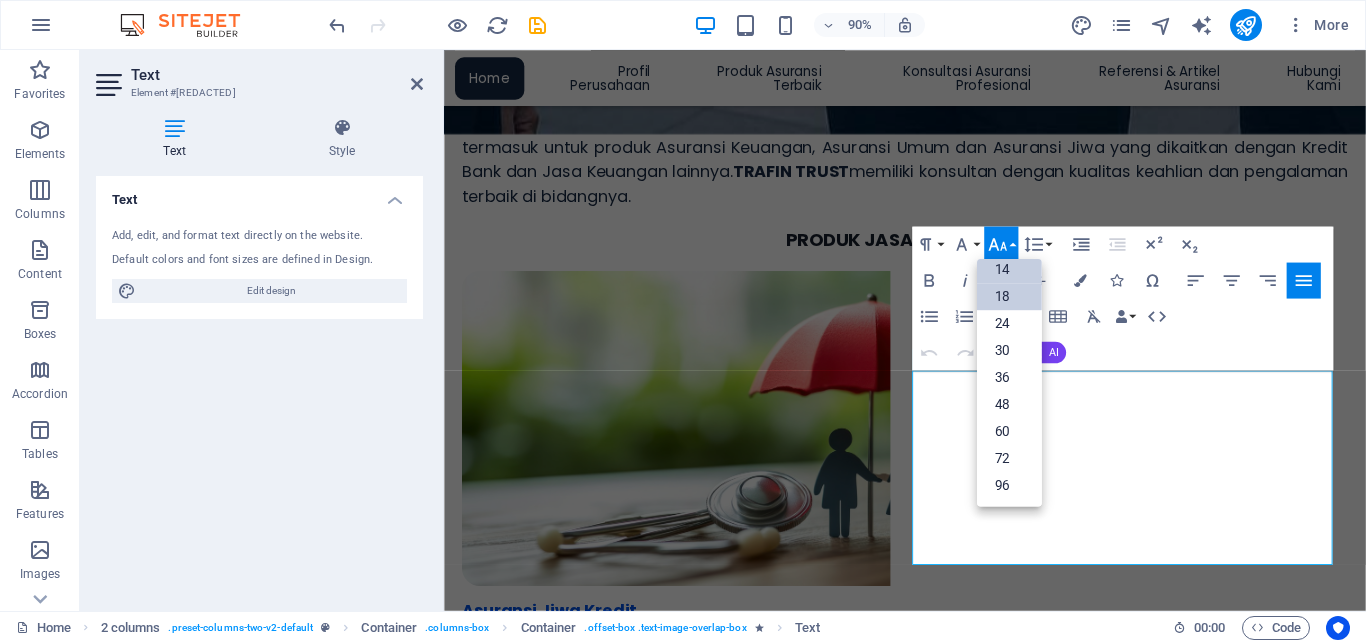 click on "14" at bounding box center [1008, 269] 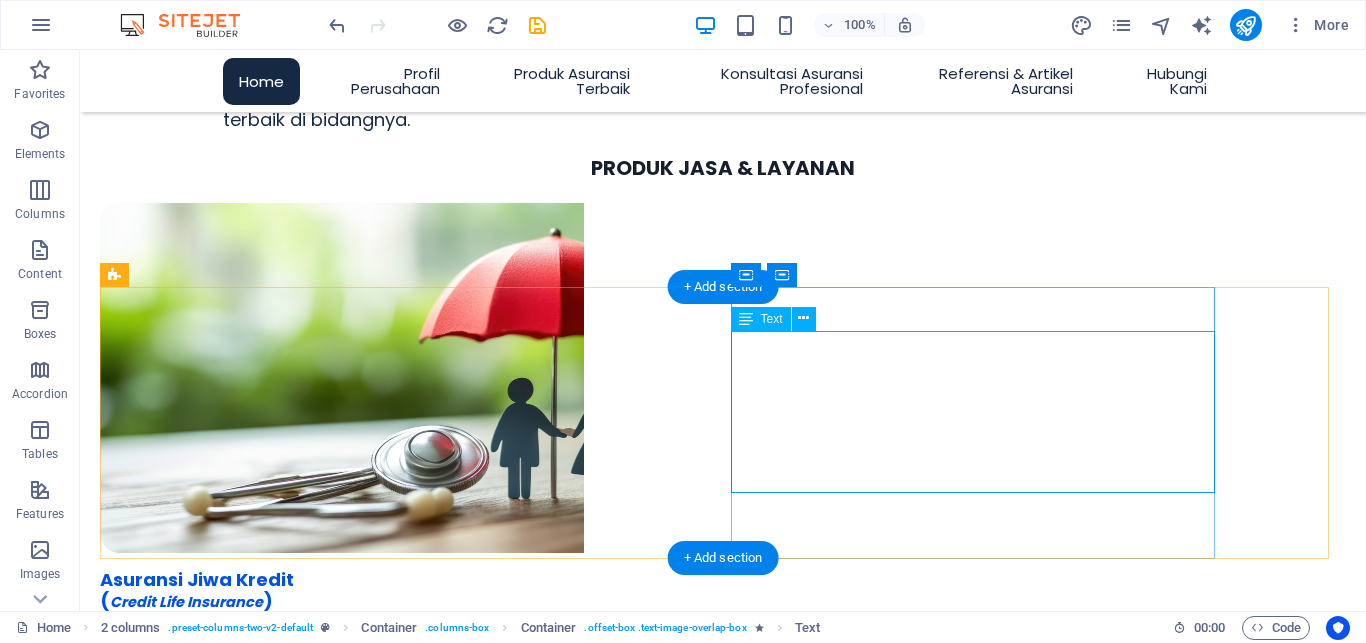 scroll, scrollTop: 1010, scrollLeft: 0, axis: vertical 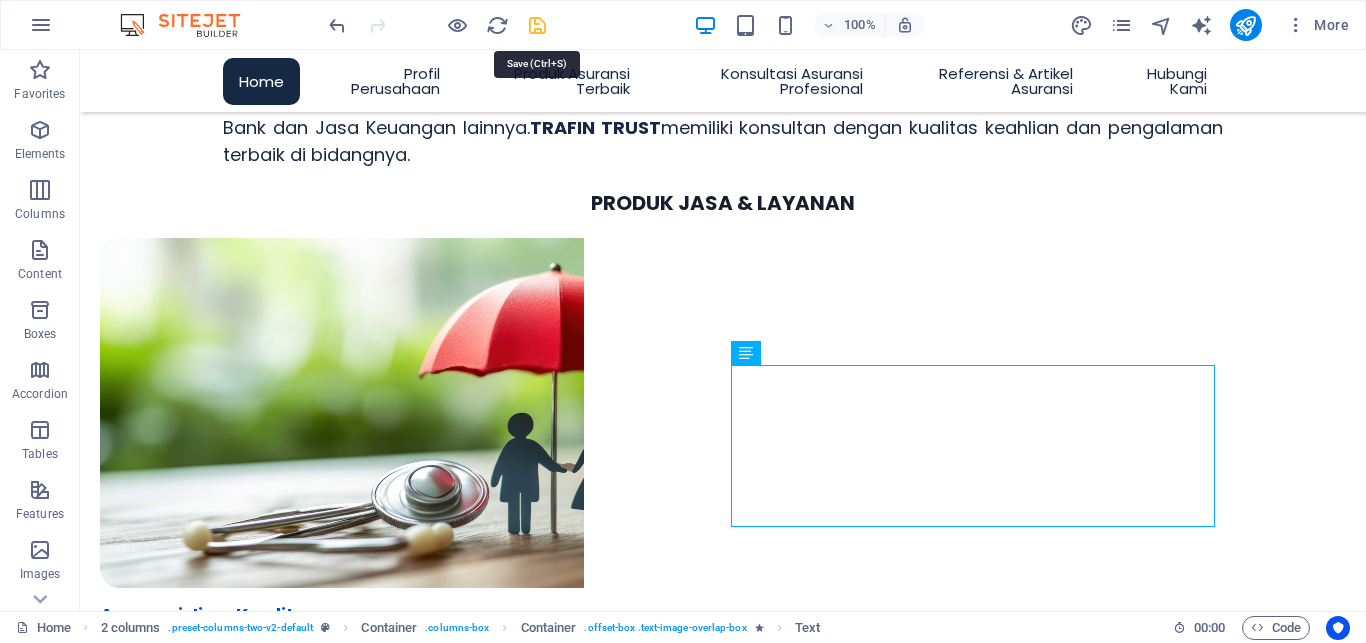 click at bounding box center [537, 25] 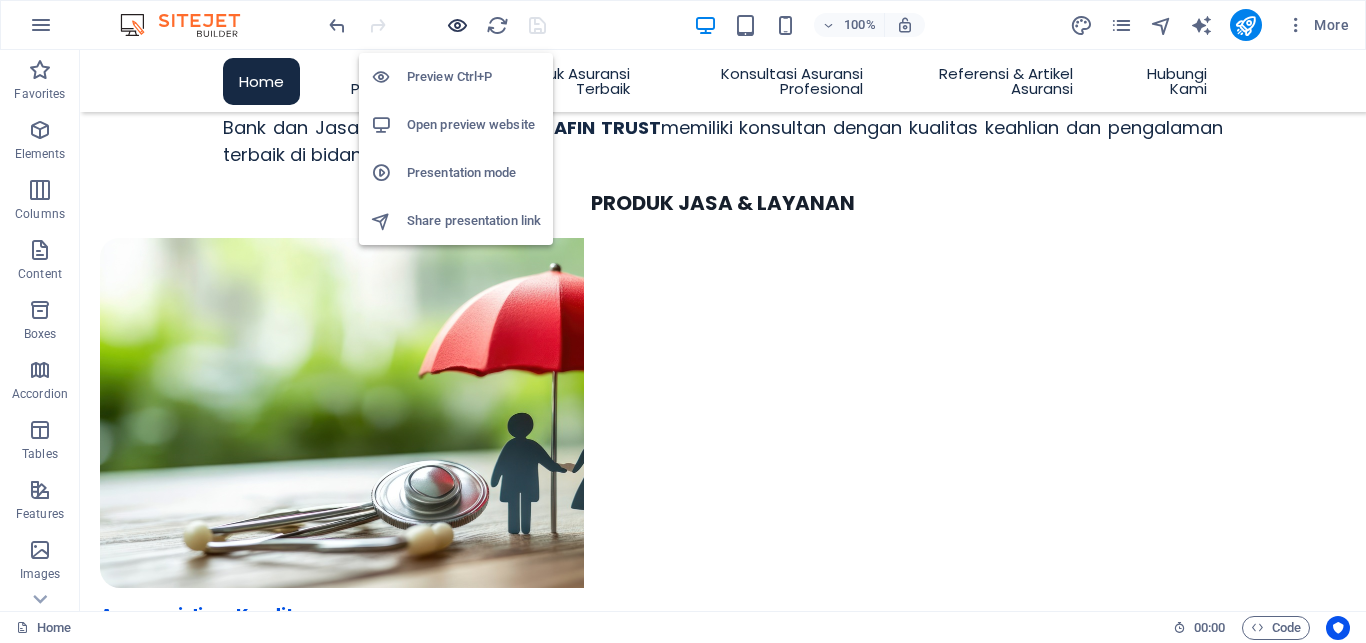 click at bounding box center (457, 25) 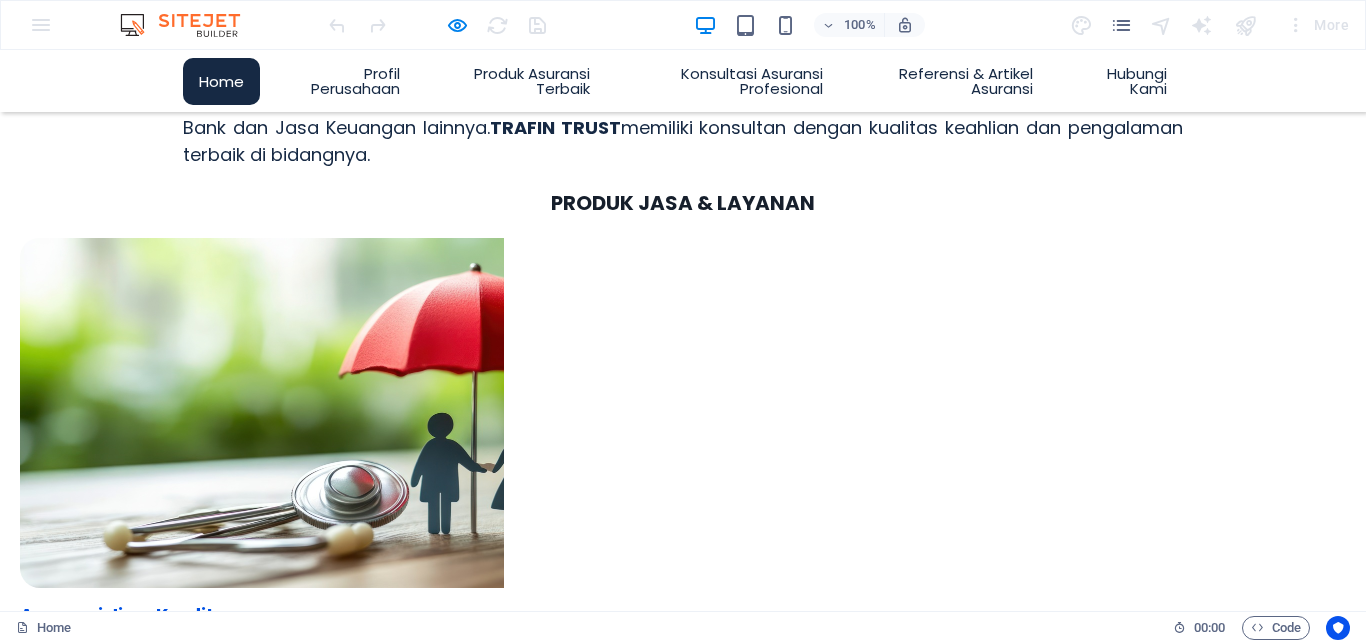 click on "[Read more]" at bounding box center [64, 1788] 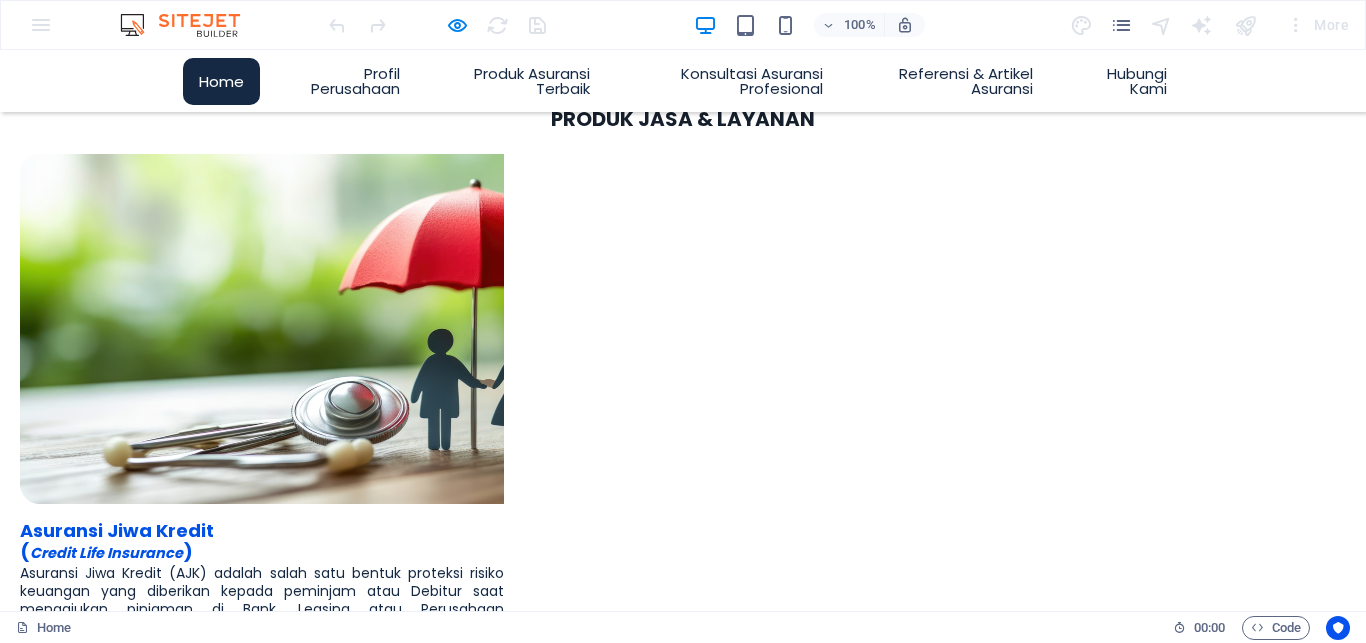 scroll, scrollTop: 1112, scrollLeft: 0, axis: vertical 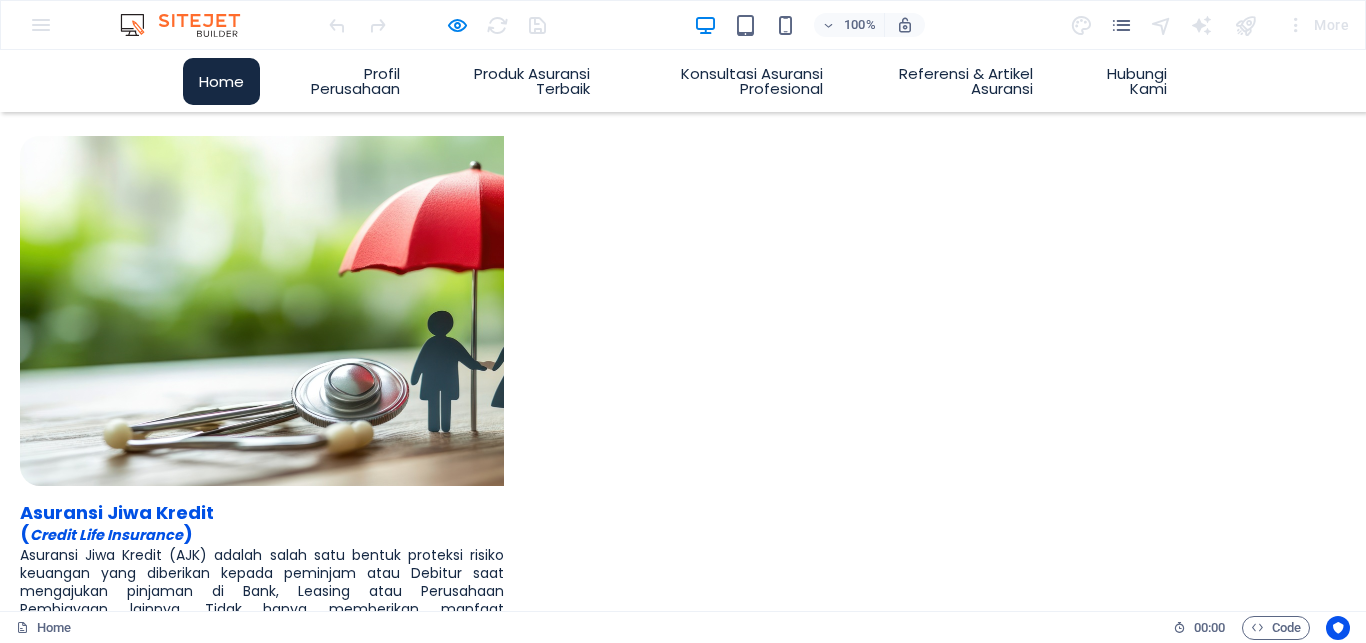 click on "[Read more]" at bounding box center [64, 1686] 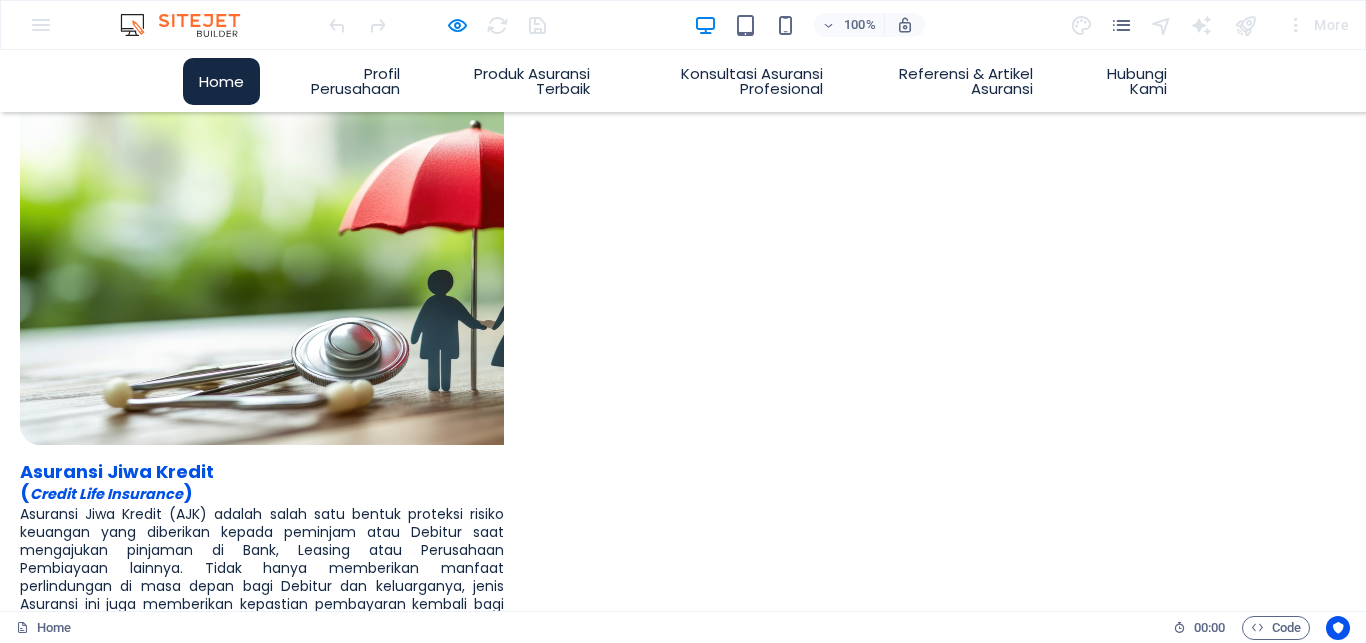 scroll, scrollTop: 1010, scrollLeft: 0, axis: vertical 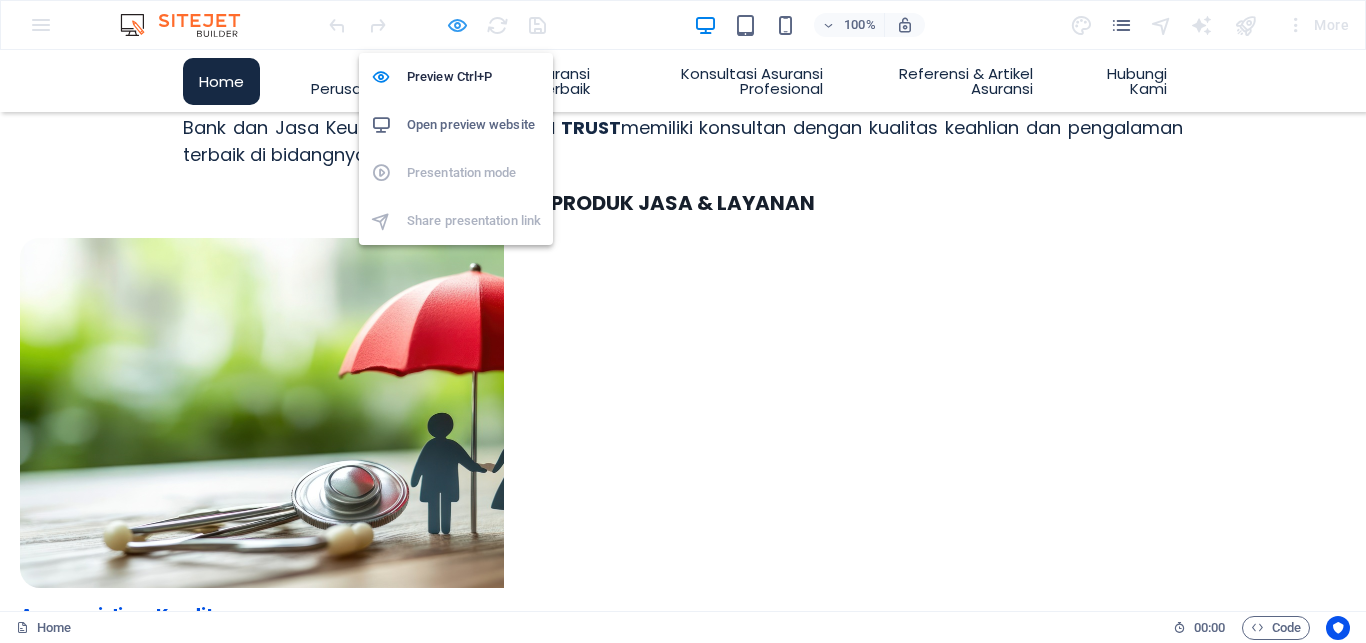 click at bounding box center (457, 25) 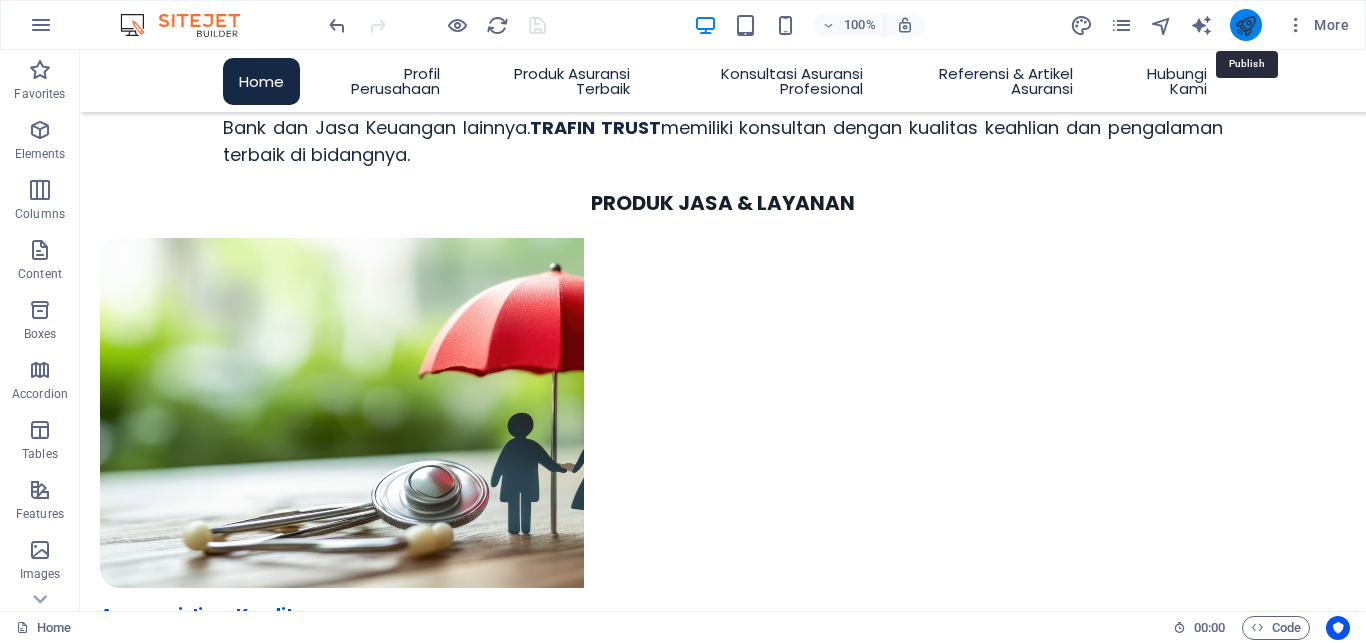 click at bounding box center (1245, 25) 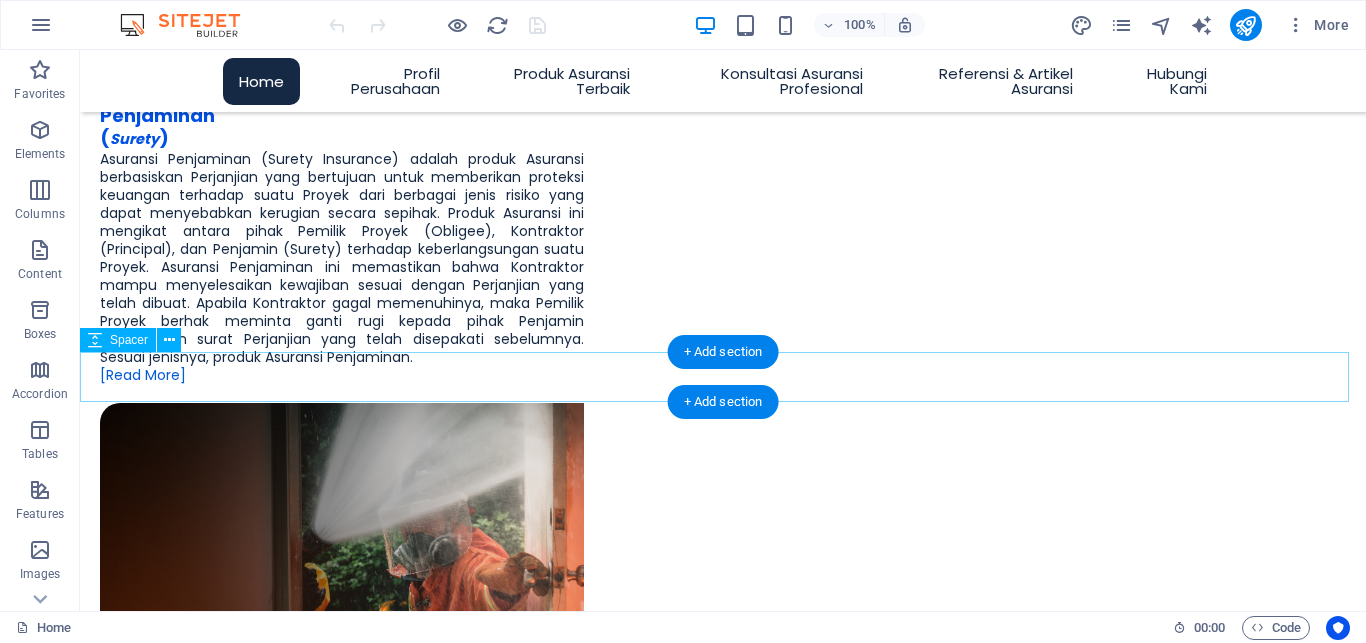 scroll, scrollTop: 3468, scrollLeft: 0, axis: vertical 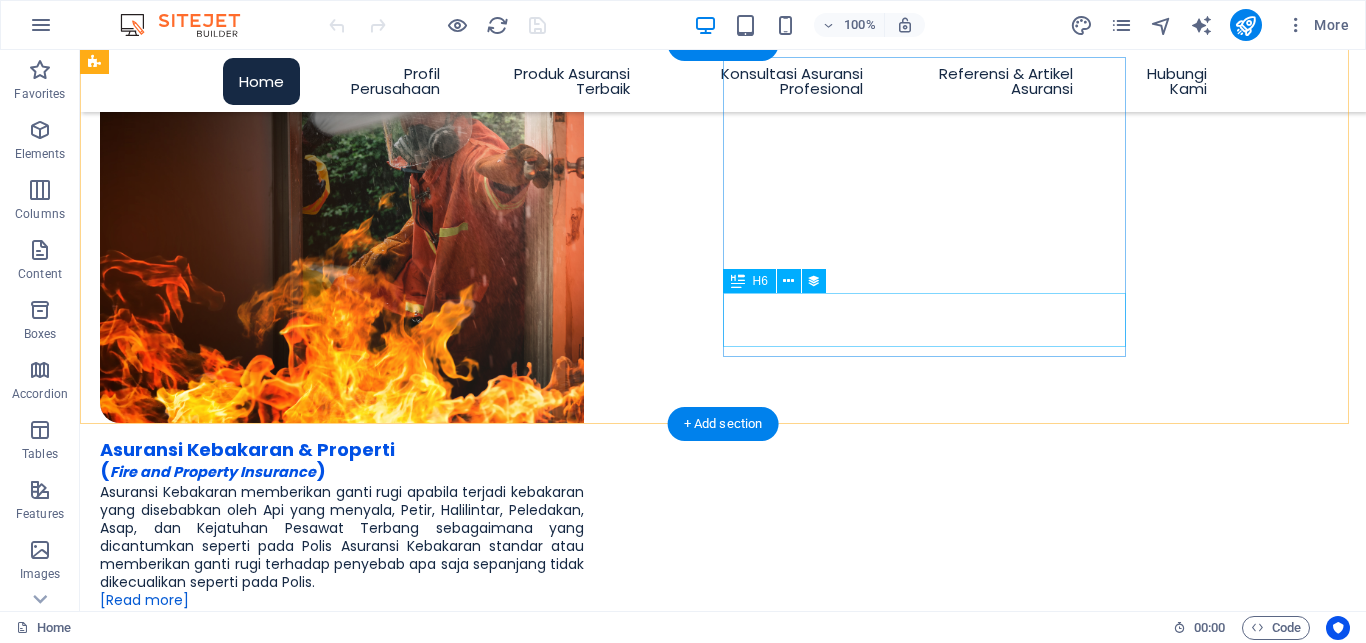 click on "Asuransi Perdagangan (Trade Credit Insurance)" at bounding box center (723, 4152) 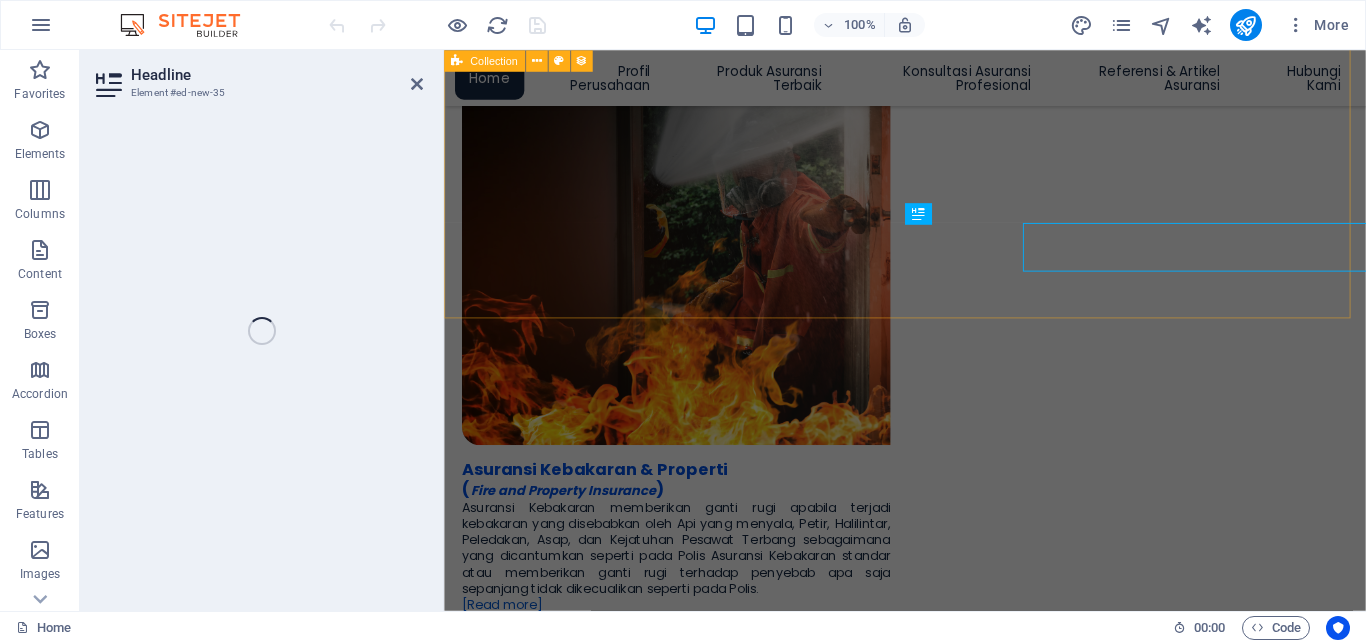 scroll, scrollTop: 3520, scrollLeft: 0, axis: vertical 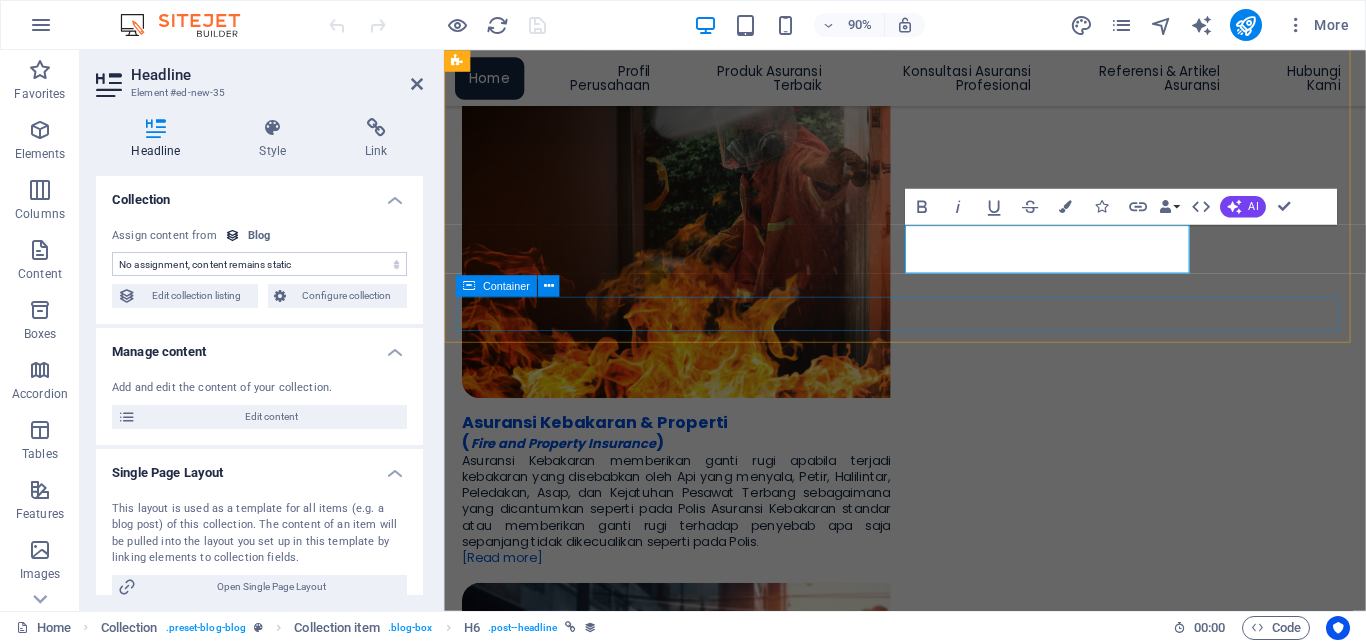 select on "name" 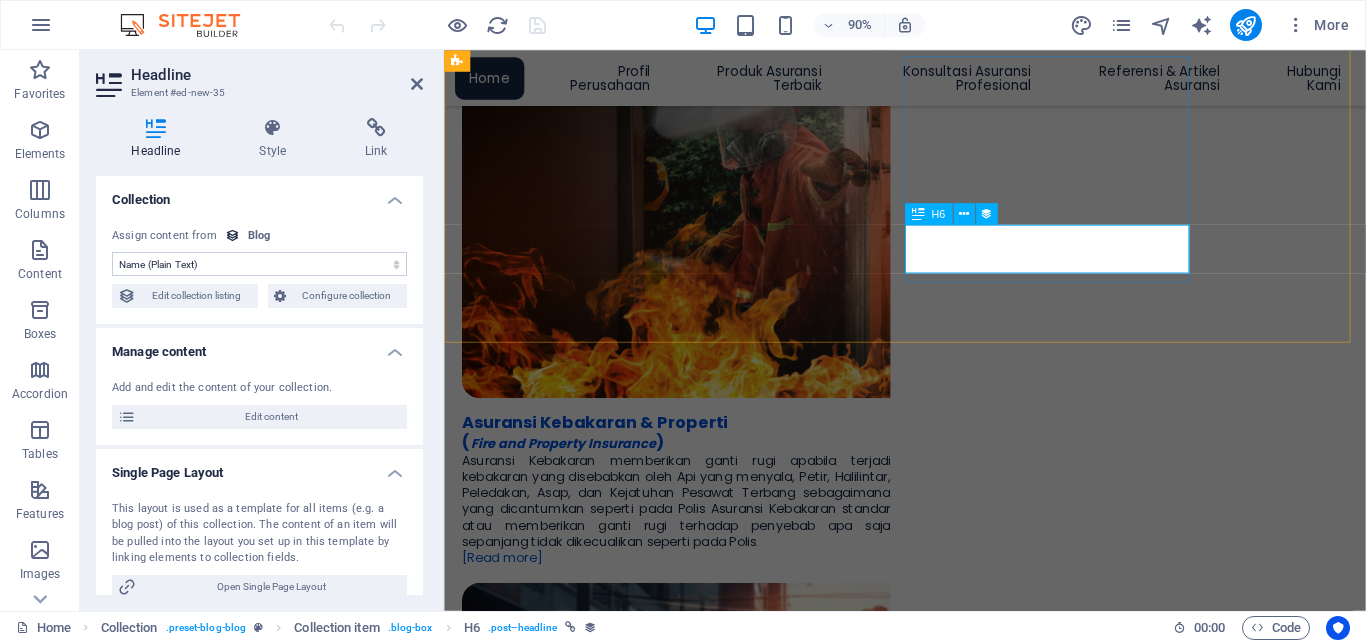 click on "Asuransi Perdagangan (Trade Credit Insurance)" at bounding box center [956, 4298] 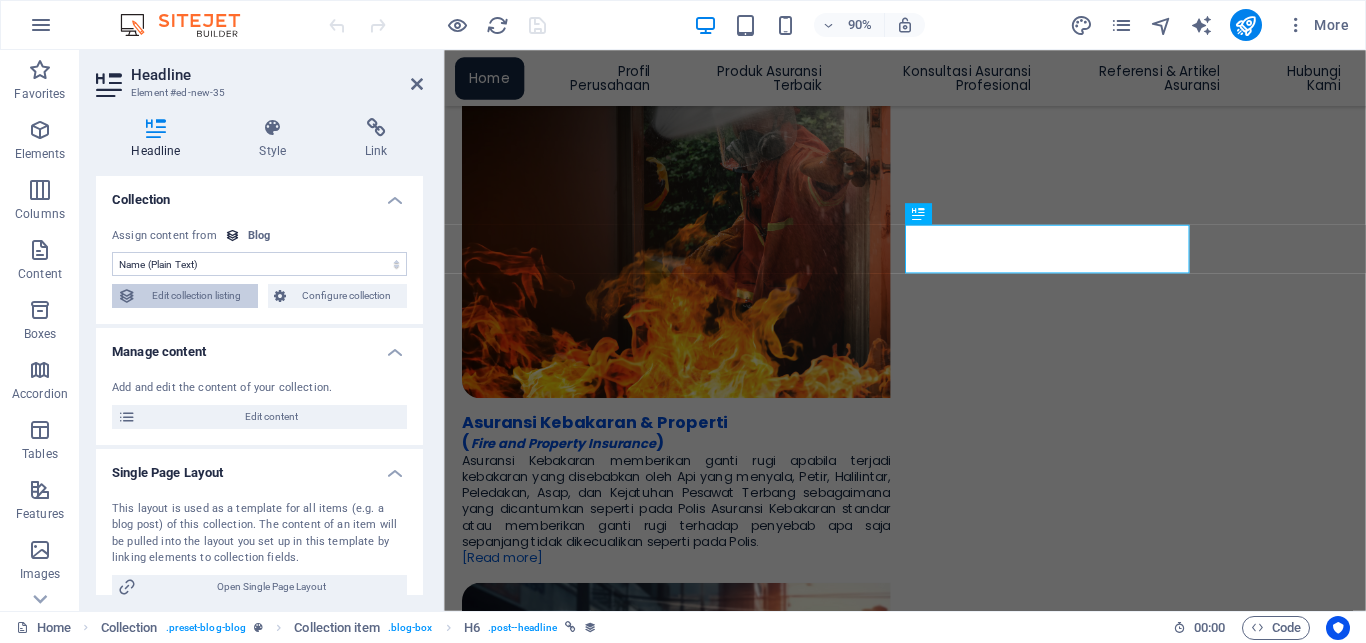 click on "Edit collection listing" at bounding box center [197, 296] 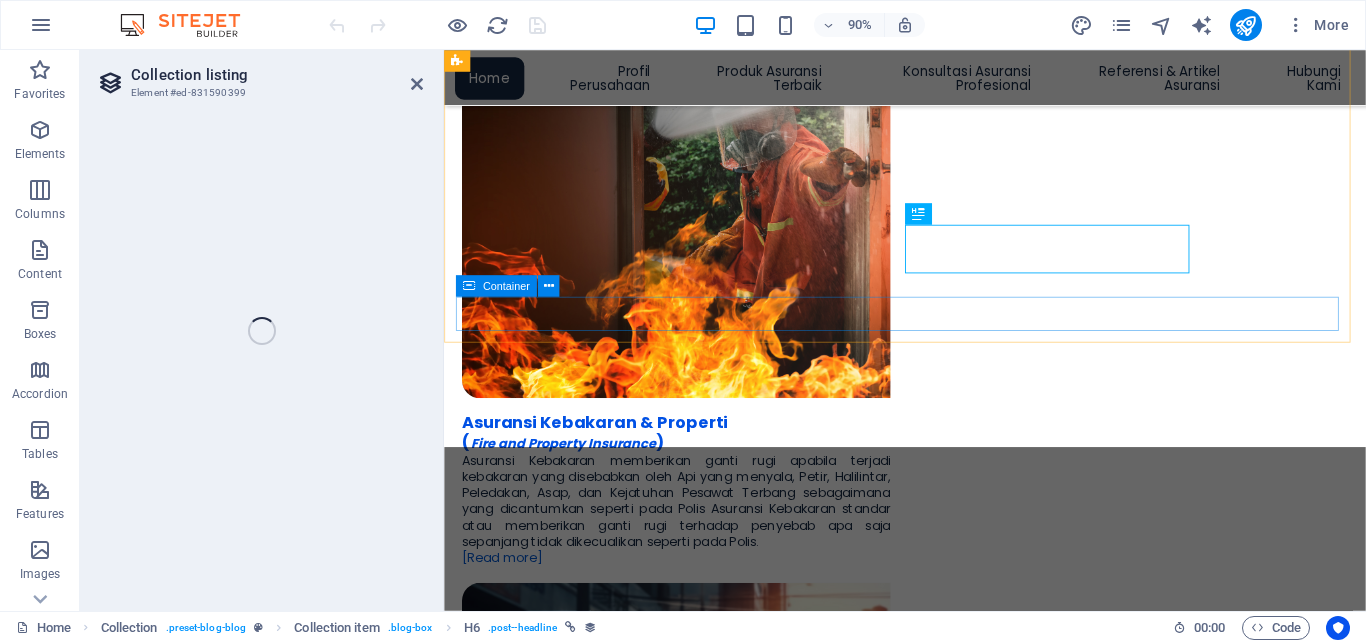 select on "68940af3d1f54cdcf0093ed7" 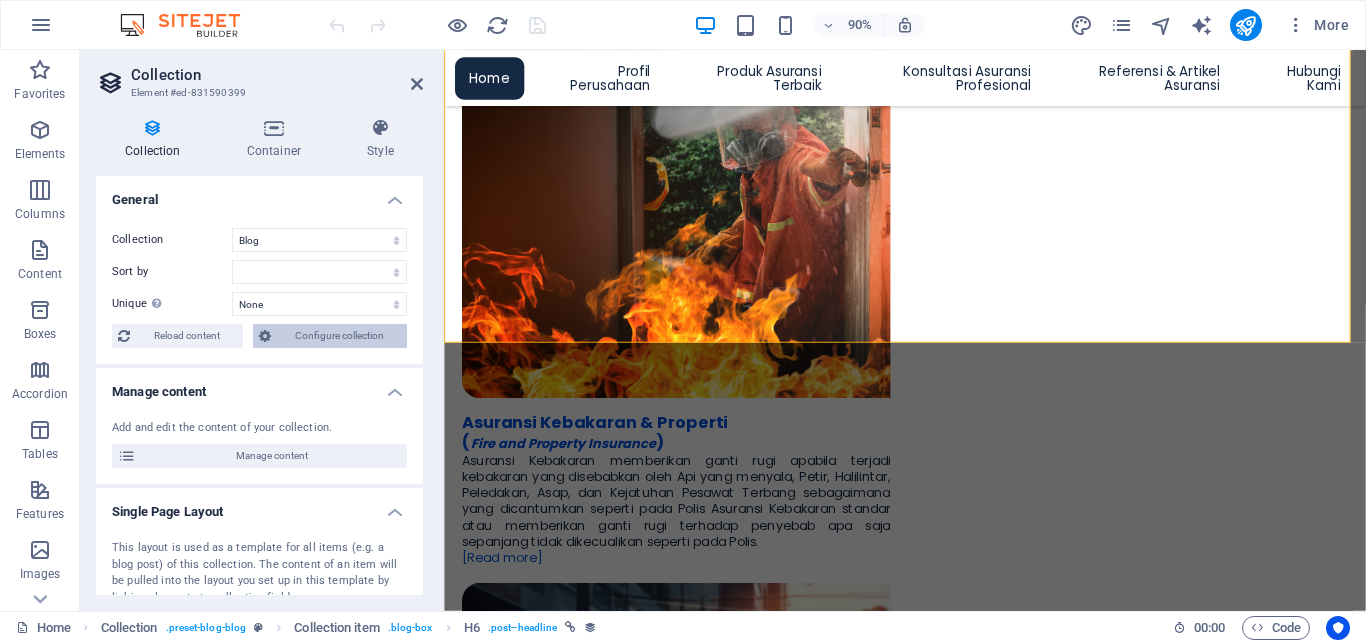 click on "Configure collection" at bounding box center [339, 336] 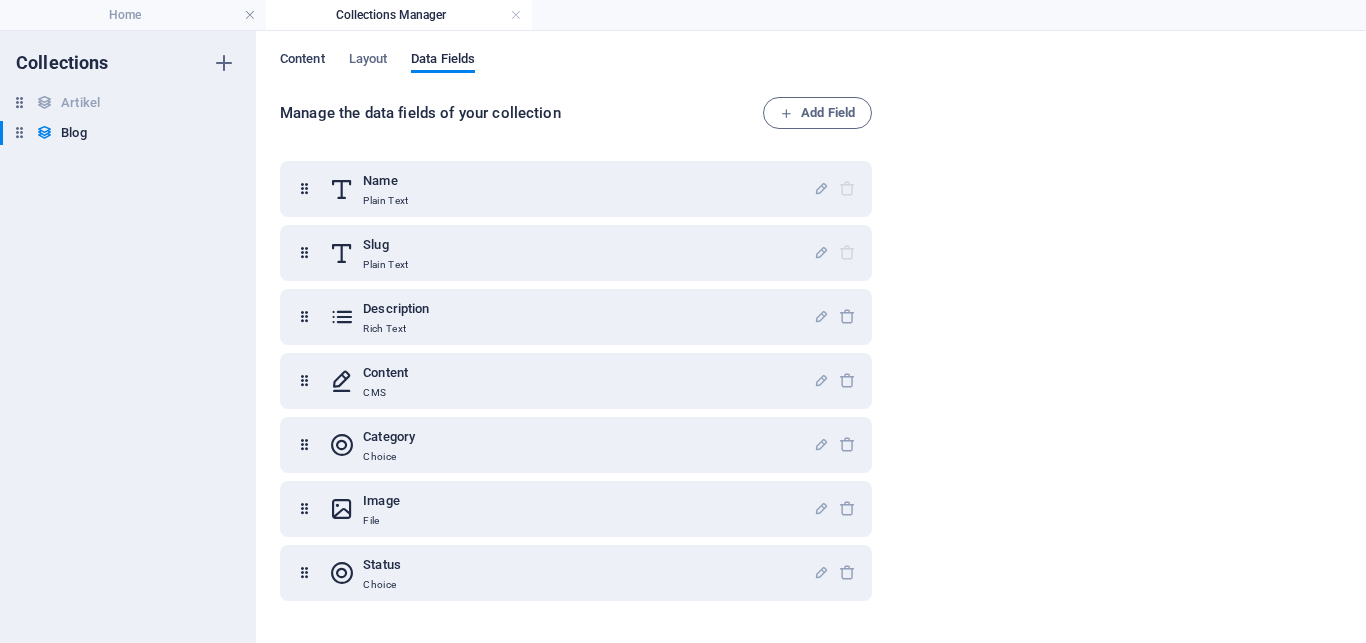 click on "Content" at bounding box center (302, 61) 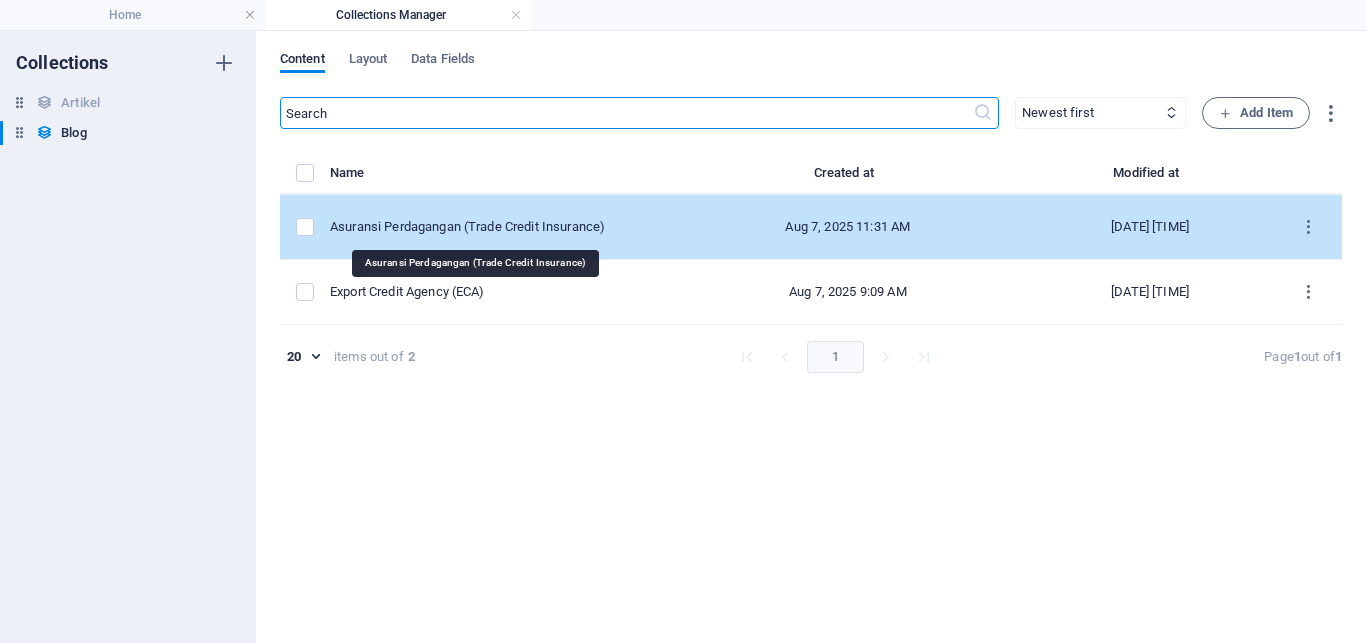 click on "Asuransi Perdagangan (Trade Credit Insurance)" at bounding box center (492, 227) 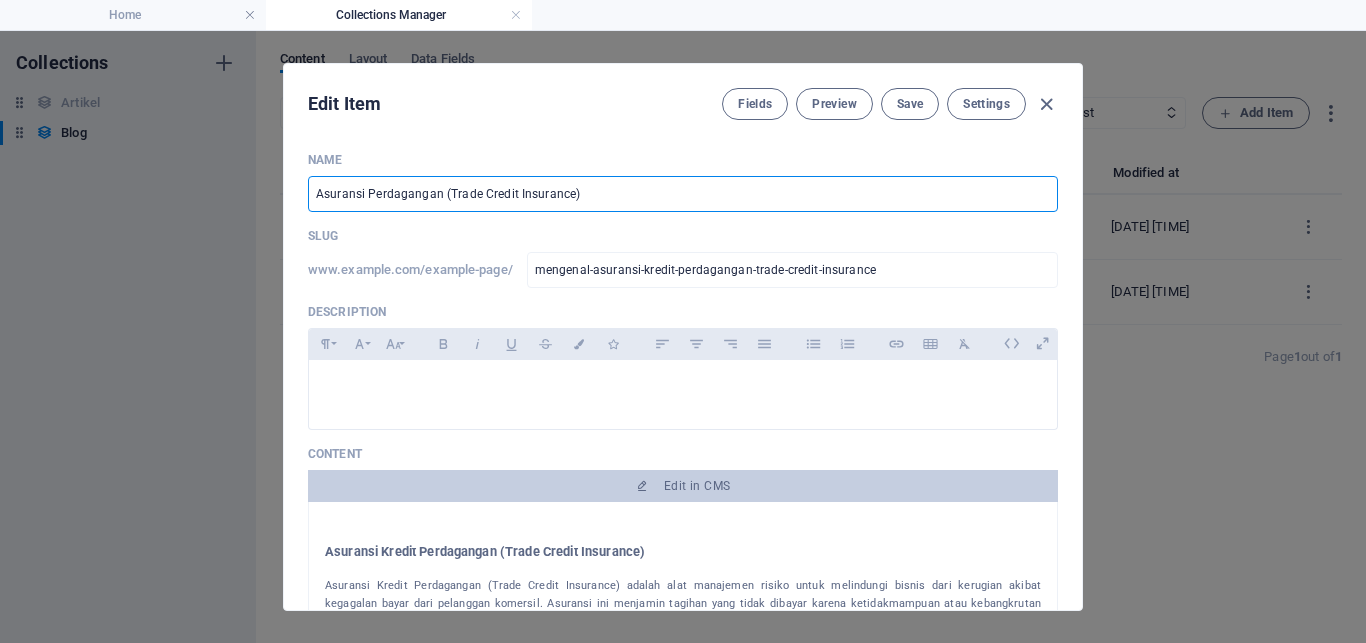 click on "Asuransi Perdagangan (Trade Credit Insurance)" at bounding box center [683, 194] 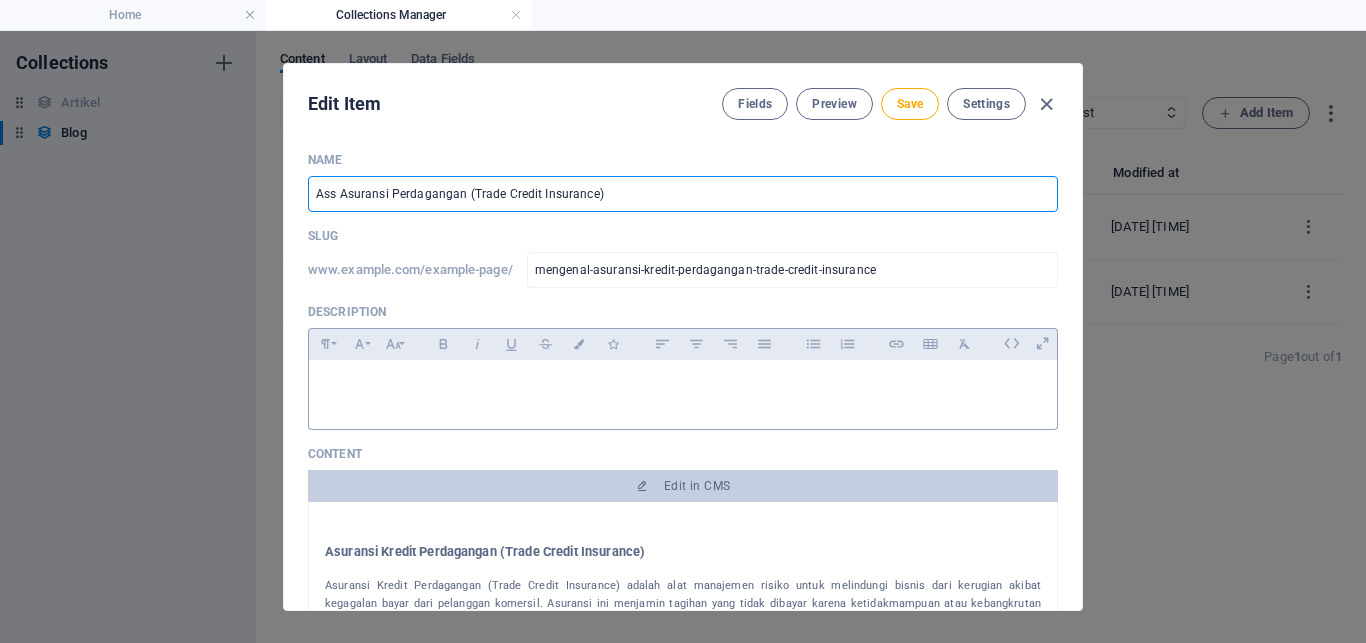 type on "Ass Asuransi Perdagangan (Trade Credit Insurance)" 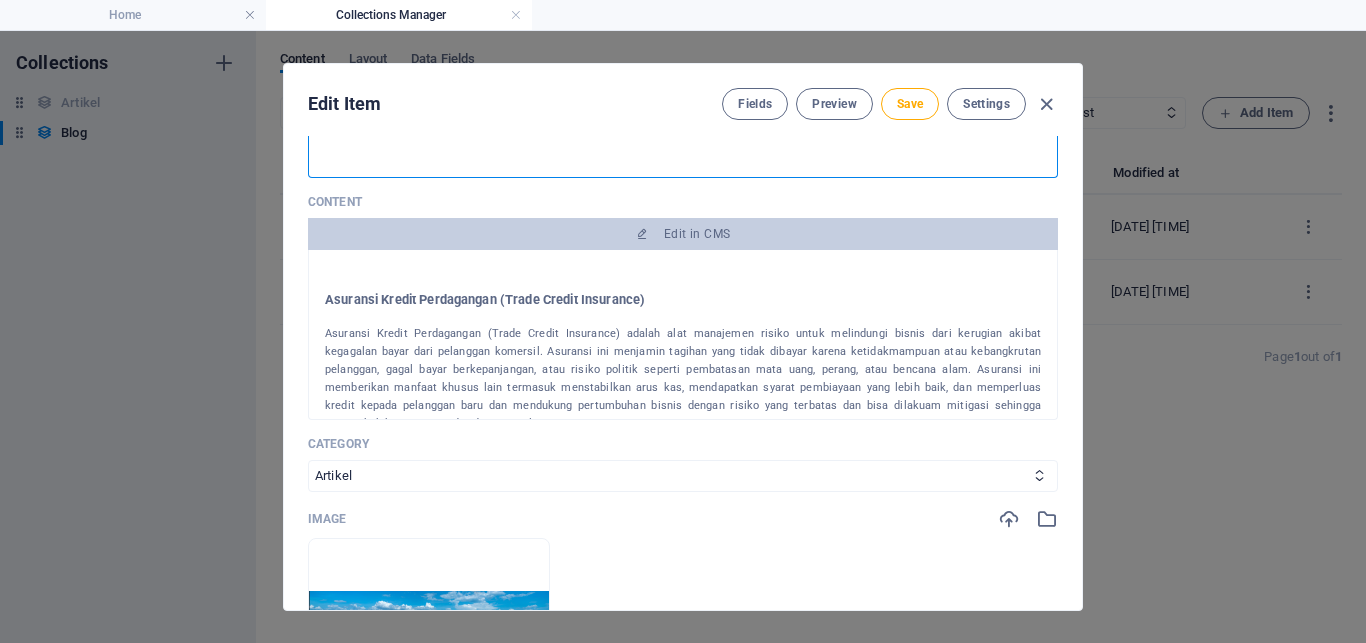 scroll, scrollTop: 270, scrollLeft: 0, axis: vertical 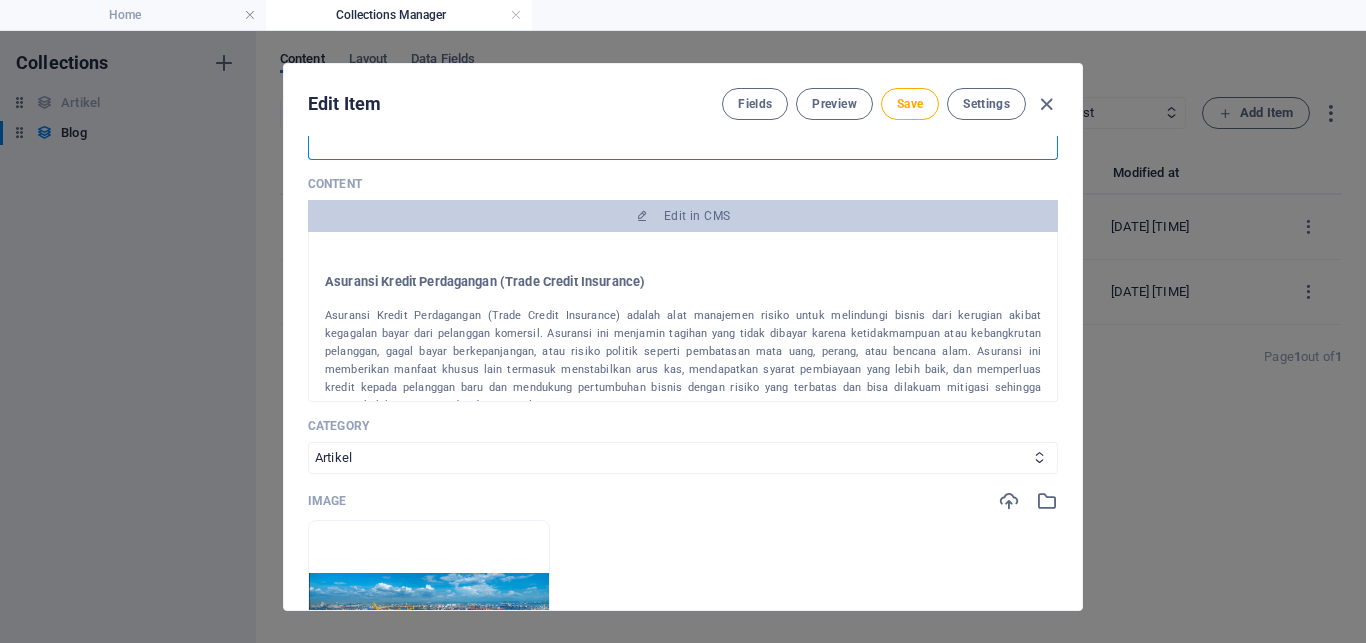 click on "Asuransi Kredit Perdagangan (Trade Credit Insurance)" at bounding box center (683, 282) 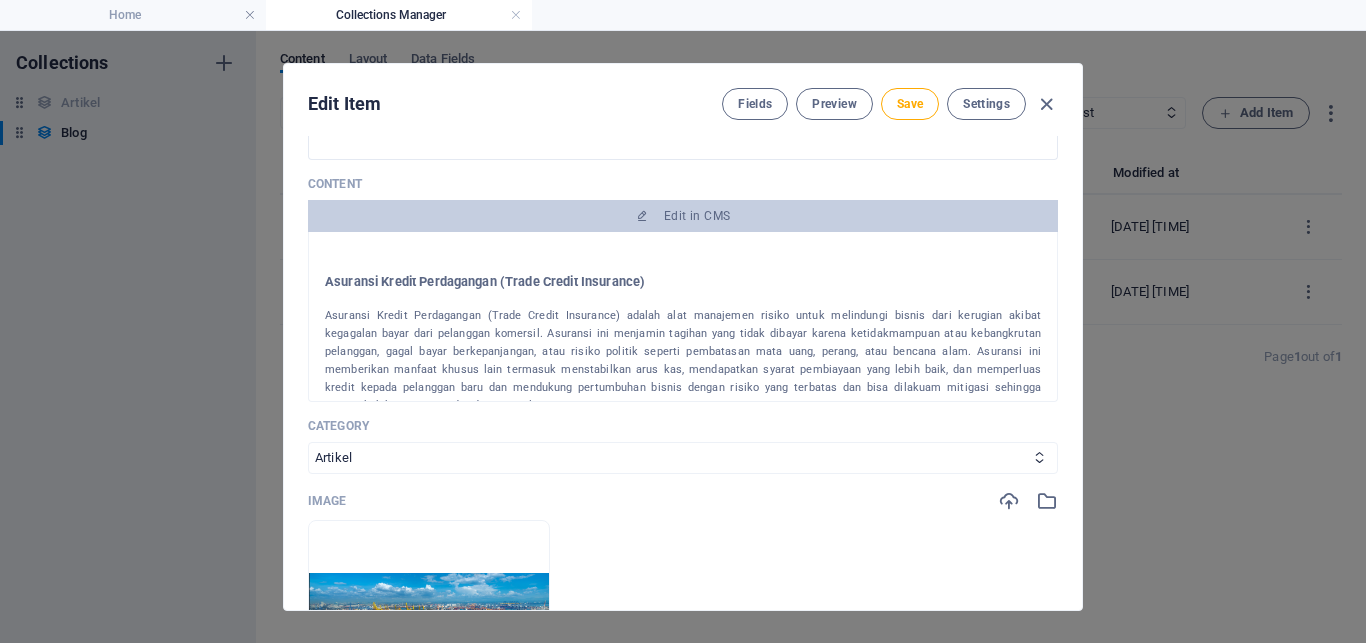 click on "Asuransi Kredit Perdagangan (Trade Credit Insurance)" at bounding box center [683, 282] 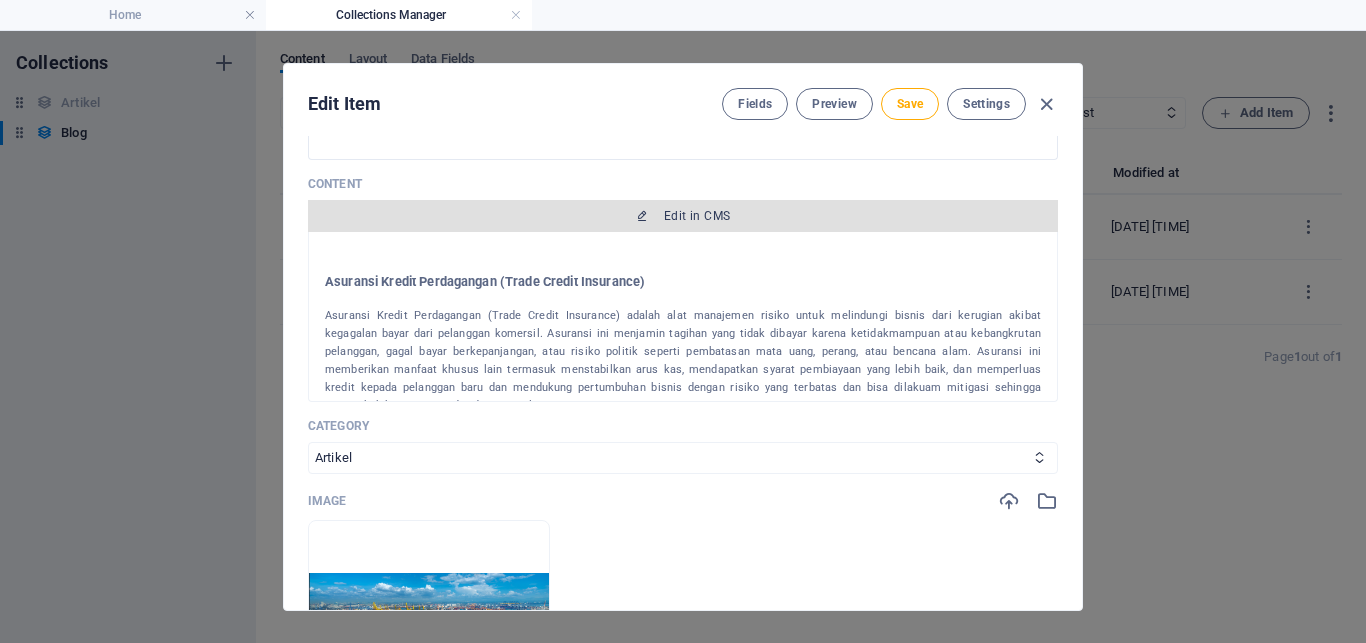 click on "Edit in CMS" at bounding box center (683, 216) 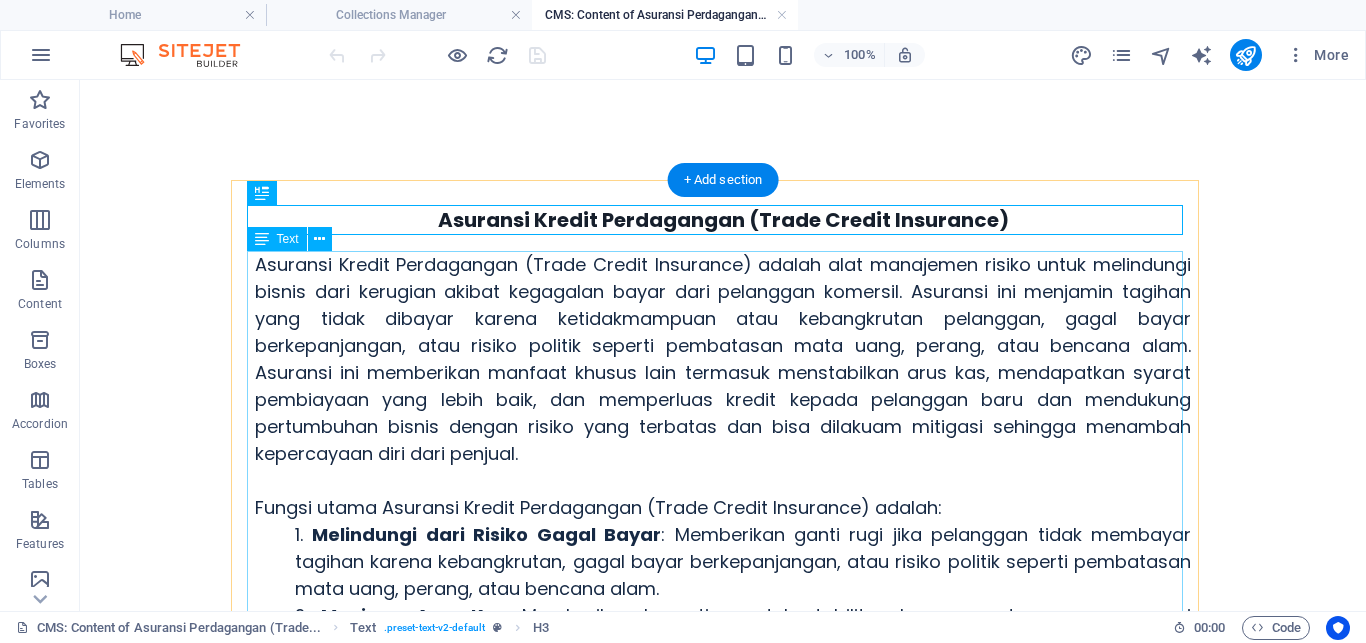 scroll, scrollTop: 0, scrollLeft: 0, axis: both 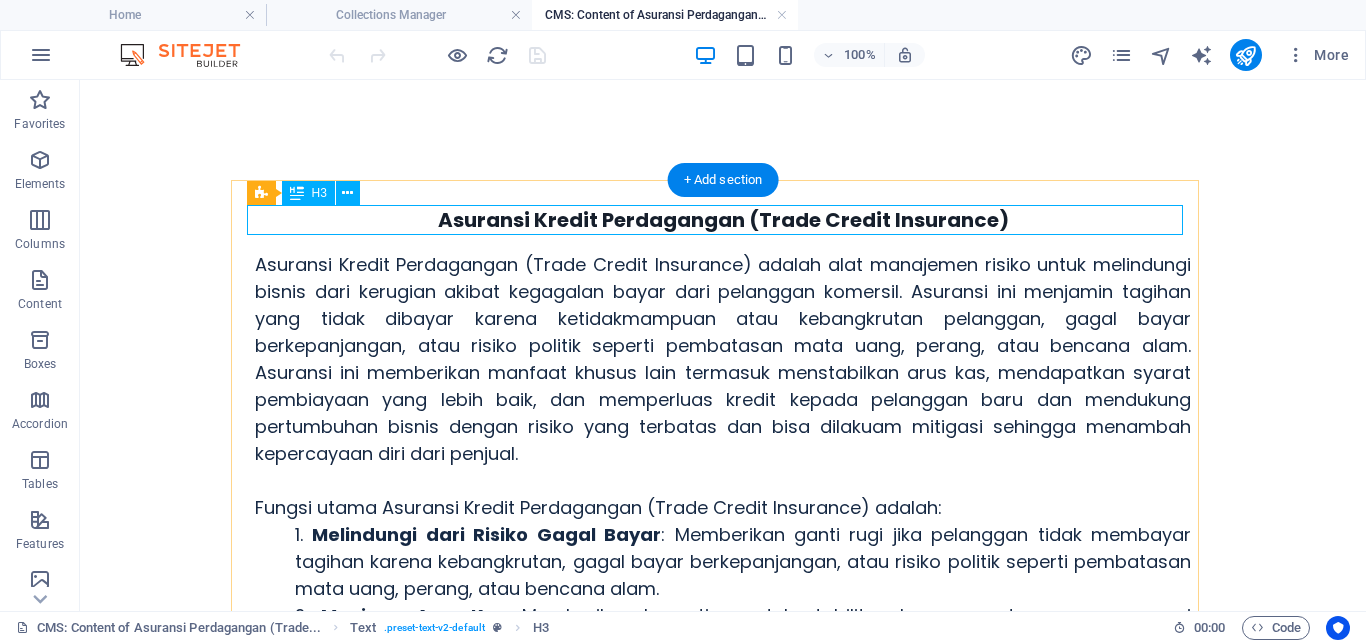 click on "Asuransi Kredit Perdagangan (Trade Credit Insurance)" at bounding box center [723, 220] 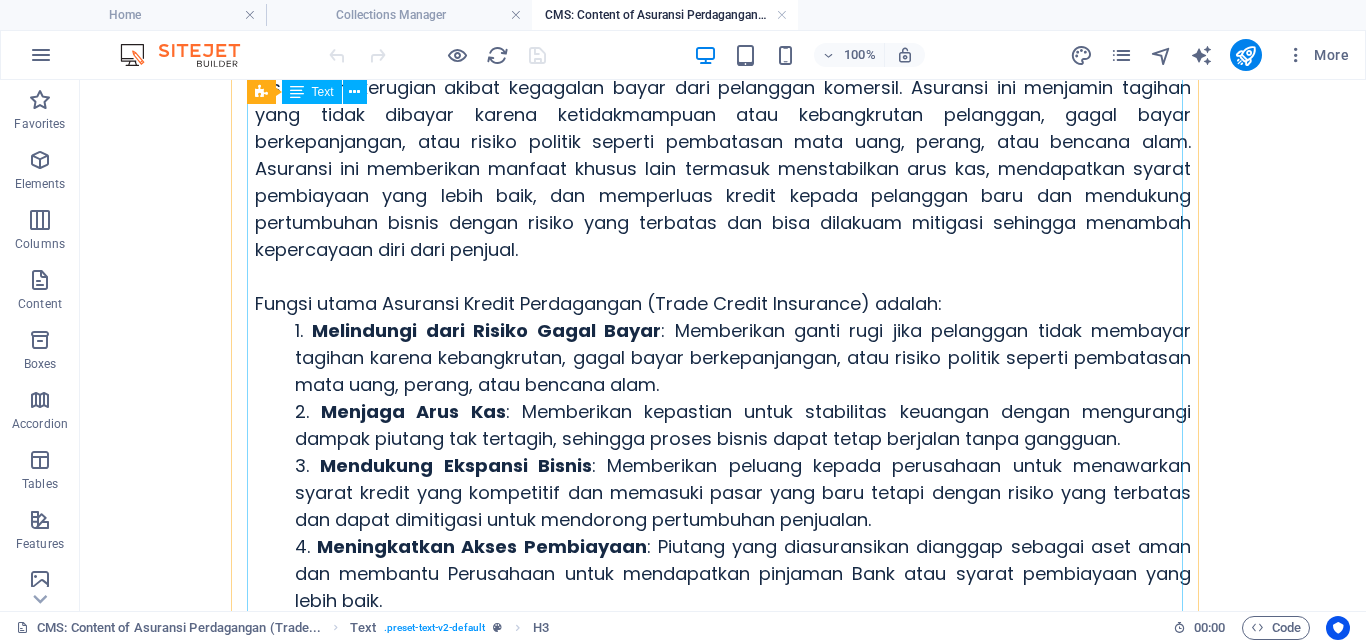 scroll, scrollTop: 0, scrollLeft: 0, axis: both 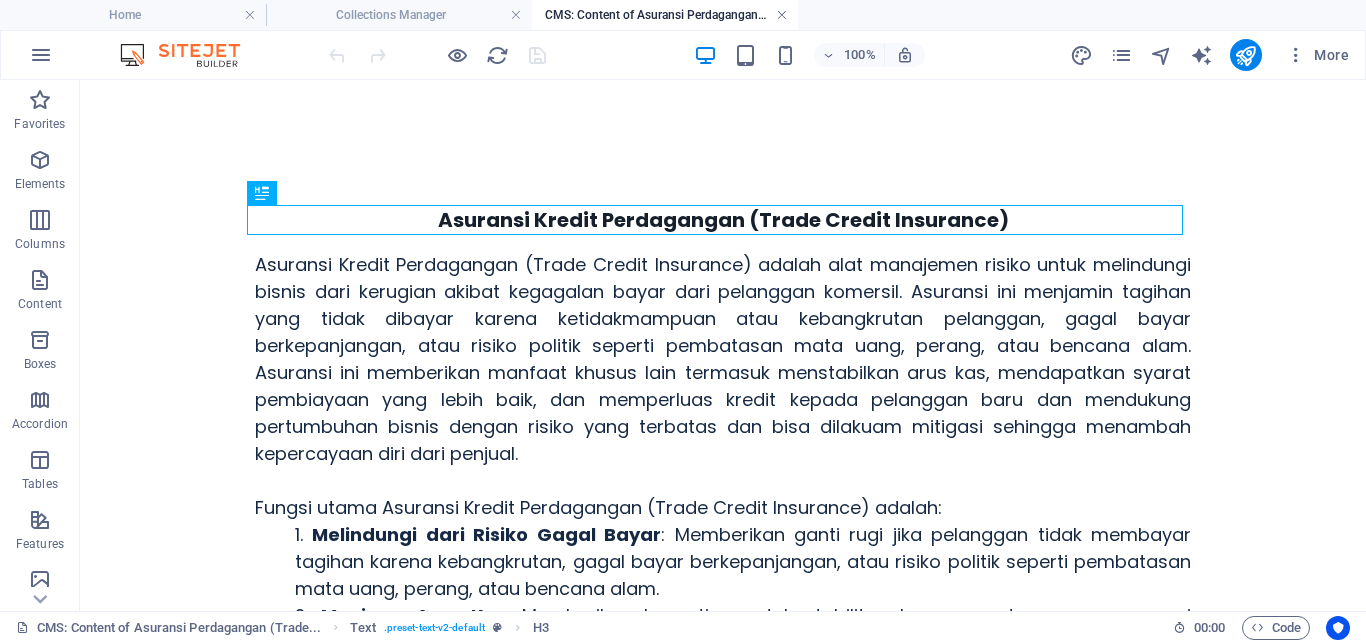 click at bounding box center [782, 15] 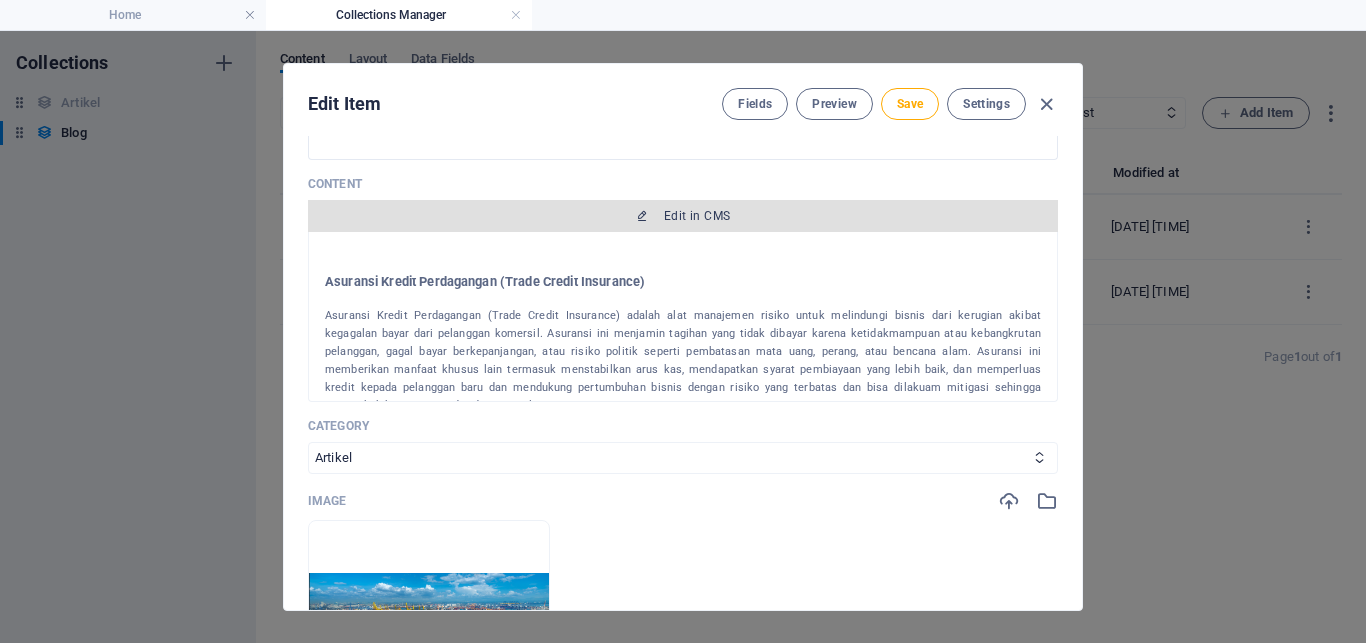 scroll, scrollTop: 0, scrollLeft: 0, axis: both 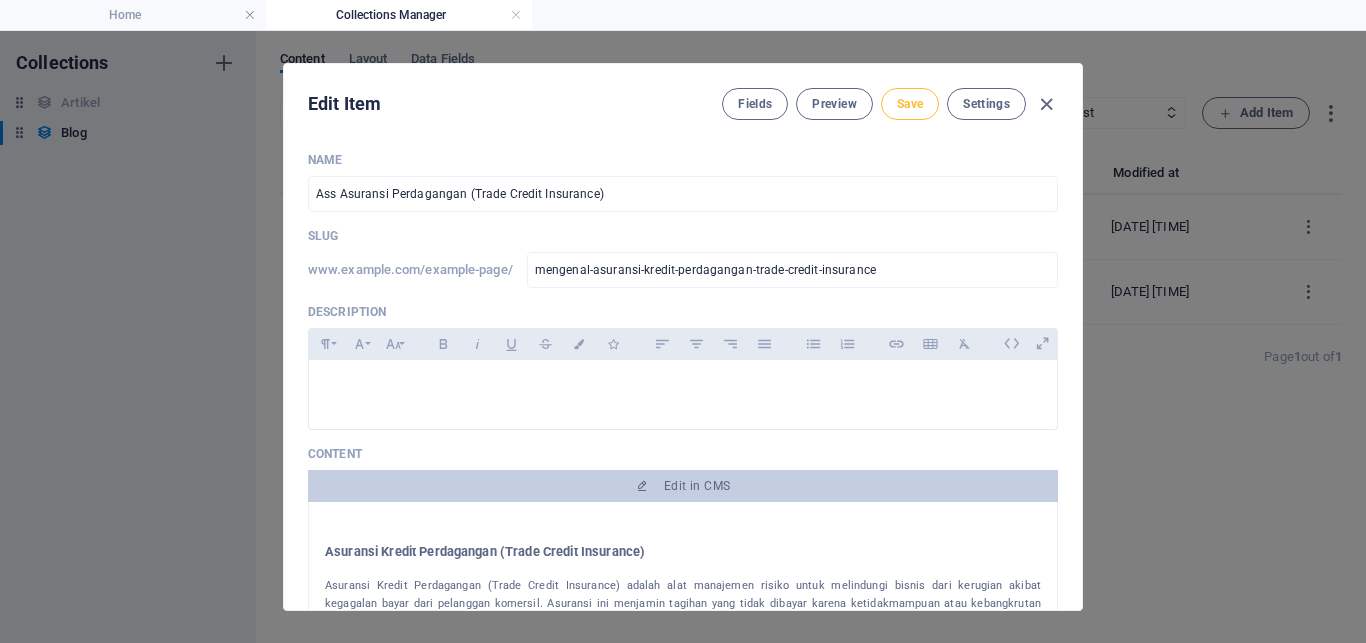 click on "Save" at bounding box center (910, 104) 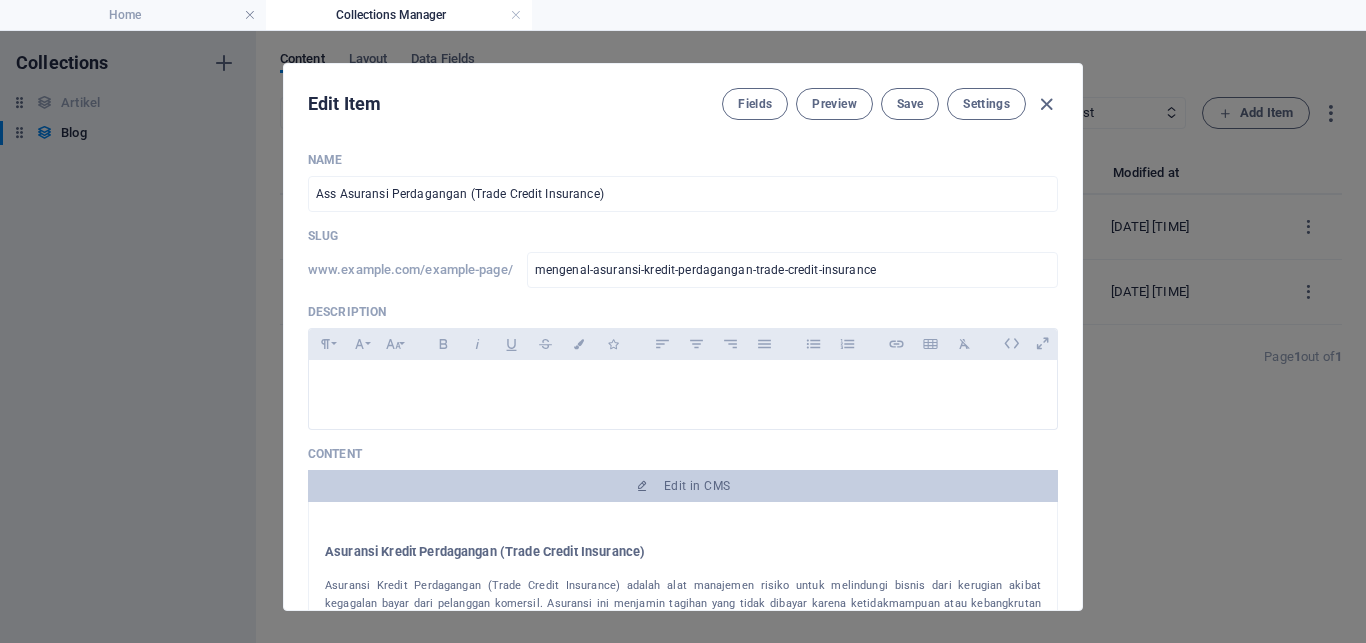 click at bounding box center (1046, 104) 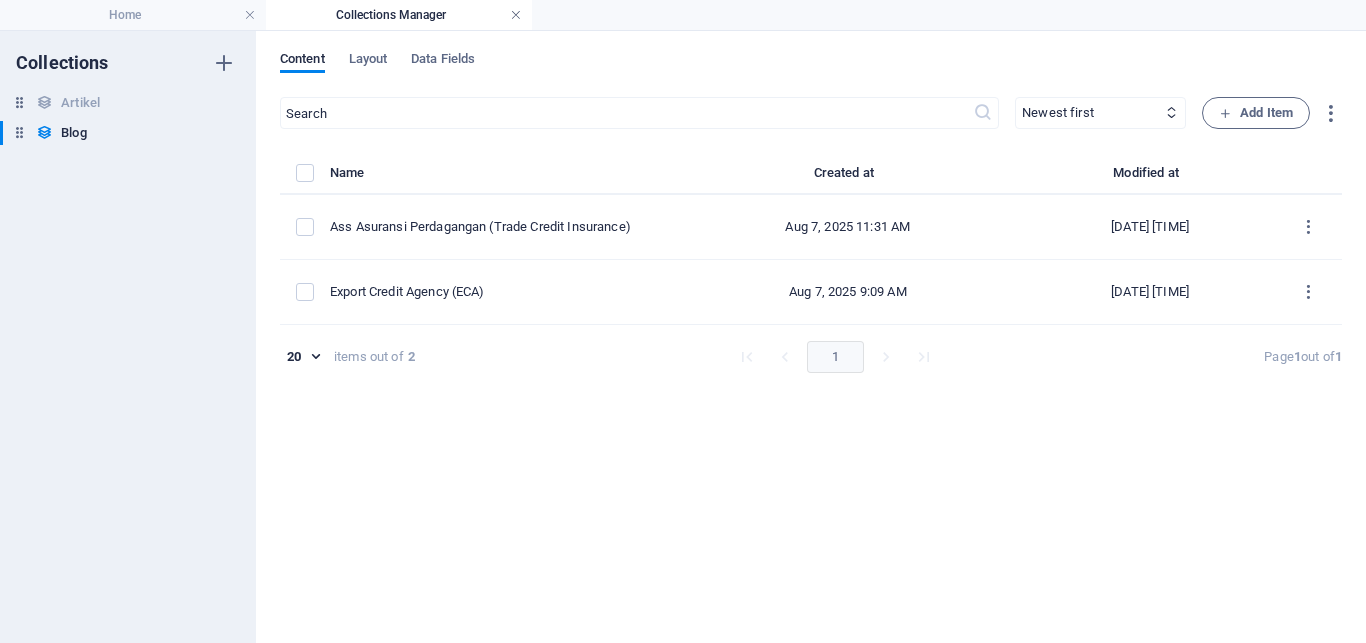 click at bounding box center (516, 15) 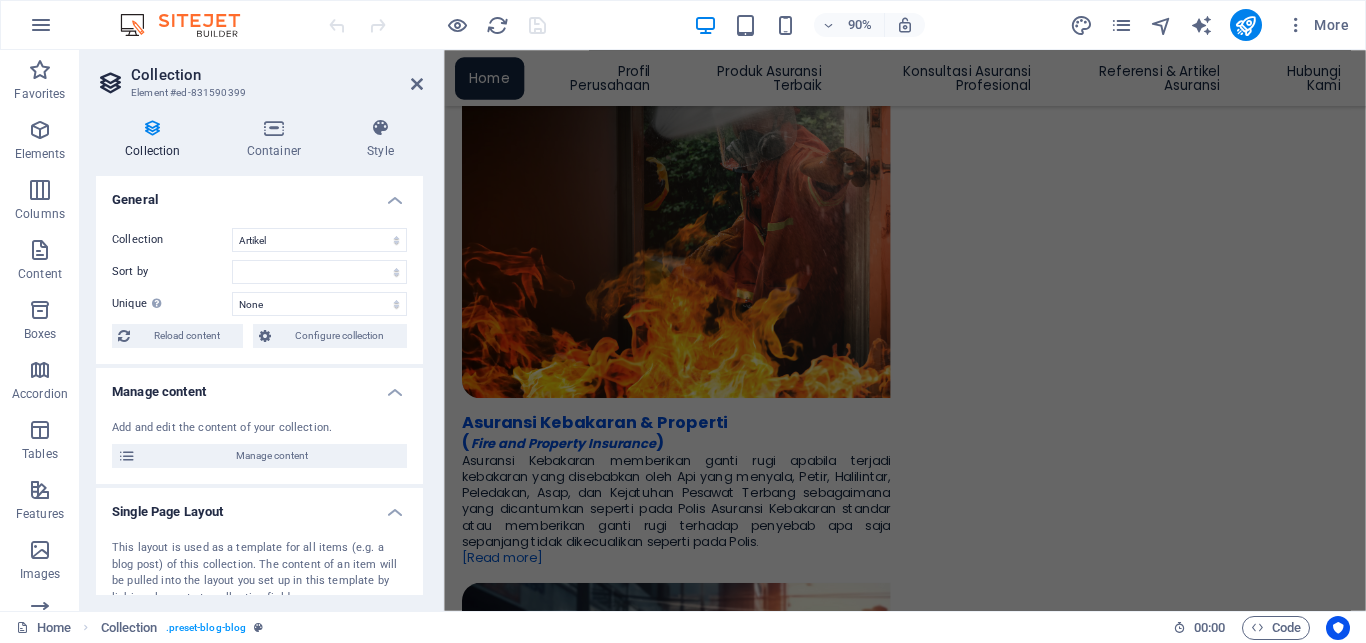 scroll, scrollTop: 3620, scrollLeft: 0, axis: vertical 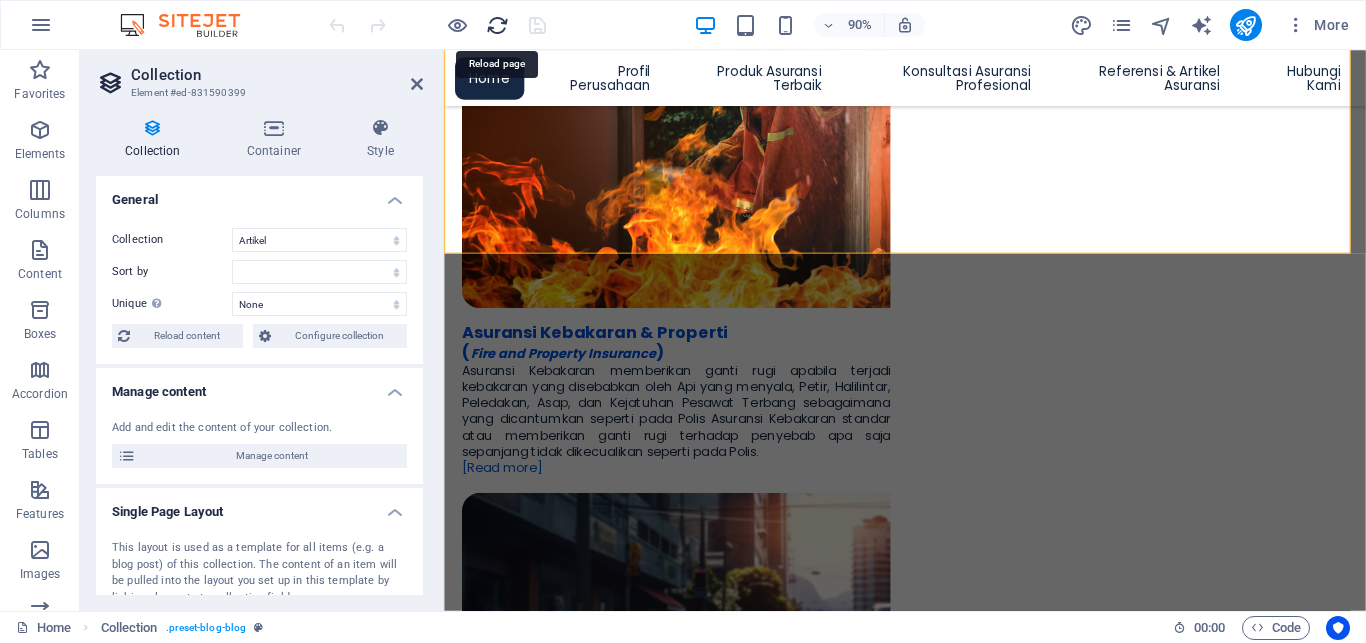 click at bounding box center [497, 25] 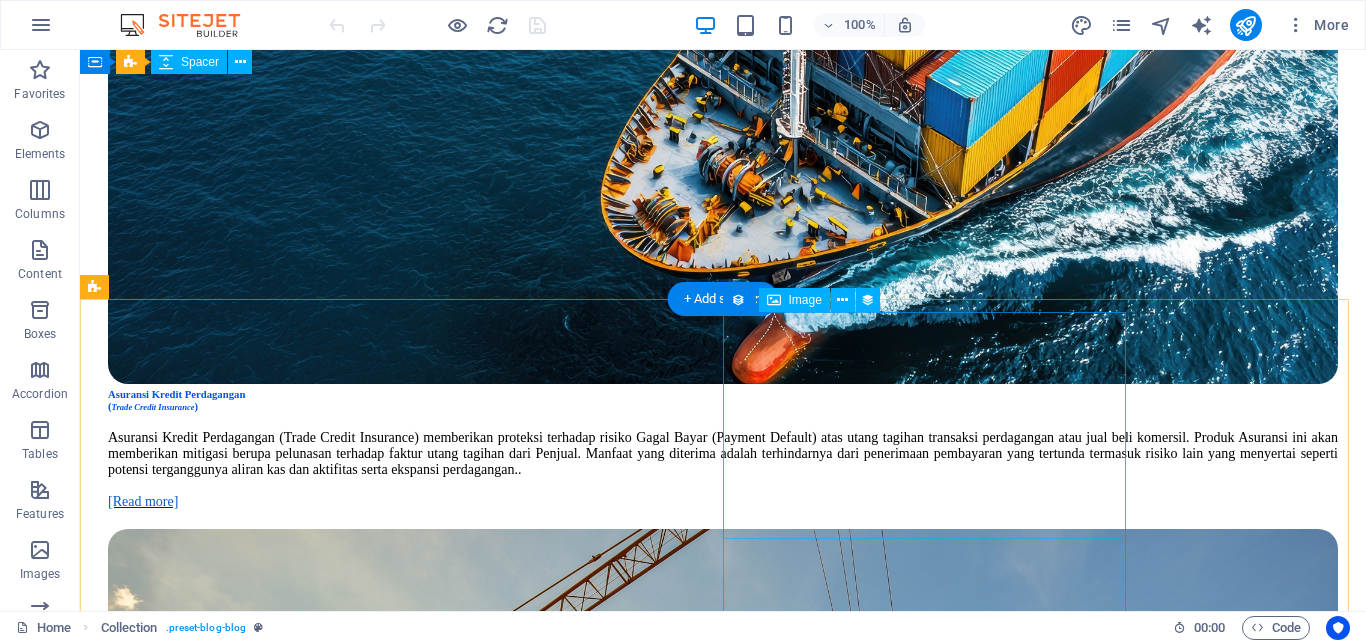 scroll, scrollTop: 3468, scrollLeft: 0, axis: vertical 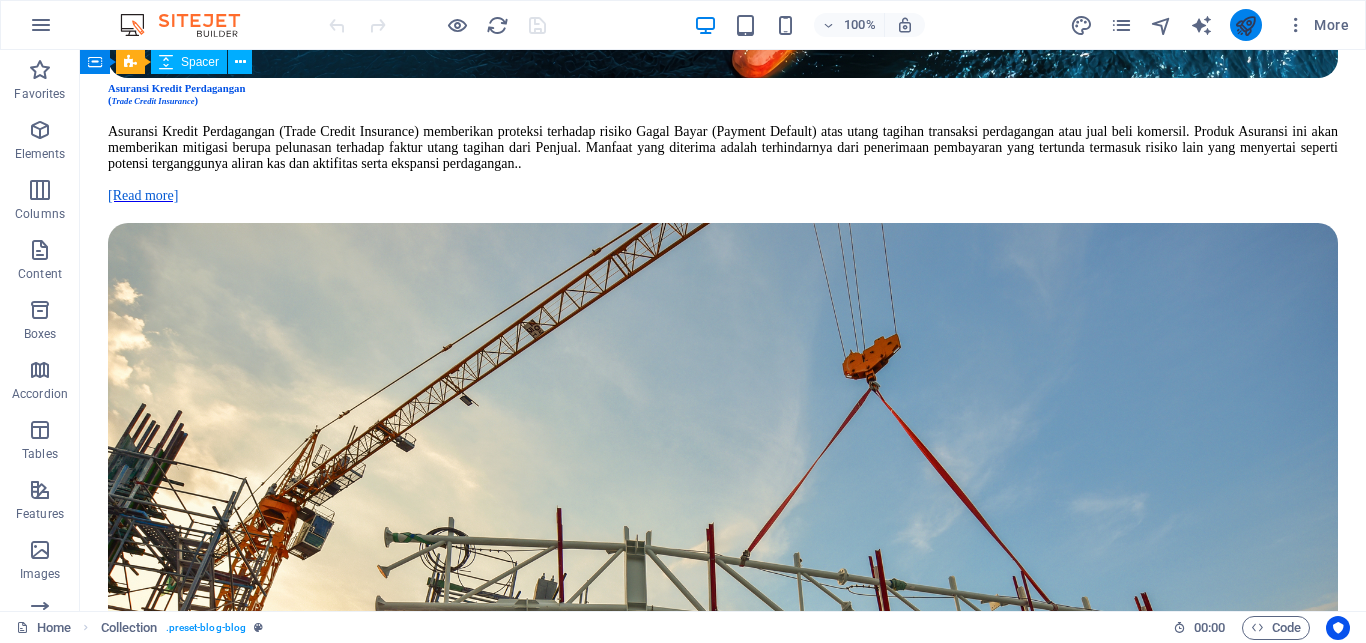 drag, startPoint x: 1243, startPoint y: 32, endPoint x: 1121, endPoint y: 224, distance: 227.48187 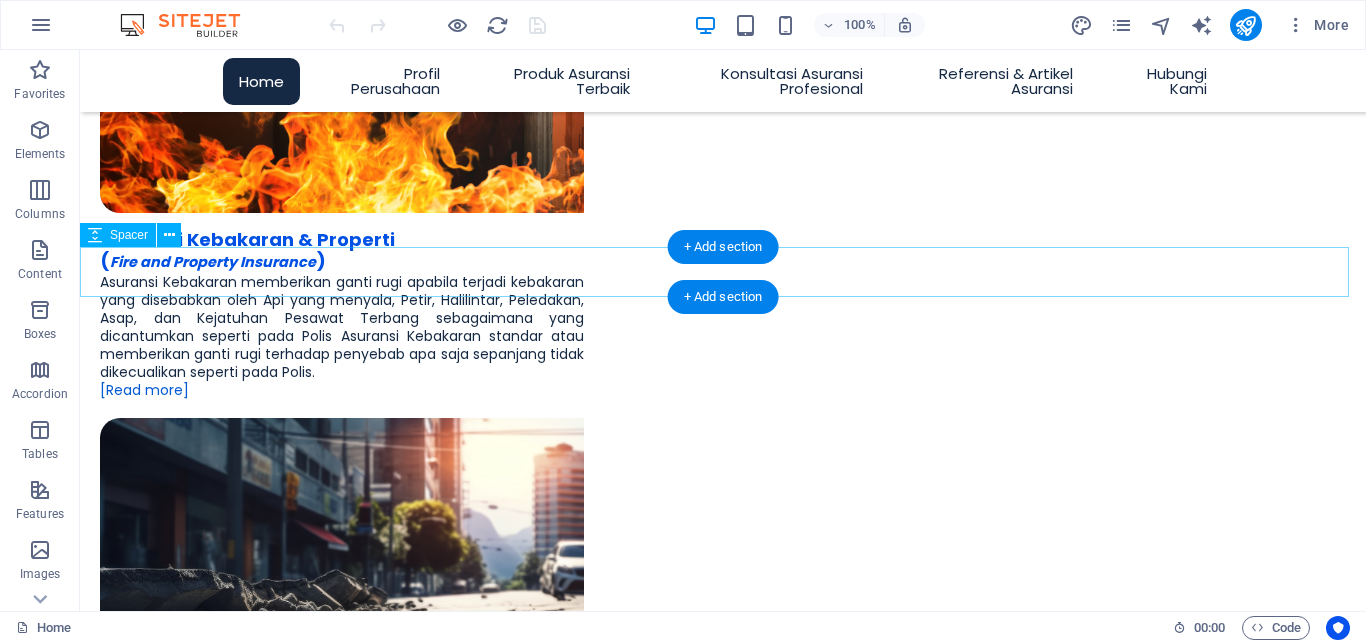 scroll, scrollTop: 3474, scrollLeft: 0, axis: vertical 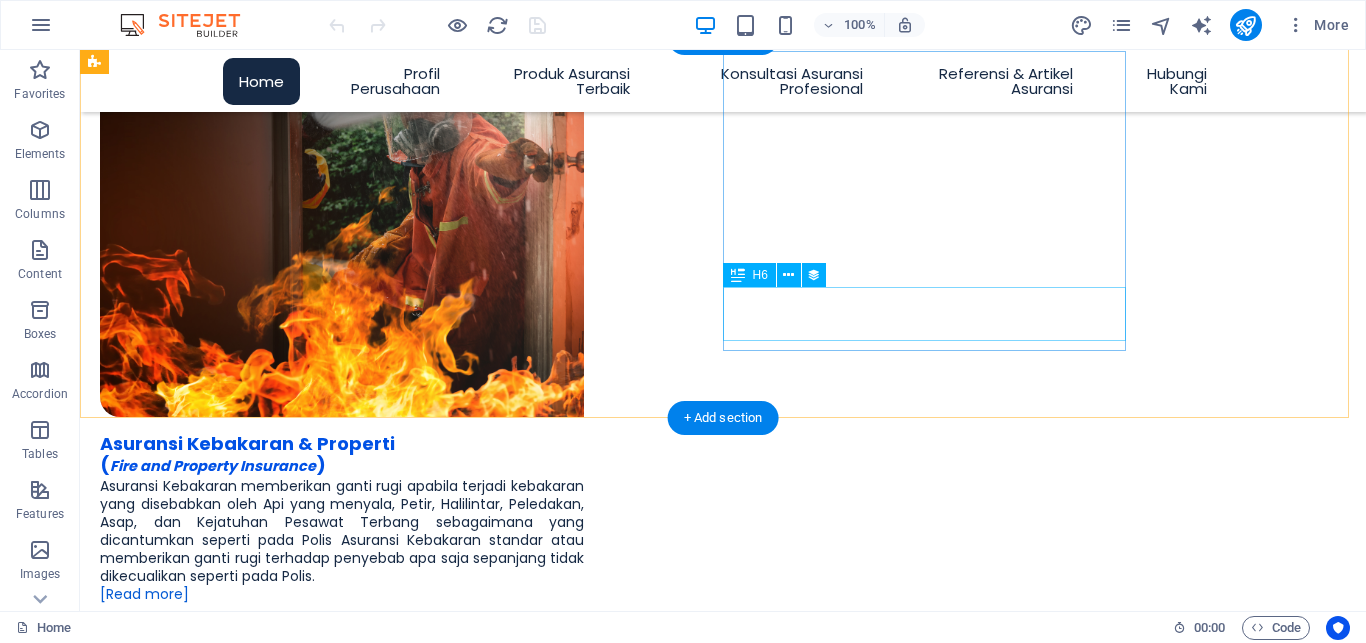 click on "Ass Asuransi Perdagangan (Trade Credit Insurance)" at bounding box center (723, 4146) 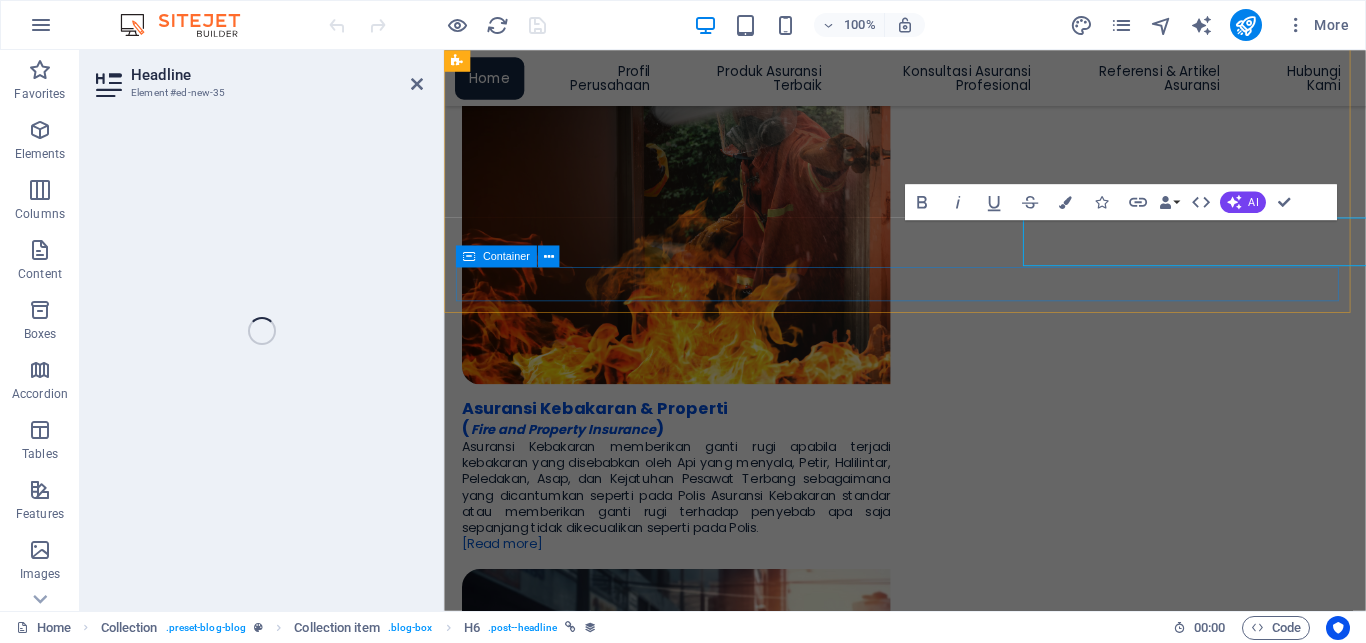 scroll, scrollTop: 3526, scrollLeft: 0, axis: vertical 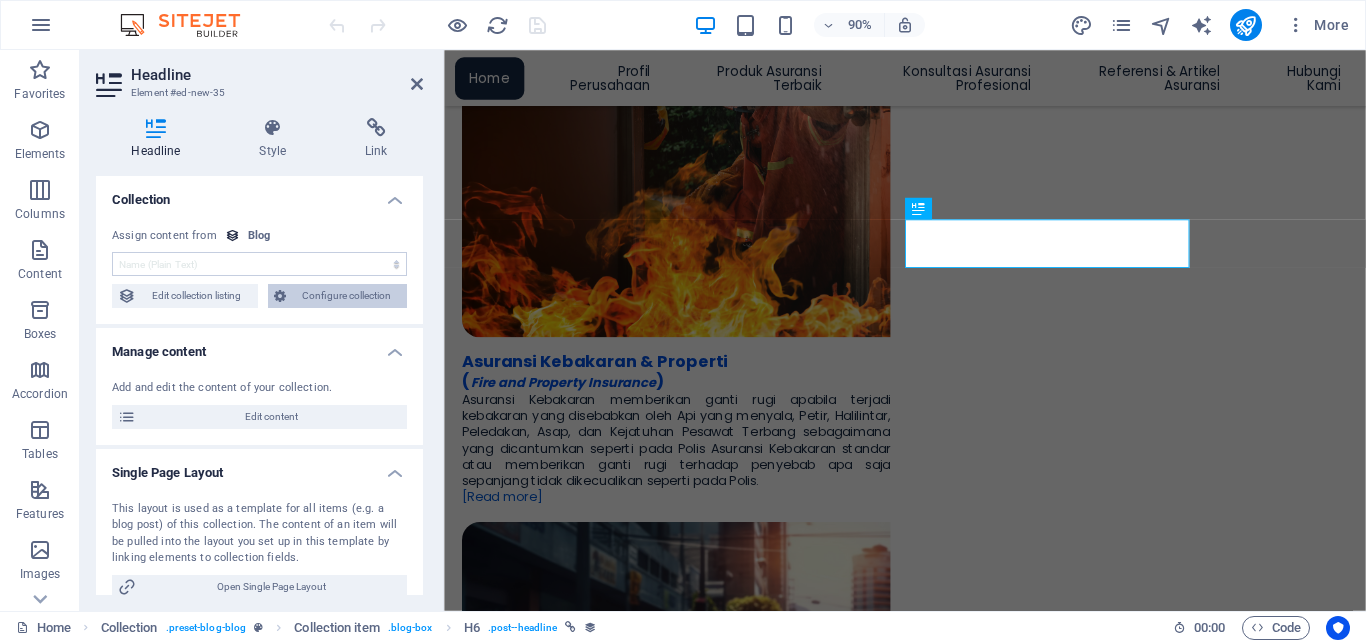 click on "Configure collection" at bounding box center (347, 296) 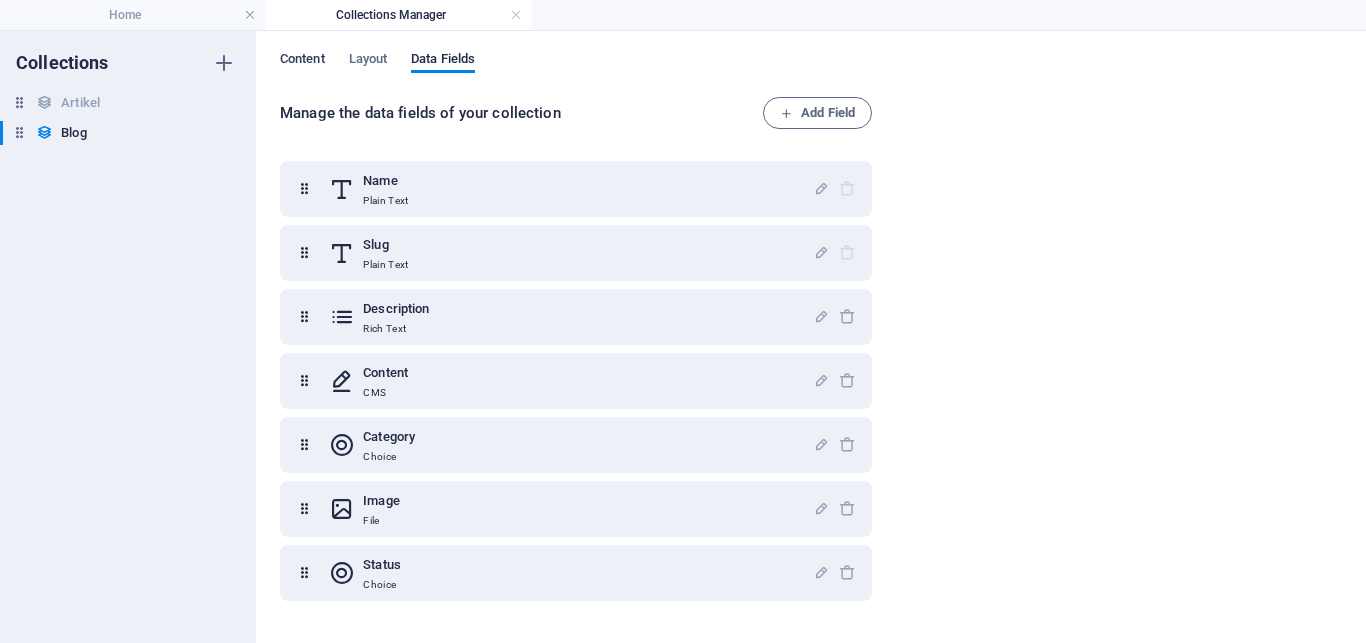 click on "Content" at bounding box center (302, 62) 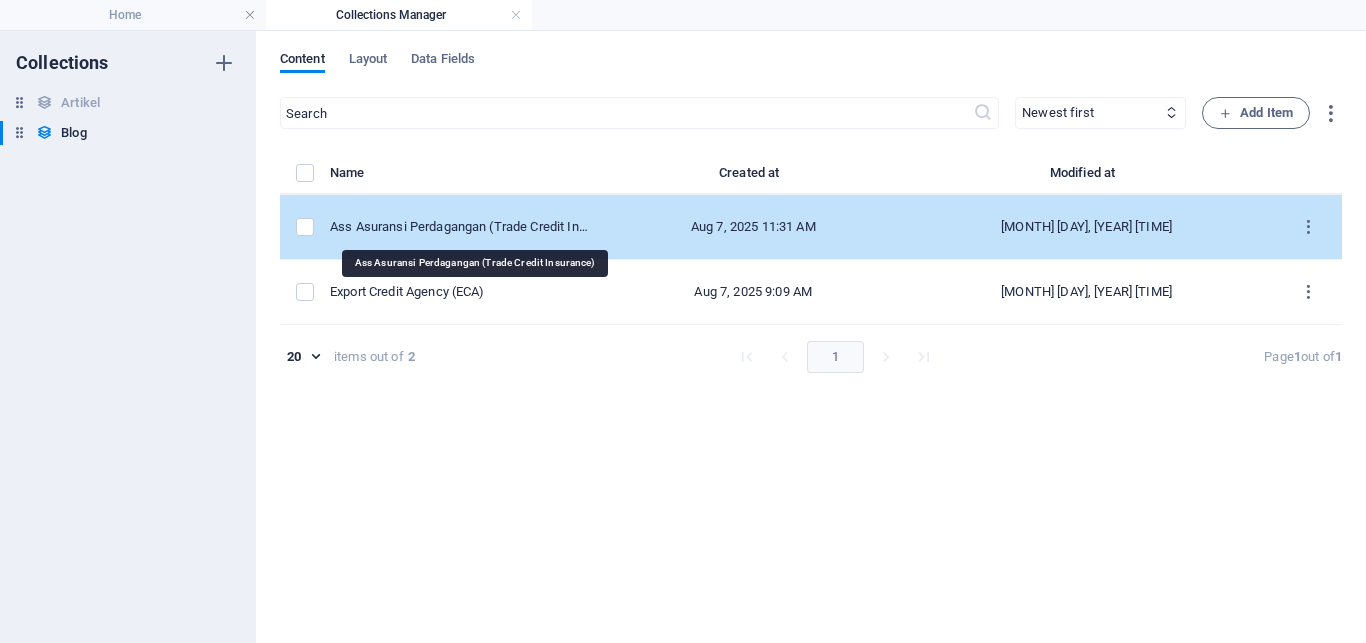 click on "Ass Asuransi Perdagangan (Trade Credit Insurance)" at bounding box center [461, 227] 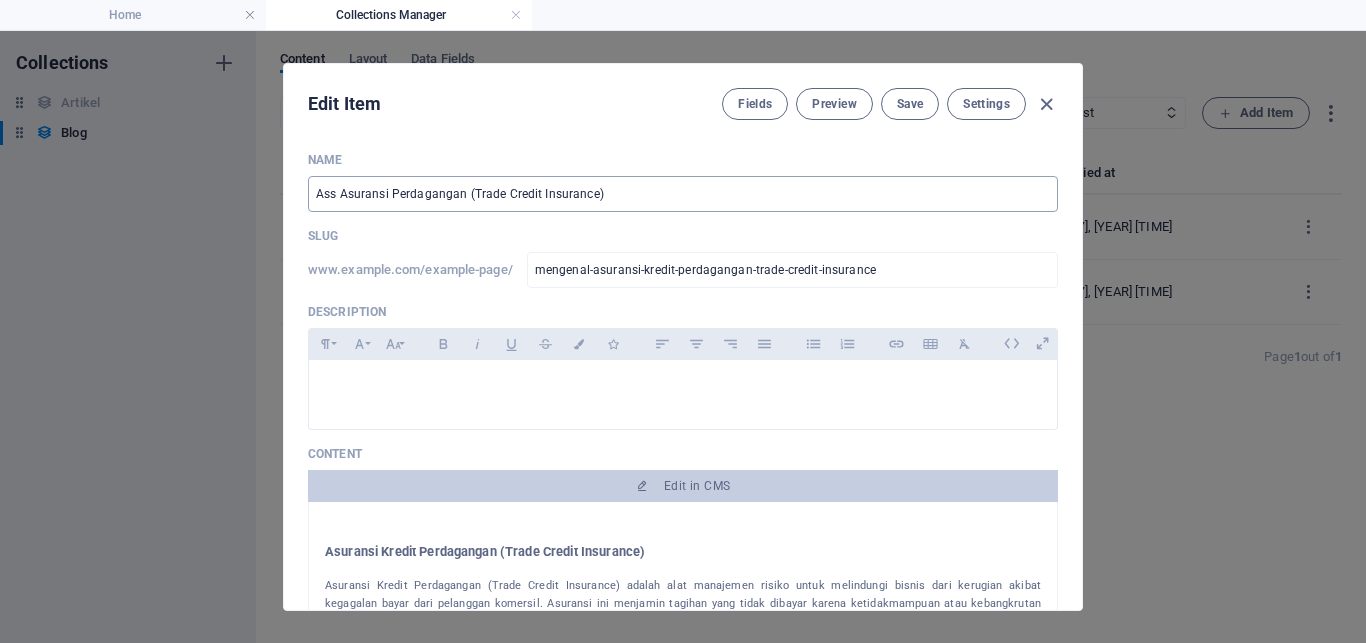 click on "Ass Asuransi Perdagangan (Trade Credit Insurance)" at bounding box center [683, 194] 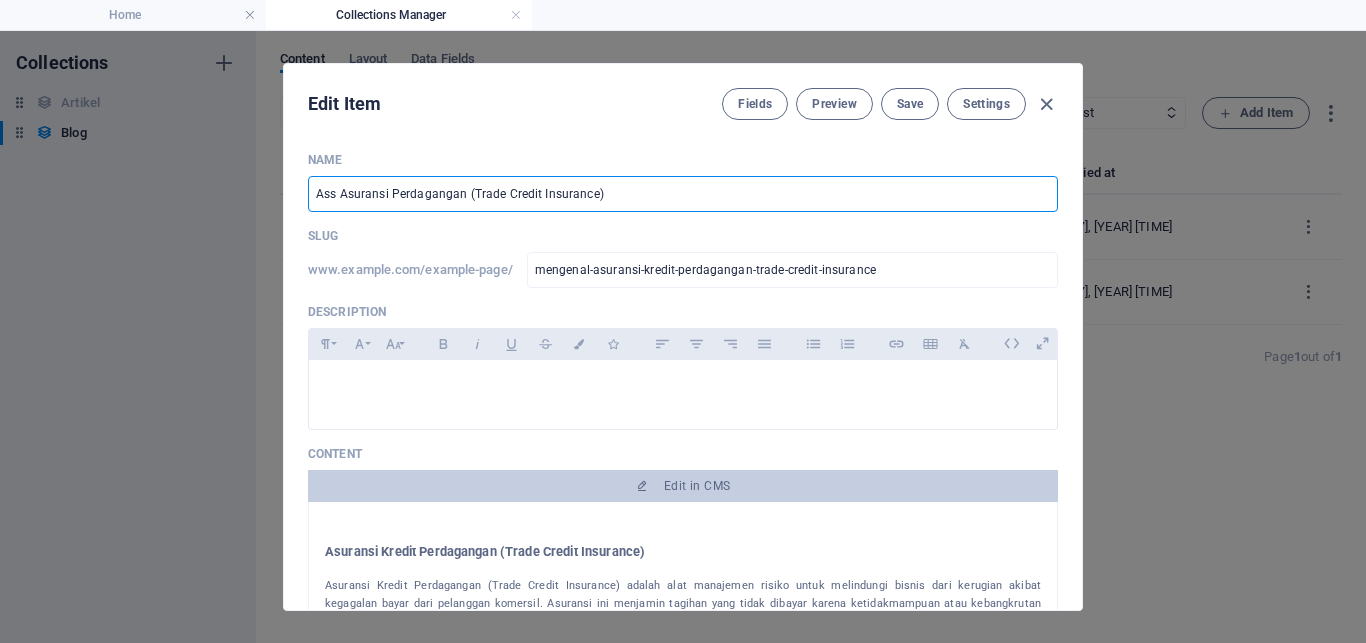 click on "Ass Asuransi Perdagangan (Trade Credit Insurance)" at bounding box center (683, 194) 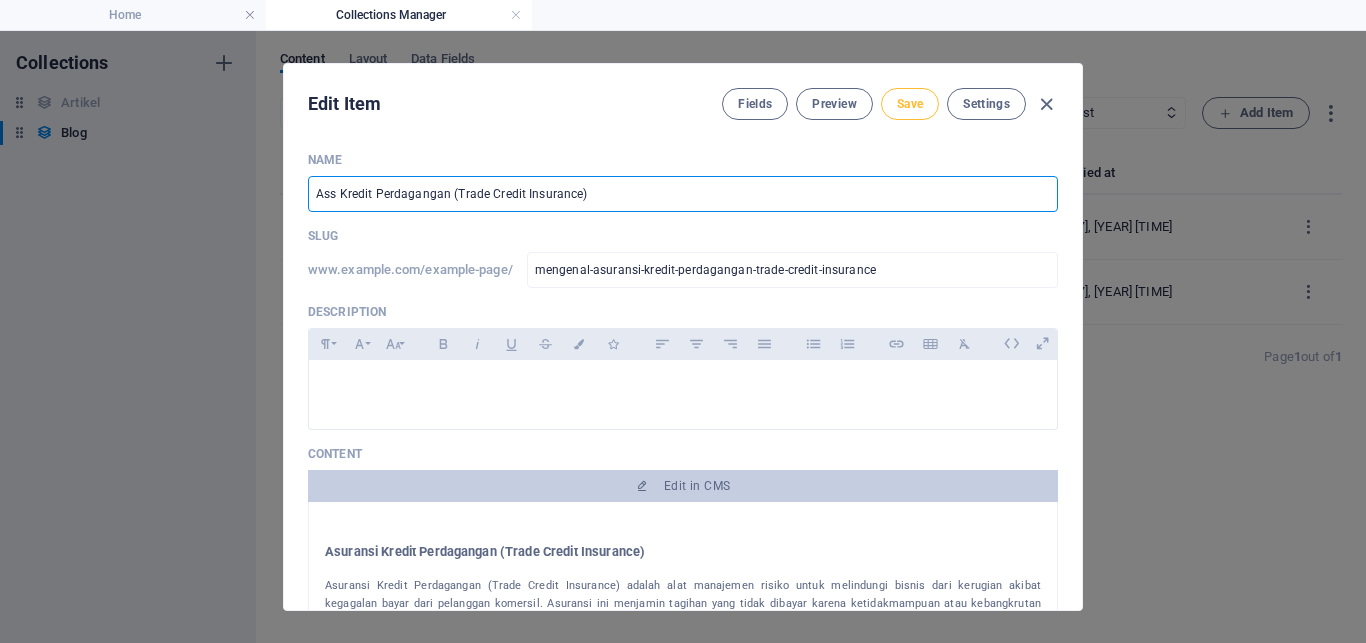 type on "Ass Kredit Perdagangan (Trade Credit Insurance)" 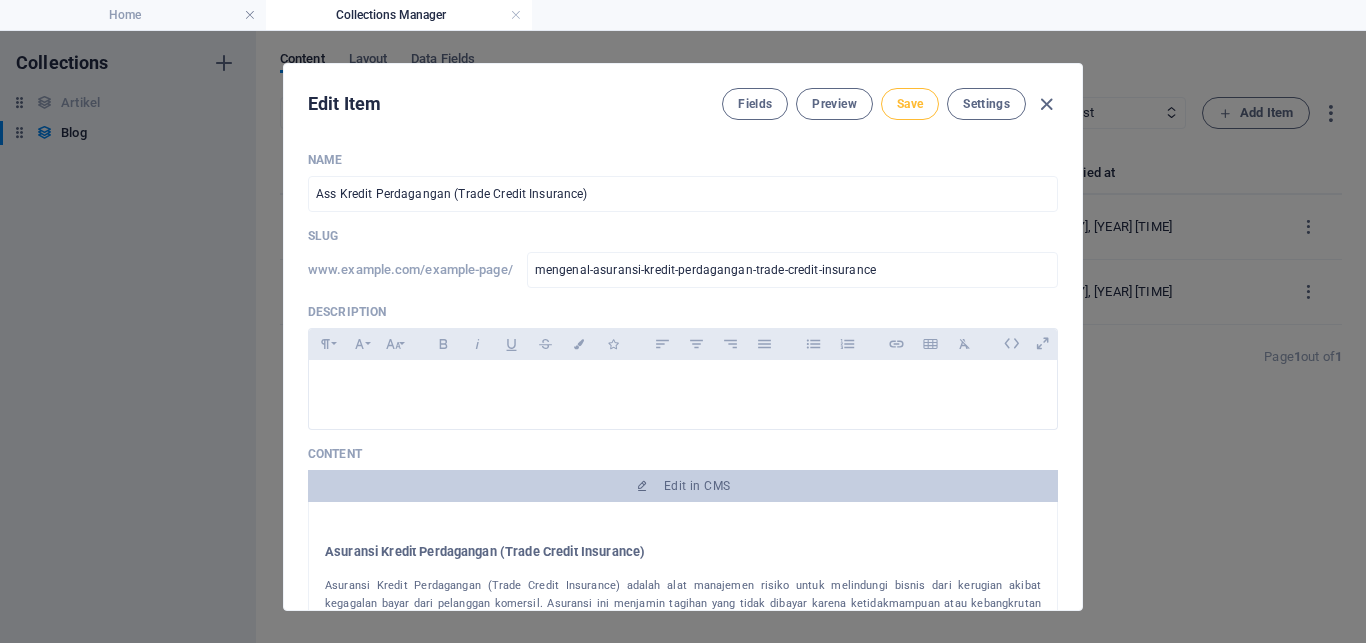 click on "Save" at bounding box center [910, 104] 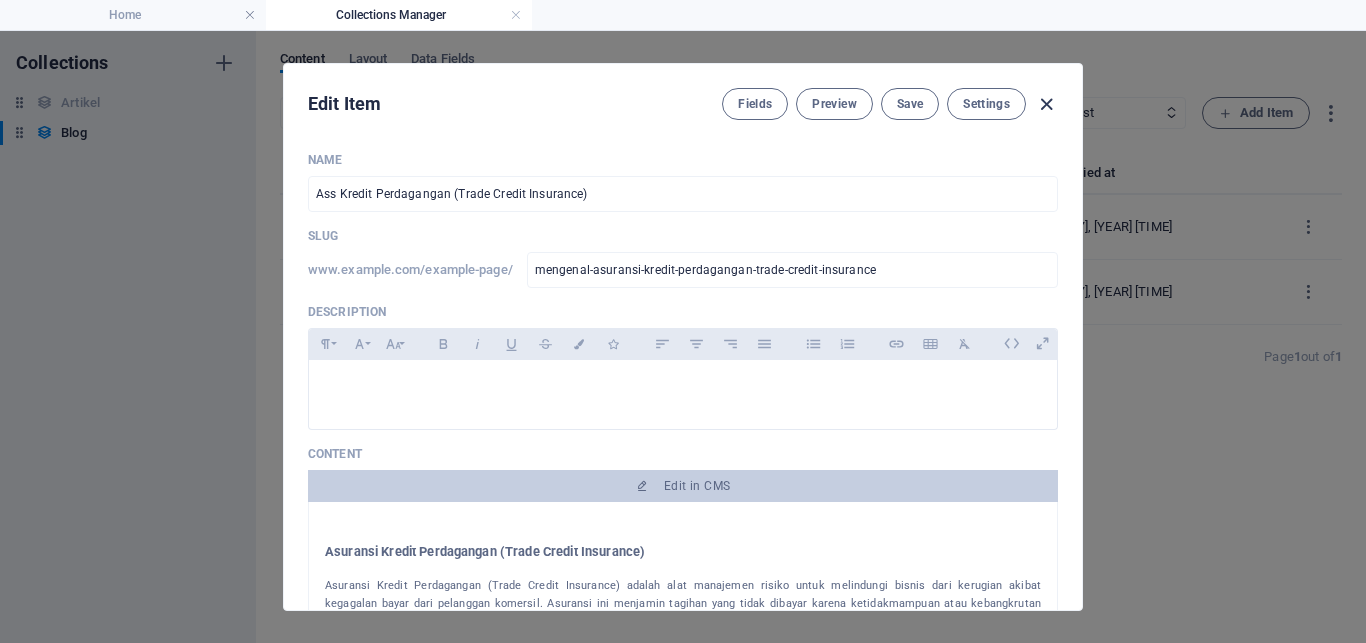 click at bounding box center (1046, 104) 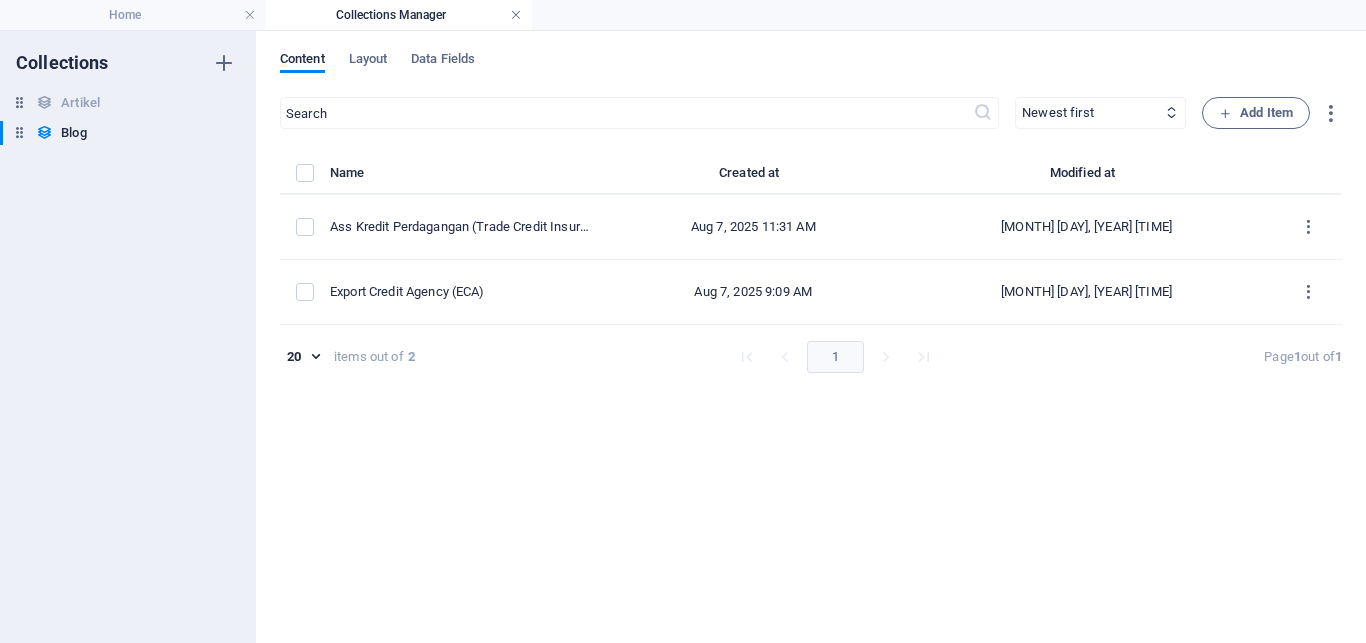 click at bounding box center (516, 15) 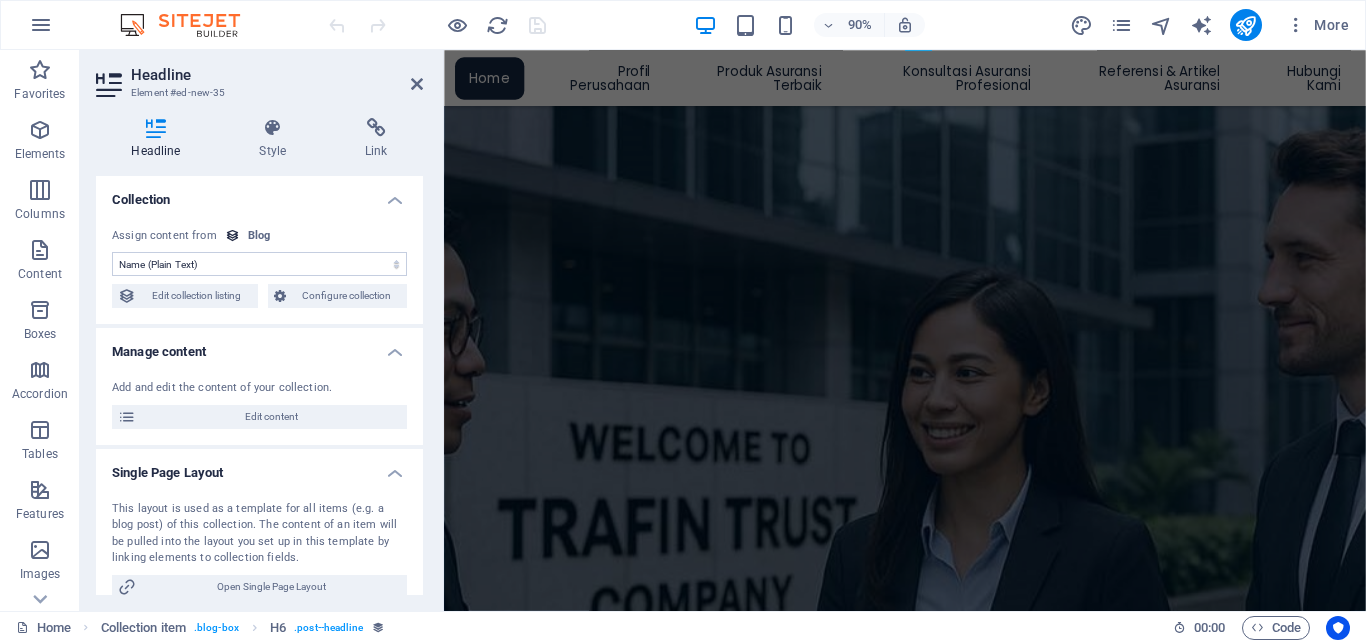scroll, scrollTop: 3620, scrollLeft: 0, axis: vertical 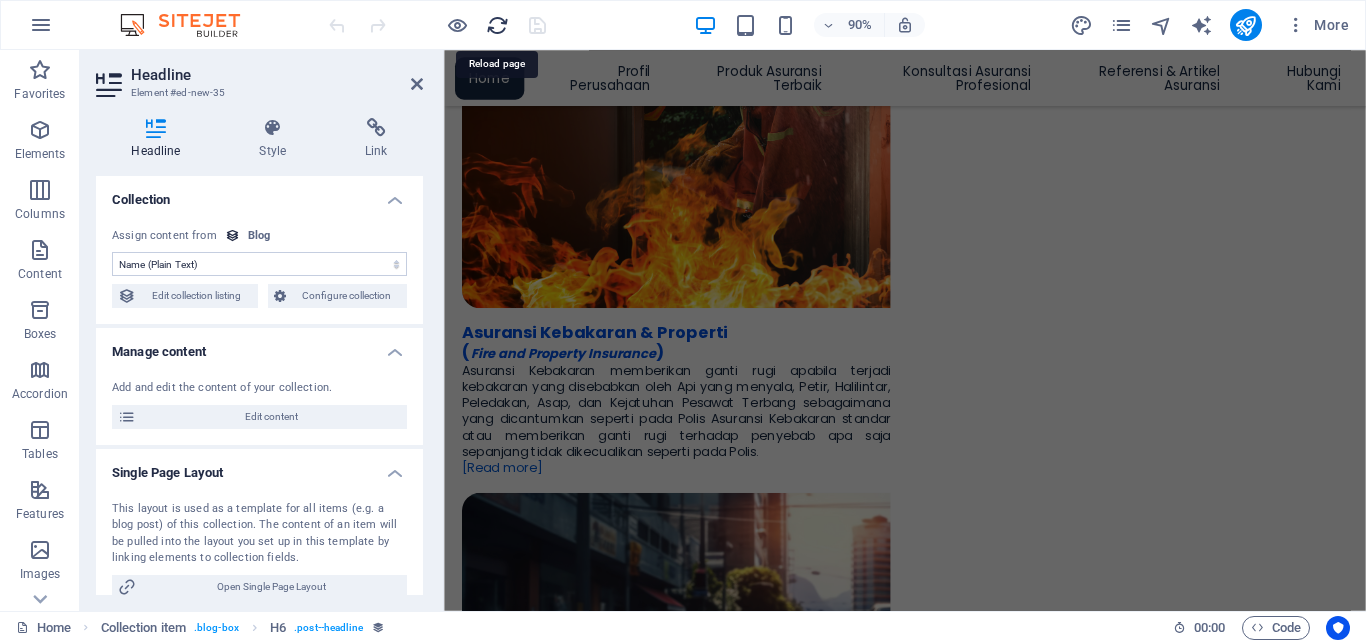 click at bounding box center (497, 25) 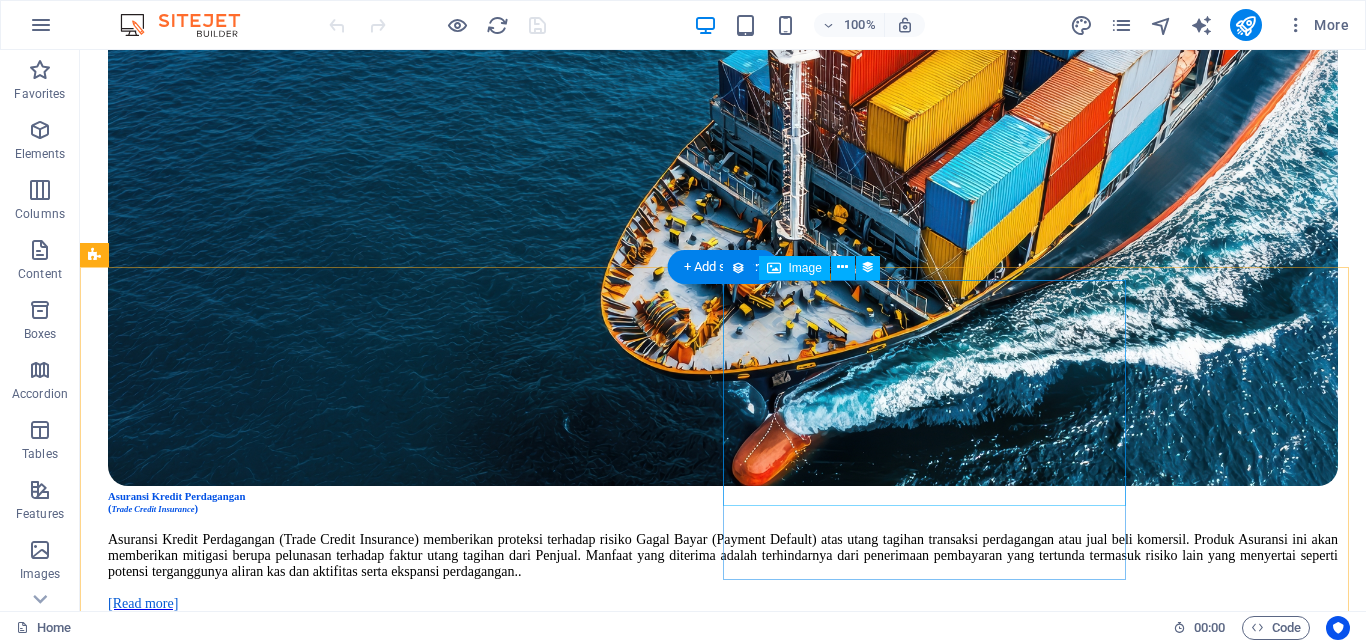 scroll, scrollTop: 3570, scrollLeft: 0, axis: vertical 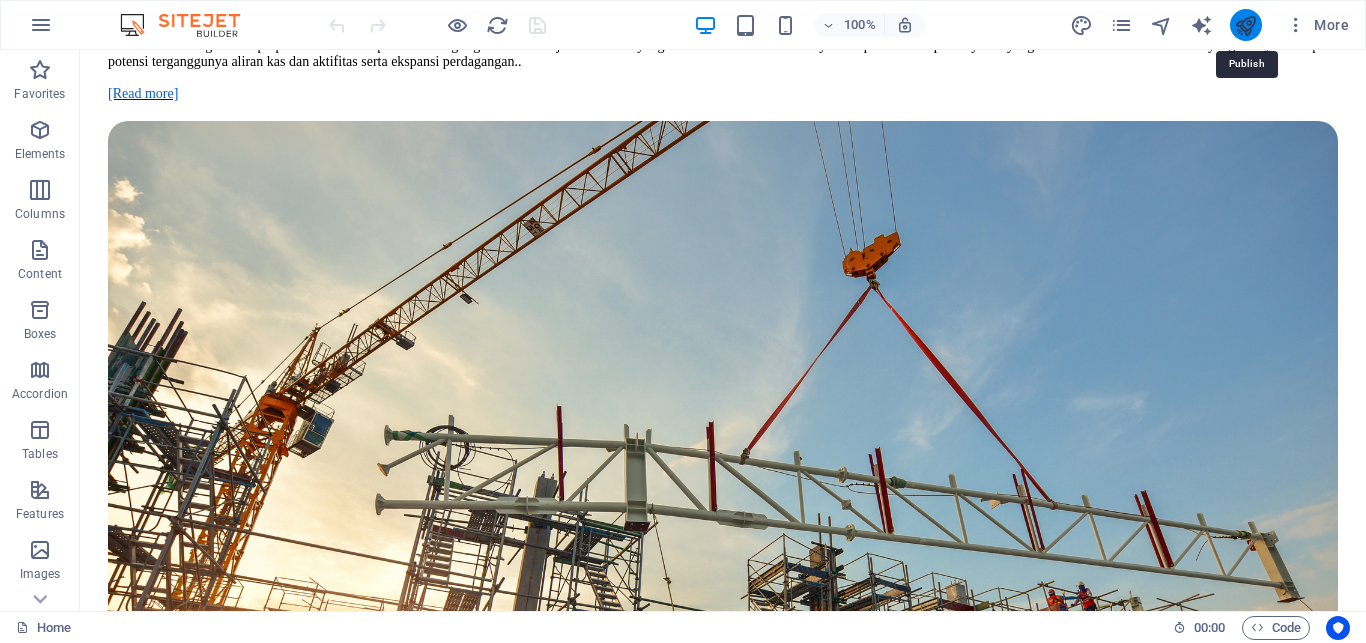 click at bounding box center (1245, 25) 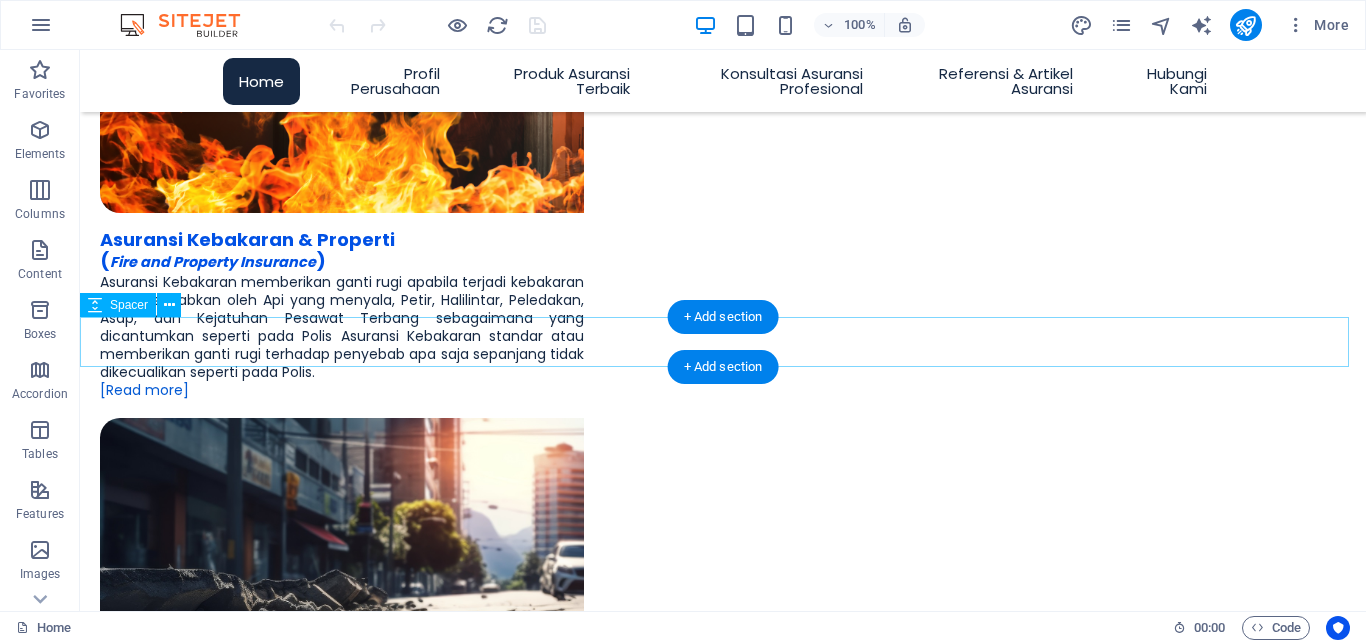 scroll, scrollTop: 3474, scrollLeft: 0, axis: vertical 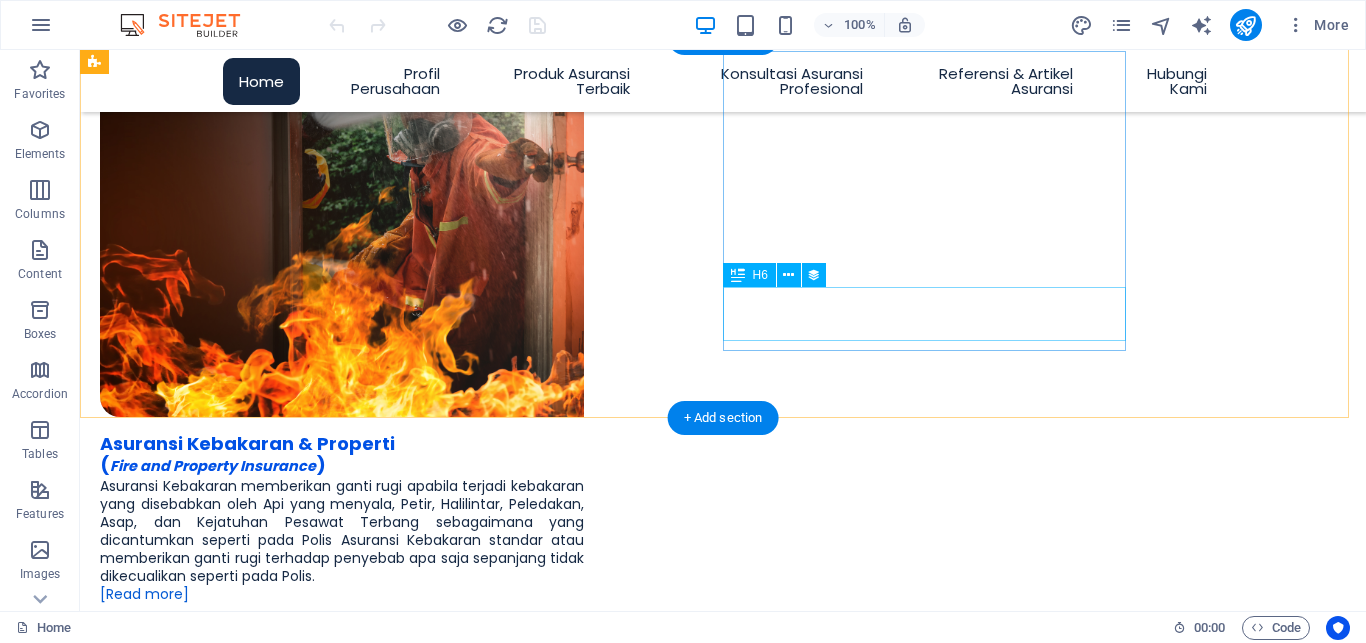 click on "Ass Kredit Perdagangan (Trade Credit Insurance)" at bounding box center [723, 4146] 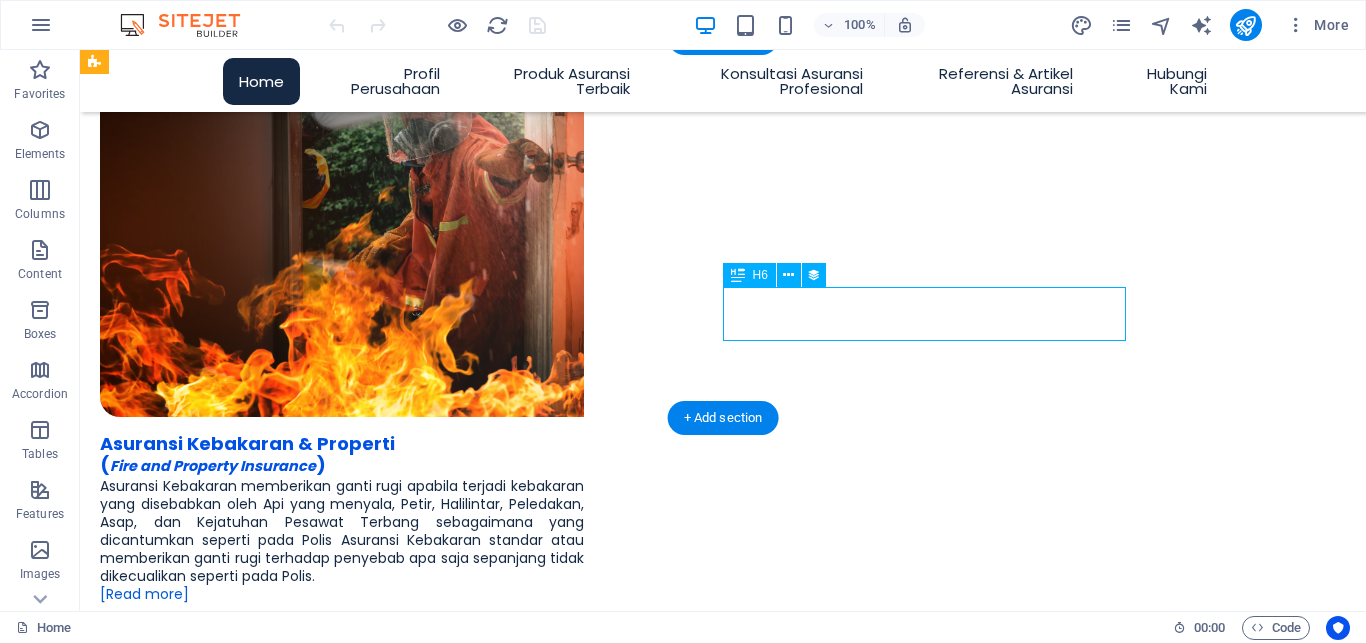 click on "Ass Kredit Perdagangan (Trade Credit Insurance)" at bounding box center (723, 4146) 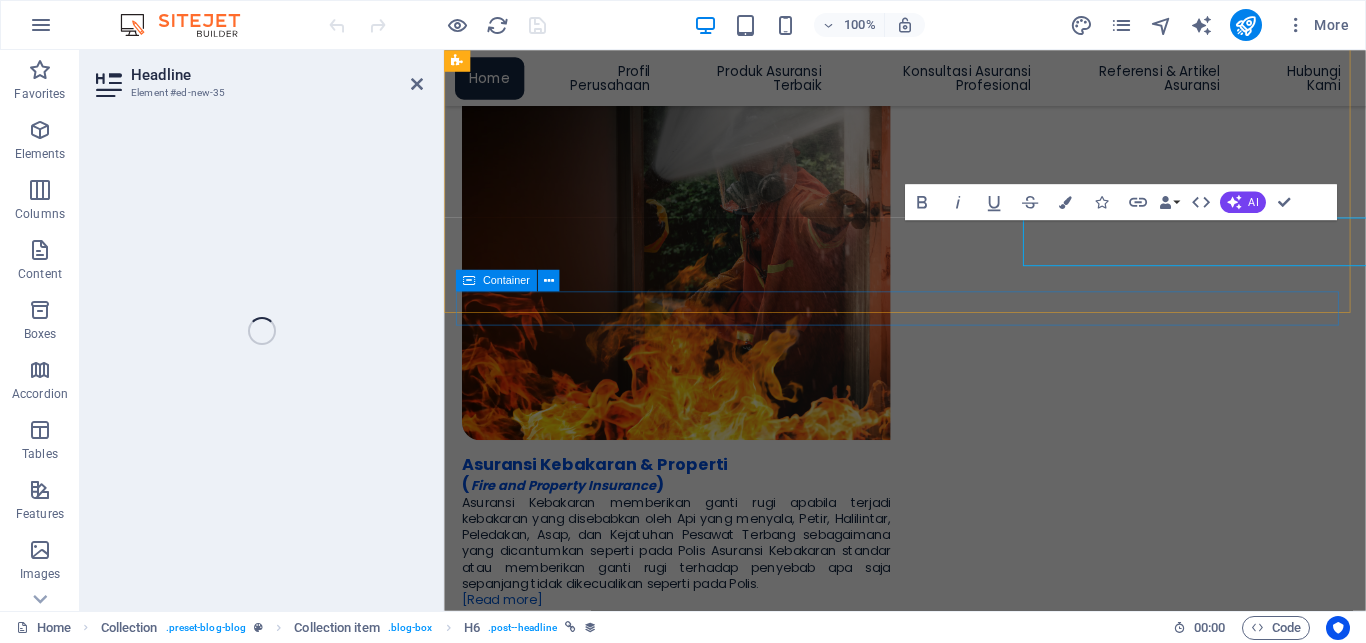 scroll, scrollTop: 3525, scrollLeft: 0, axis: vertical 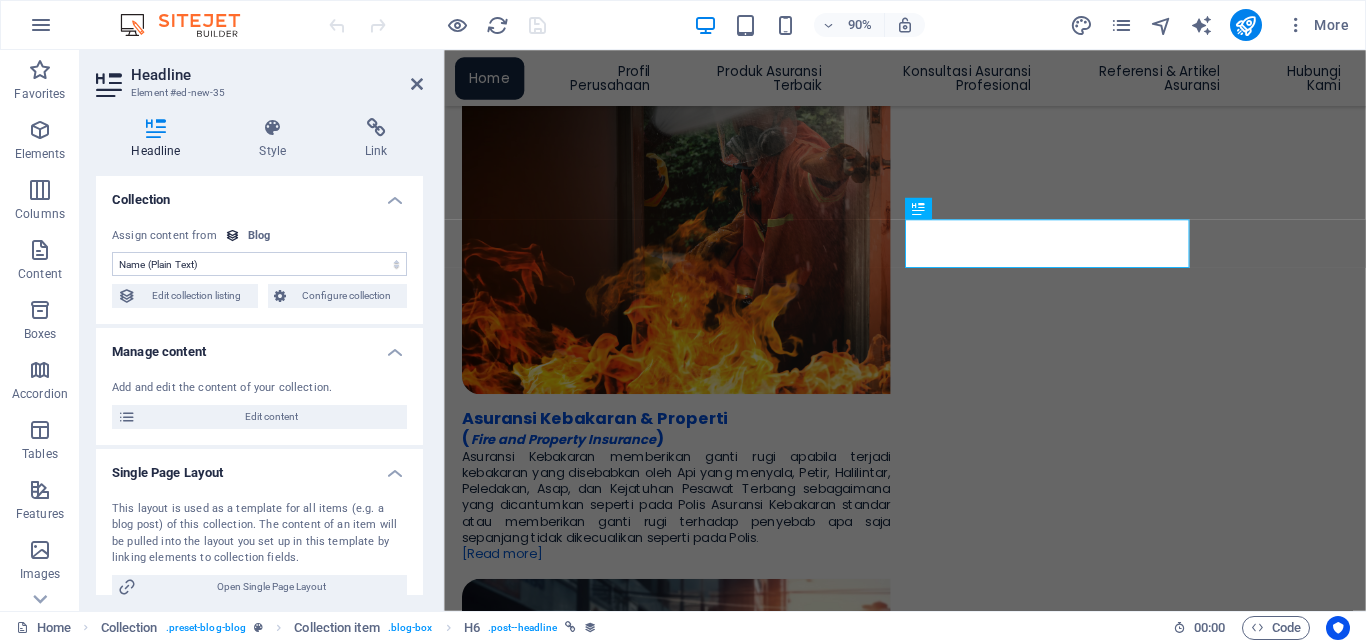 click on "Configure collection" at bounding box center (347, 296) 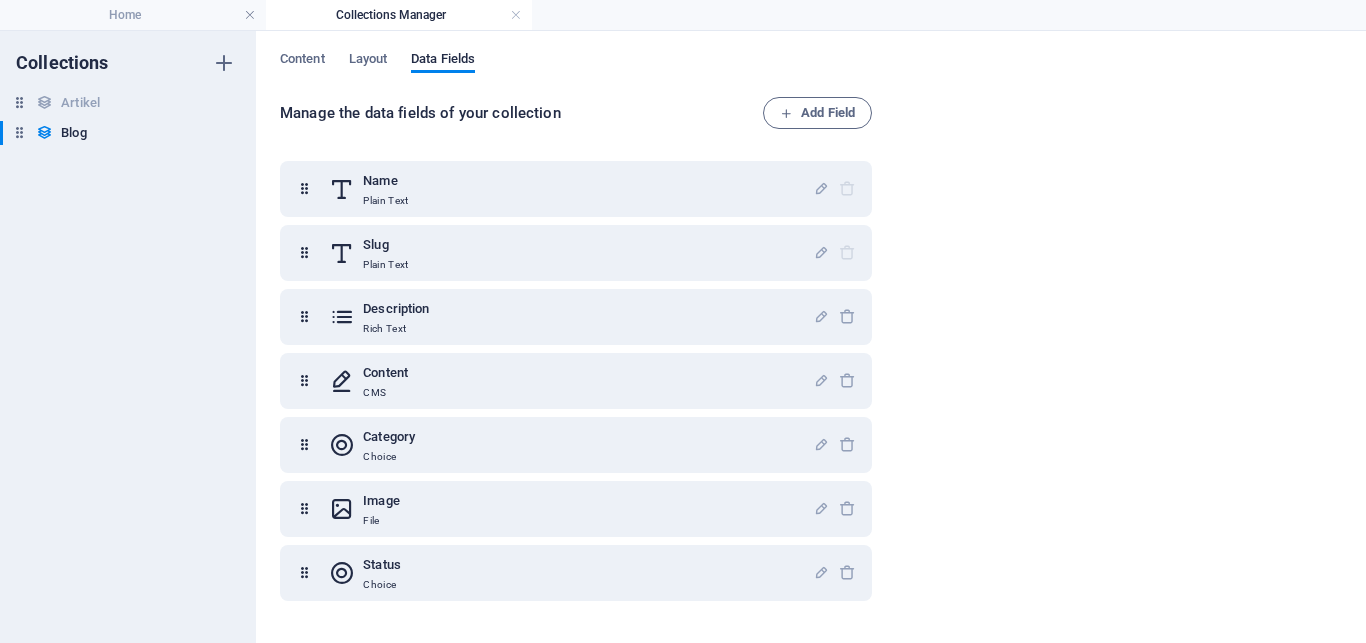 click on "Content Layout Data Fields Manage the data fields of your collection Add Field Name Plain Text Slug Plain Text Description Rich Text Content CMS Category Choice Image File Status Choice" at bounding box center (811, 337) 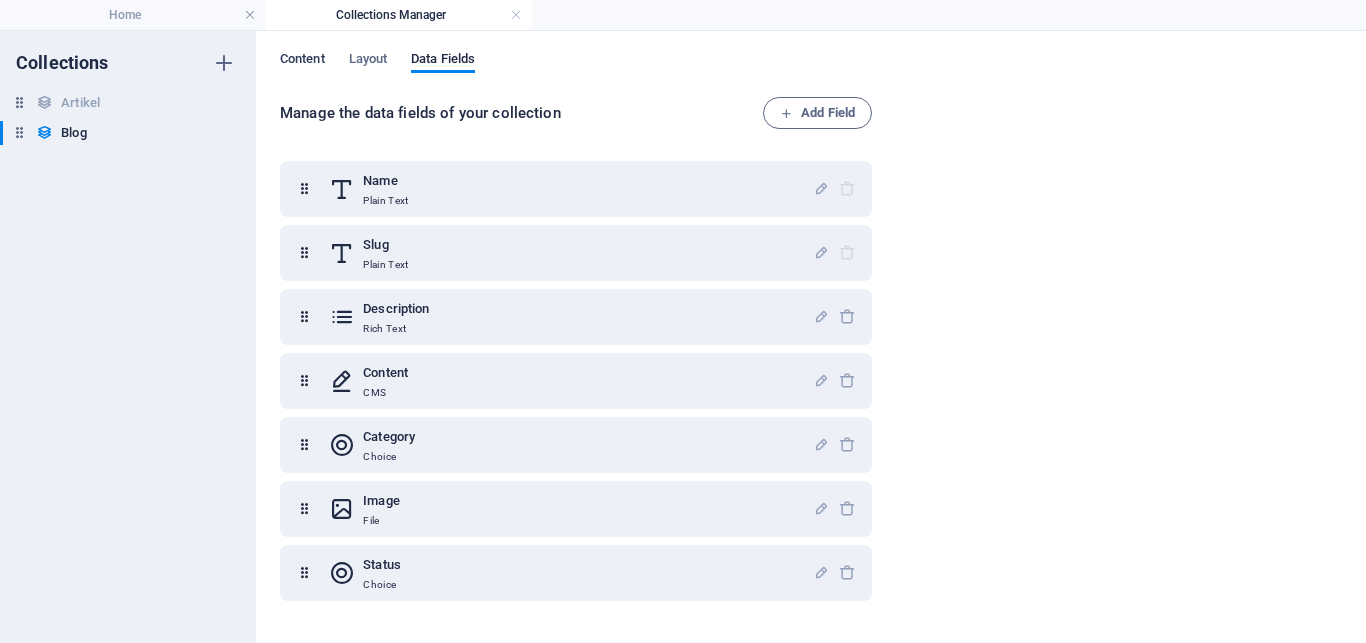 click on "Content" at bounding box center [302, 61] 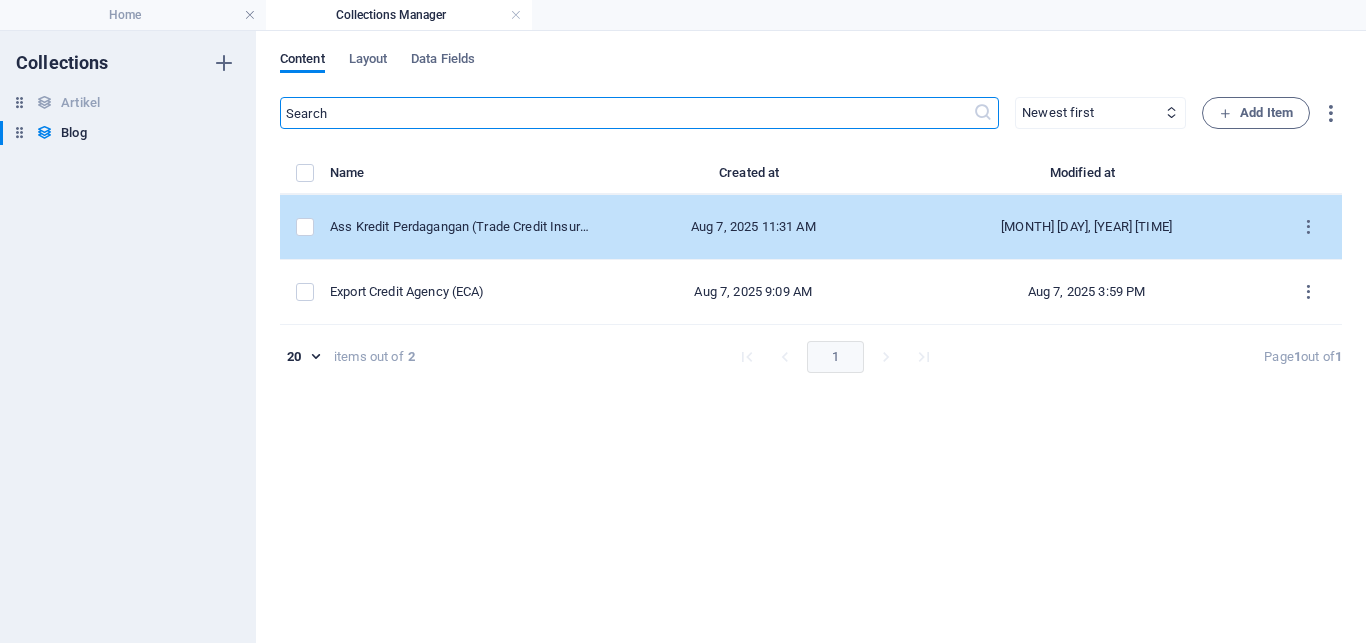 click on "Ass Kredit Perdagangan (Trade Credit Insurance)" at bounding box center (461, 227) 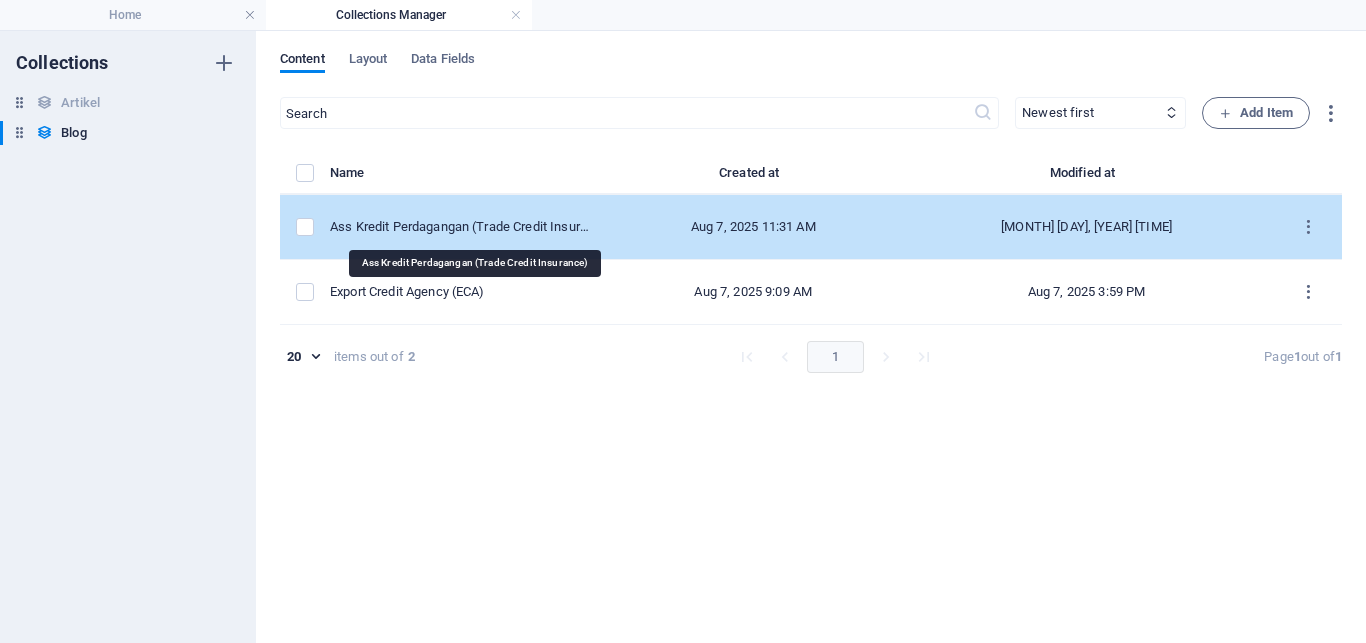 select on "Artikel" 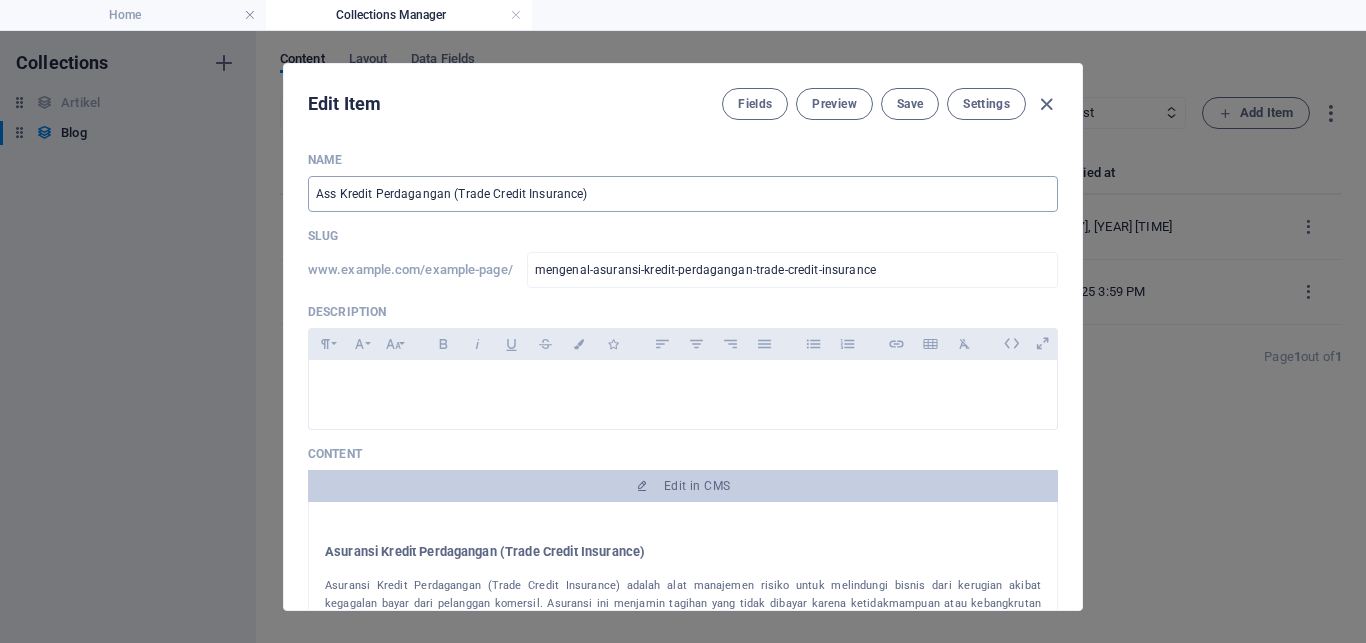 click on "Ass Kredit Perdagangan (Trade Credit Insurance)" at bounding box center (683, 194) 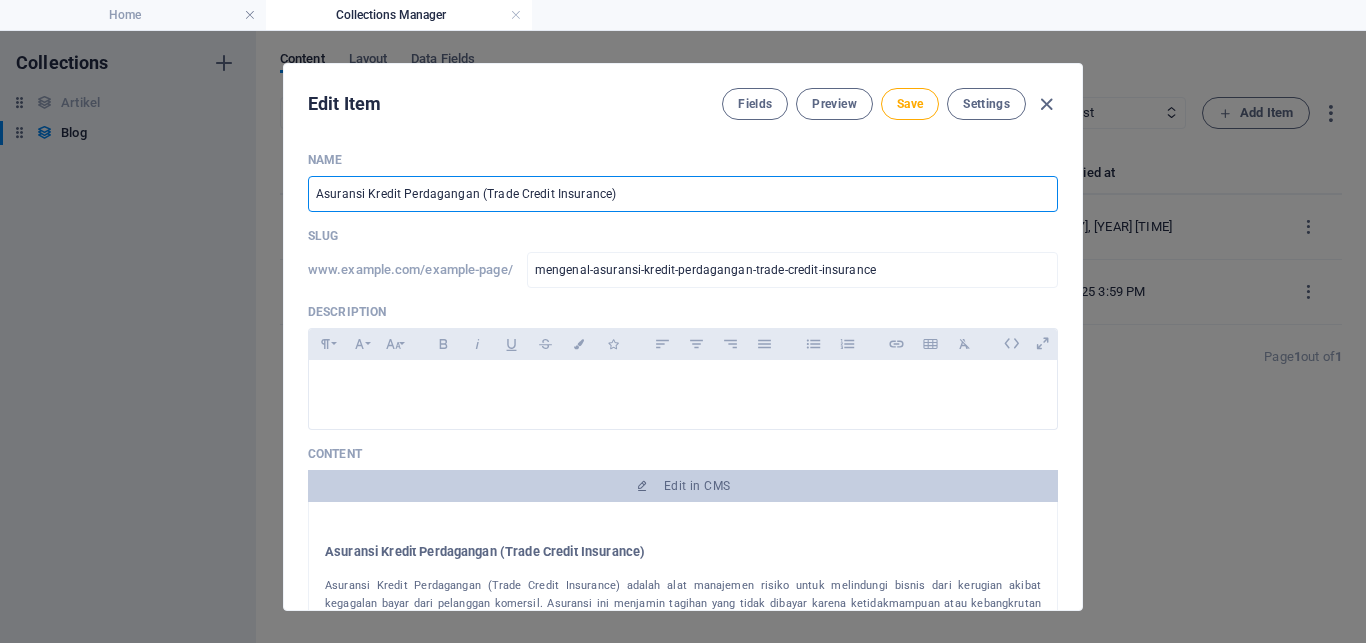 drag, startPoint x: 482, startPoint y: 197, endPoint x: 602, endPoint y: 190, distance: 120.203995 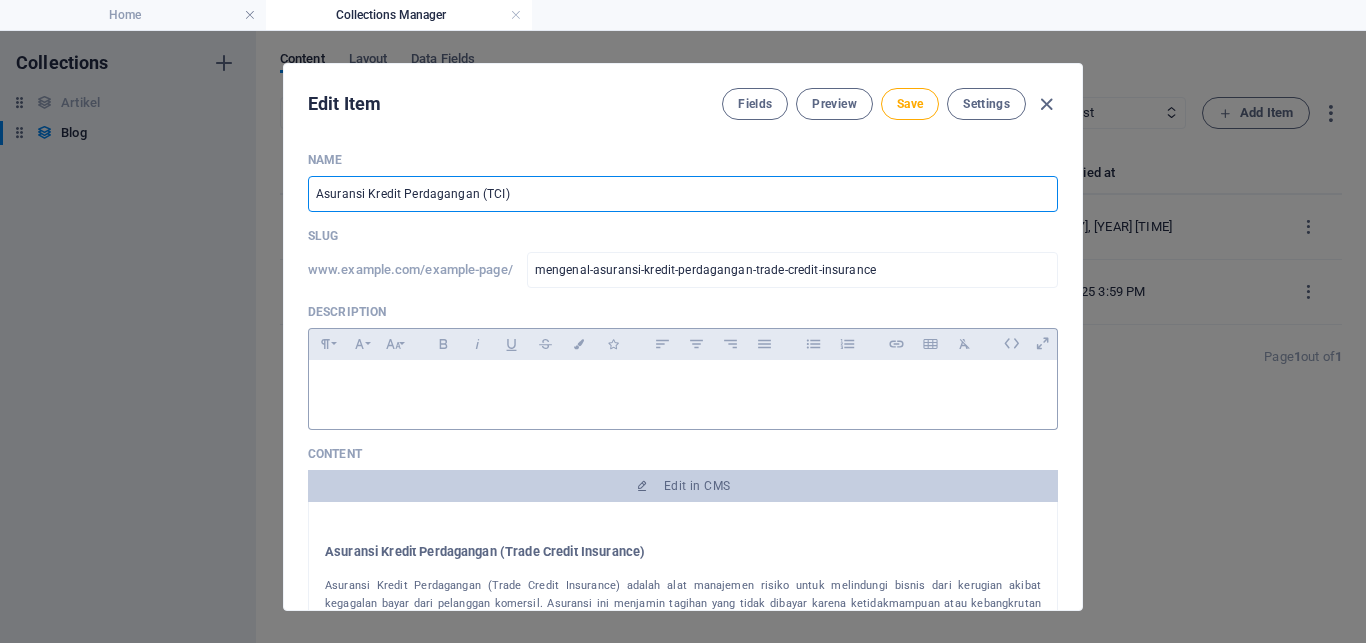 type on "Asuransi Kredit Perdagangan (TCI)" 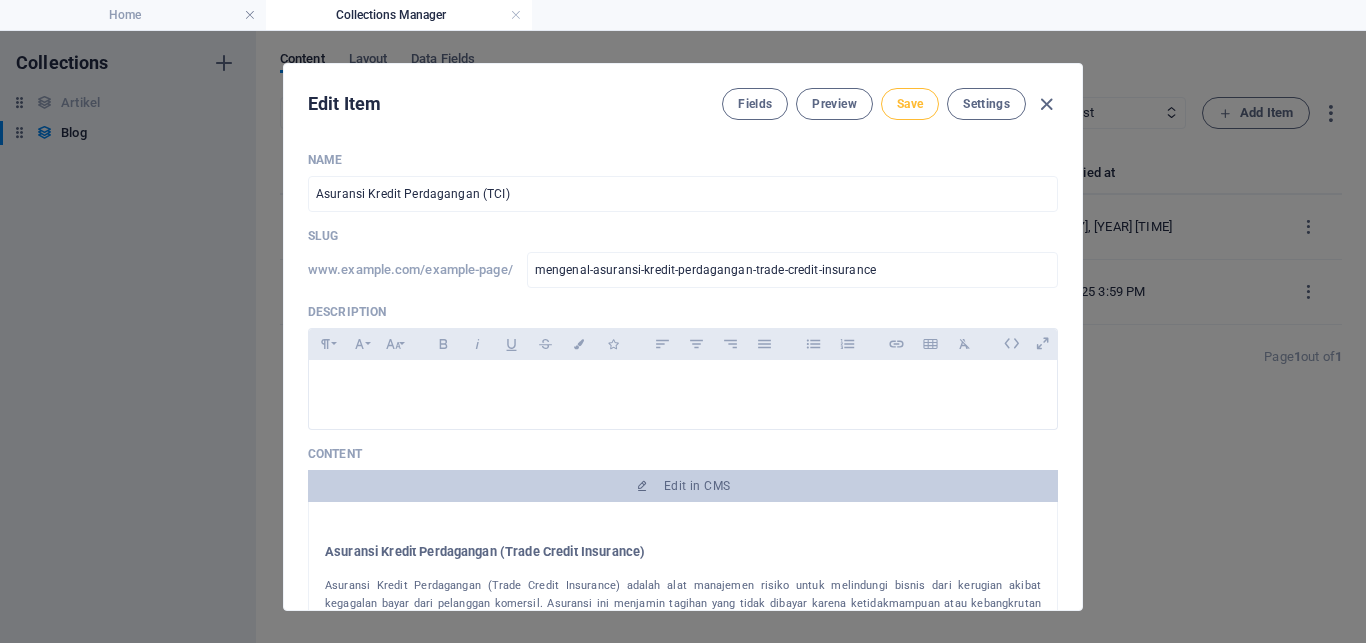 click on "Save" at bounding box center (910, 104) 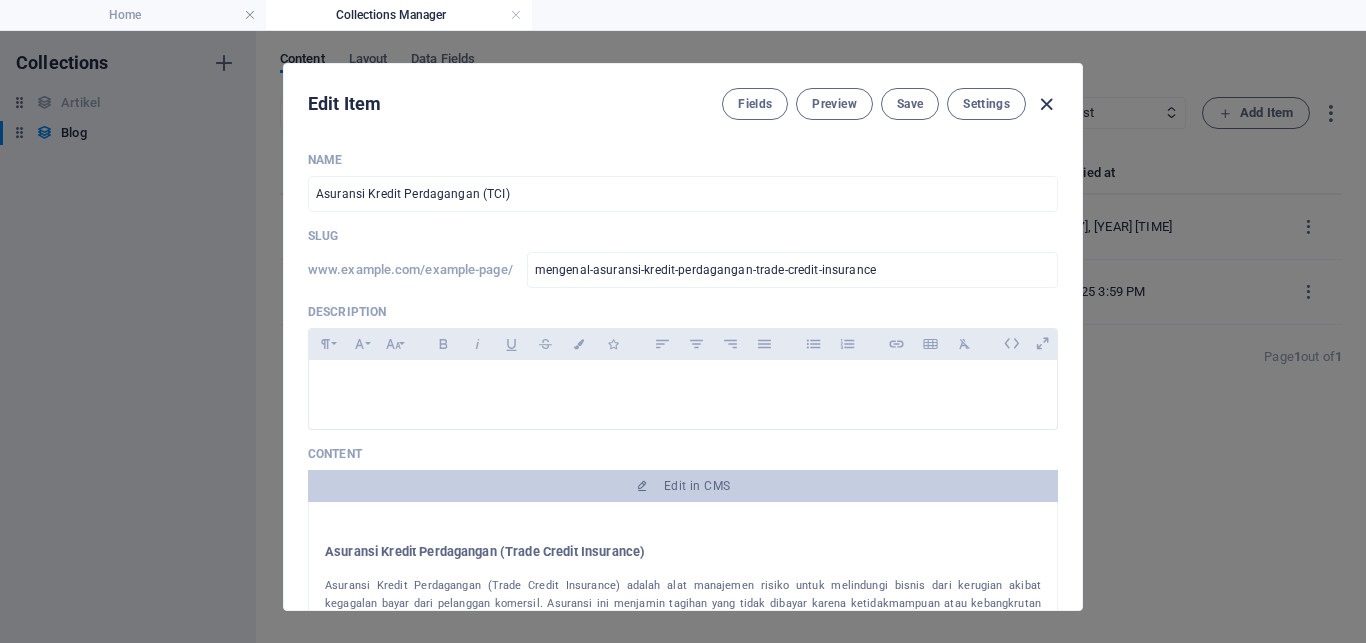 click at bounding box center (1046, 104) 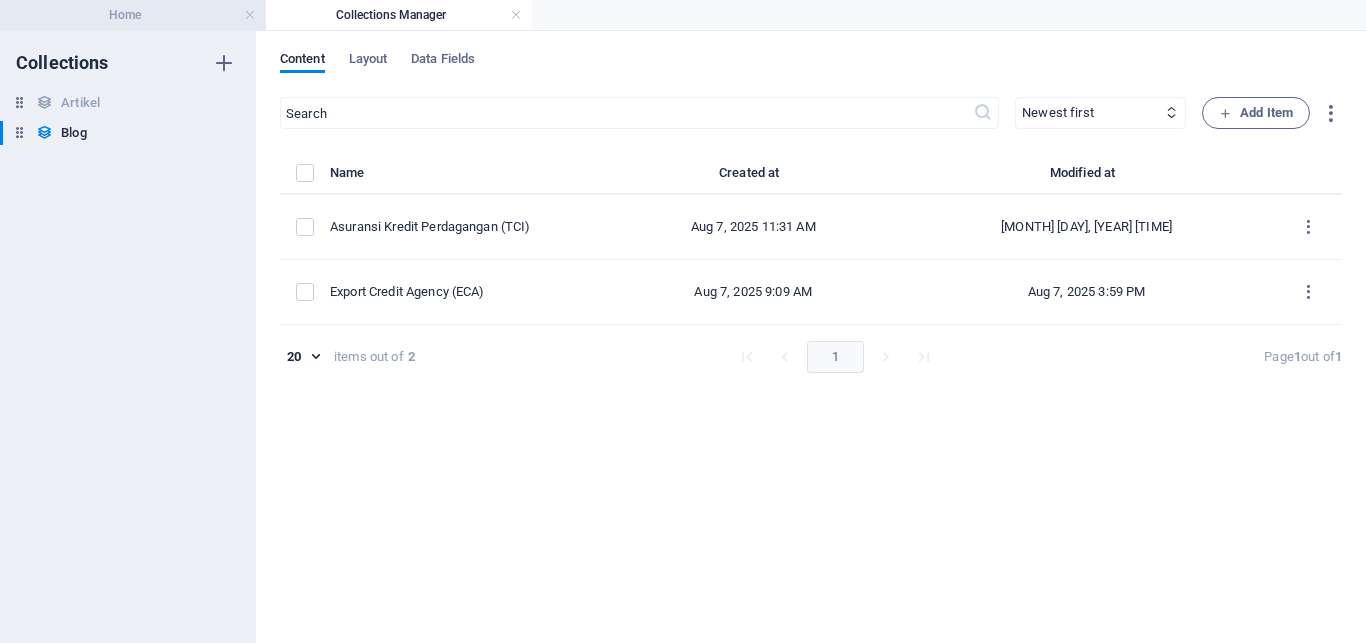 drag, startPoint x: 177, startPoint y: 11, endPoint x: 134, endPoint y: 124, distance: 120.90492 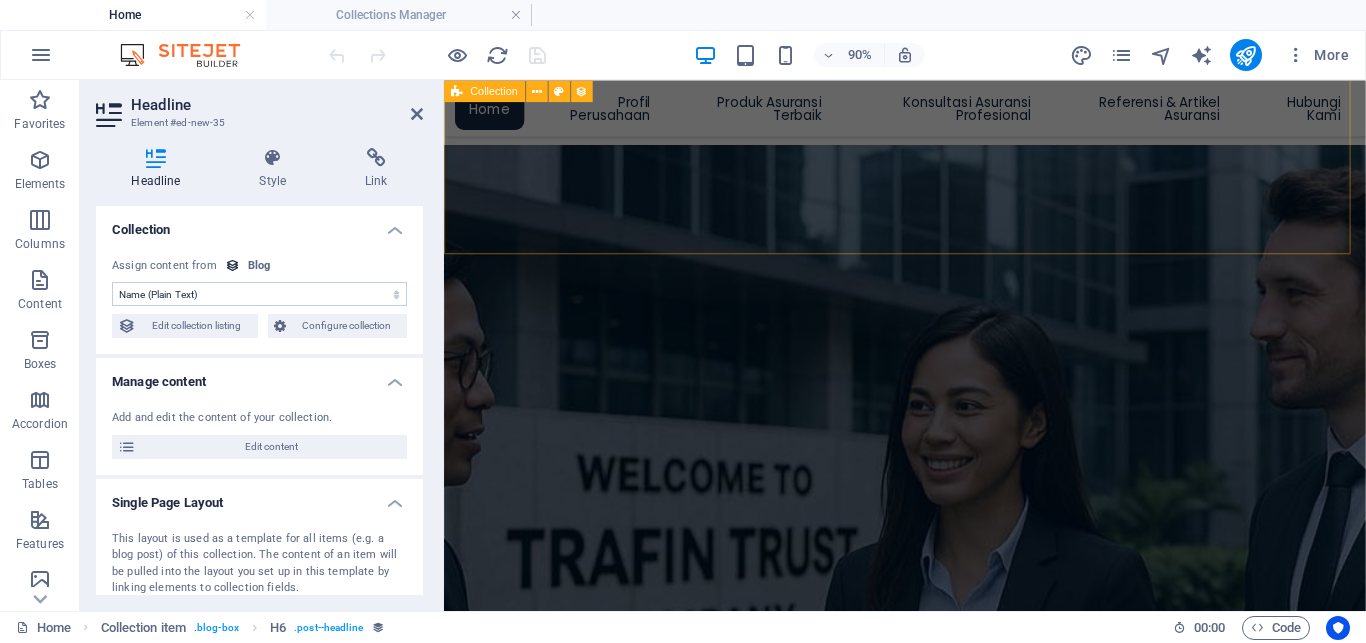 scroll, scrollTop: 3590, scrollLeft: 0, axis: vertical 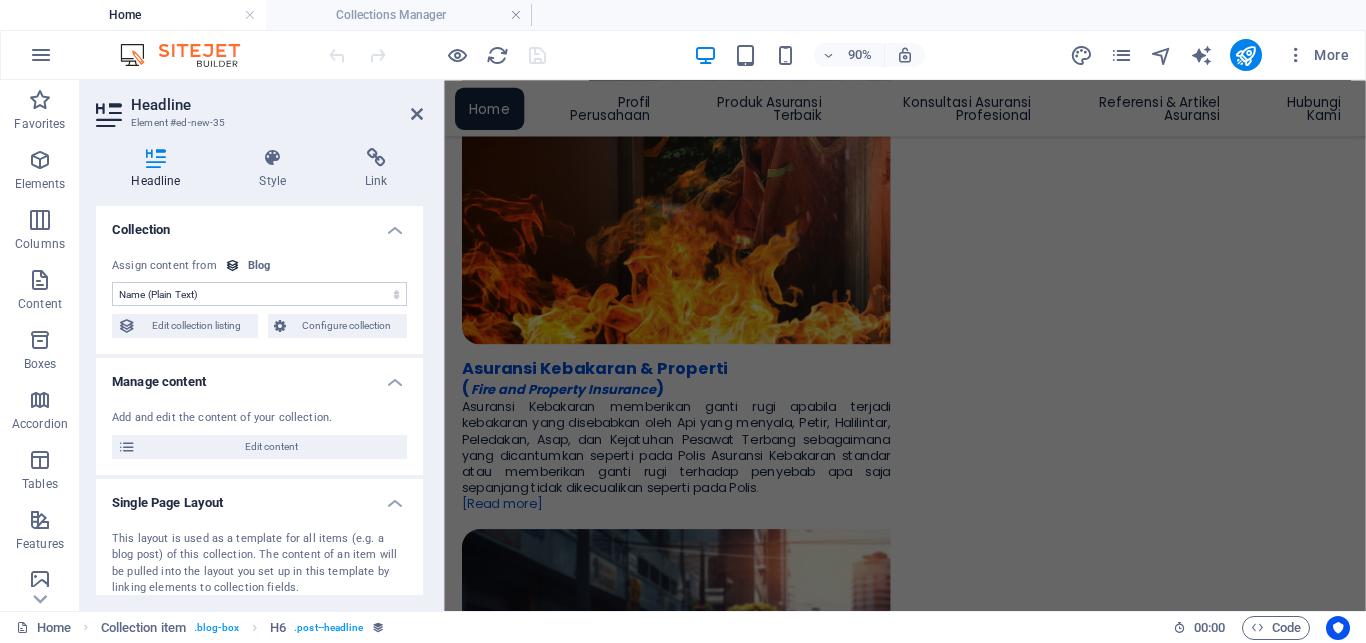 click on "Home Collections Manager" at bounding box center [683, 15] 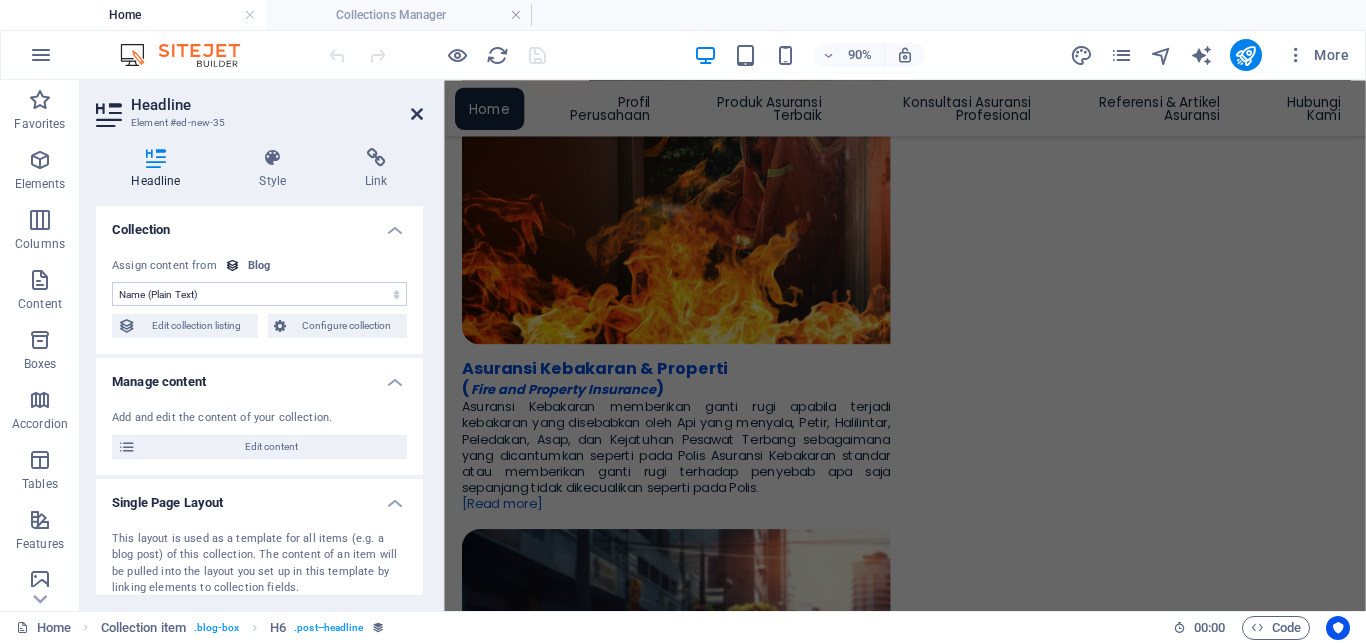 click at bounding box center [417, 114] 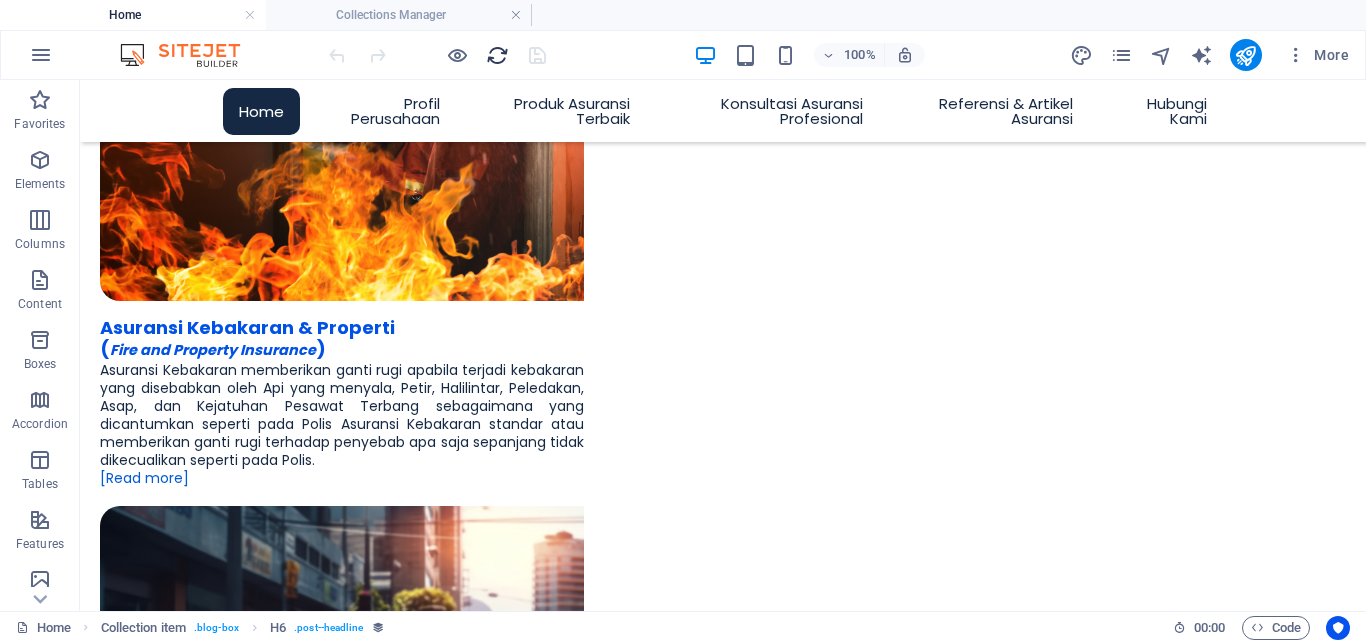 scroll, scrollTop: 3543, scrollLeft: 0, axis: vertical 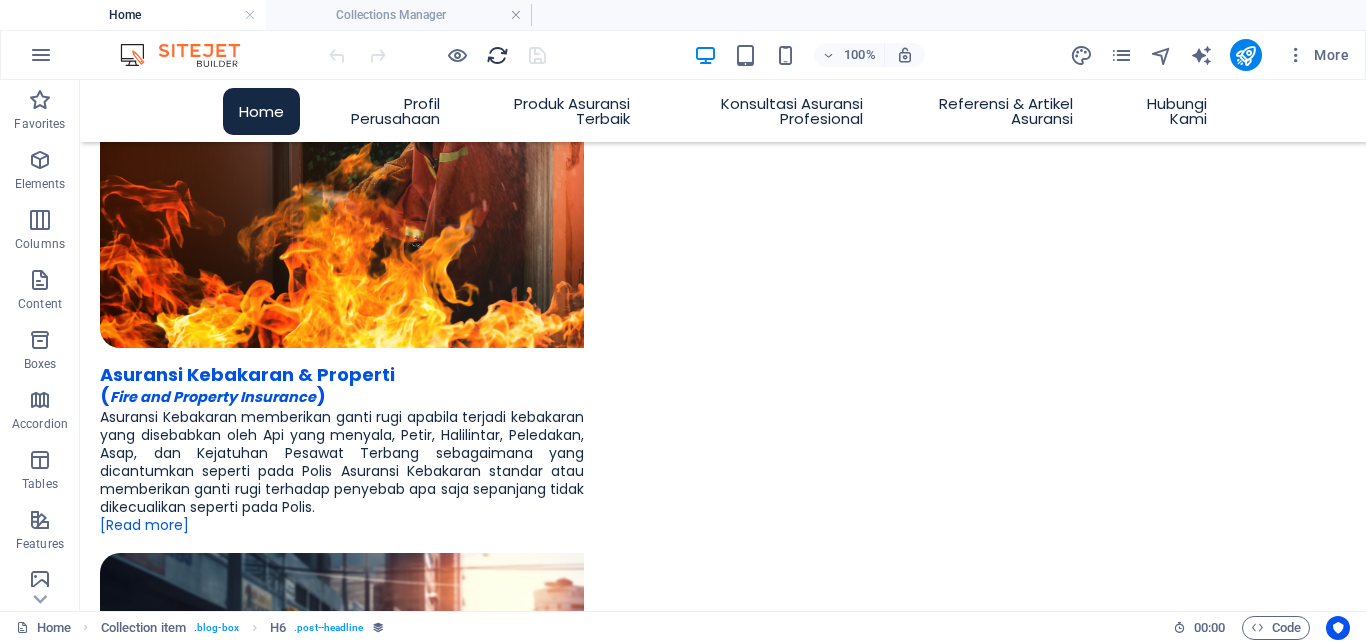 click at bounding box center [497, 55] 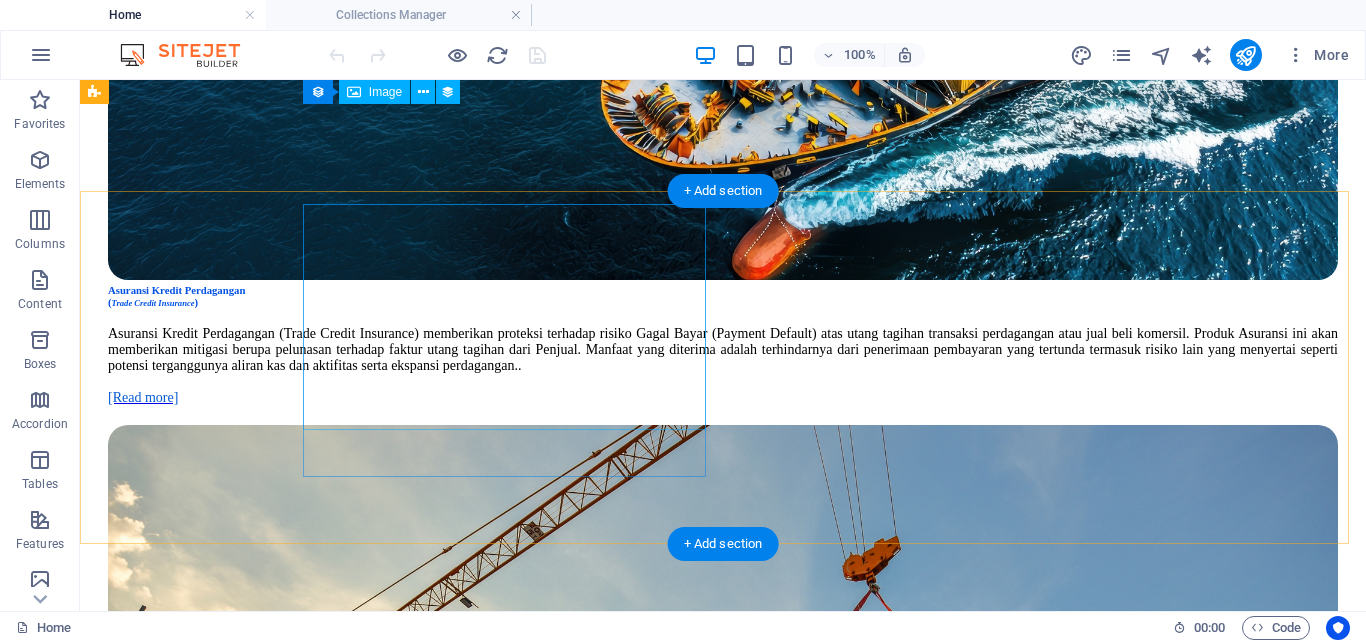 scroll, scrollTop: 3264, scrollLeft: 0, axis: vertical 